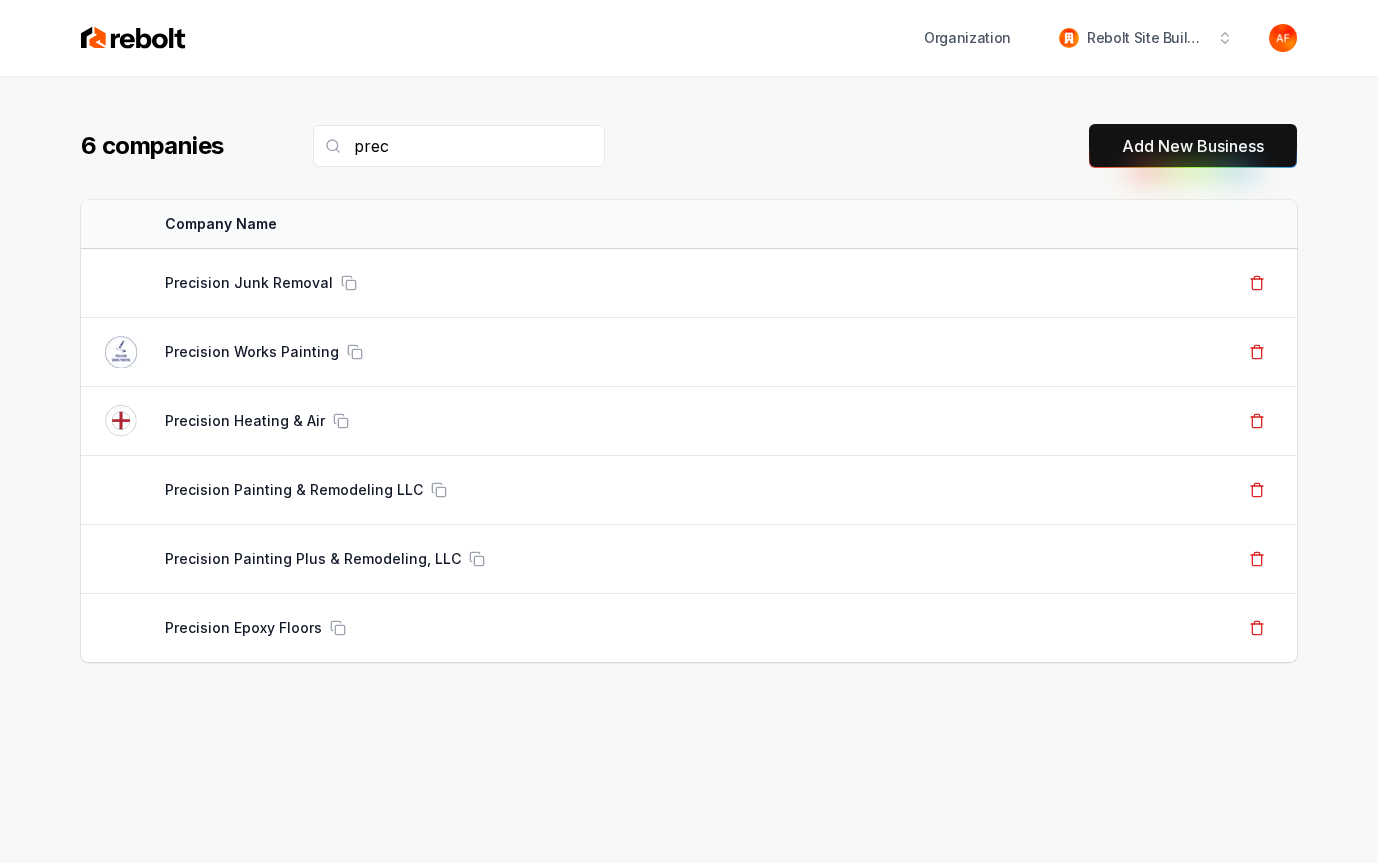 scroll, scrollTop: 0, scrollLeft: 0, axis: both 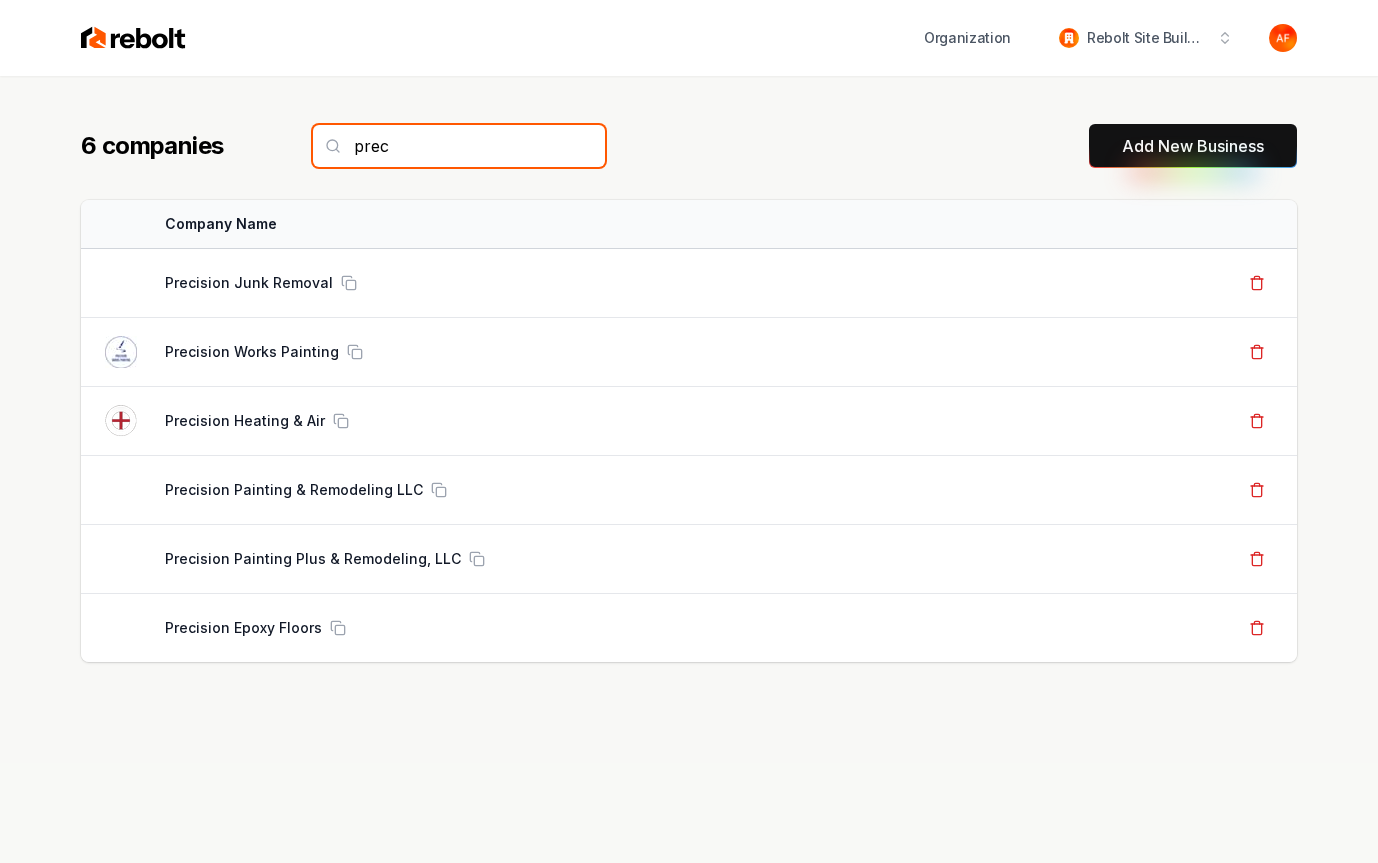 click on "prec" at bounding box center (459, 146) 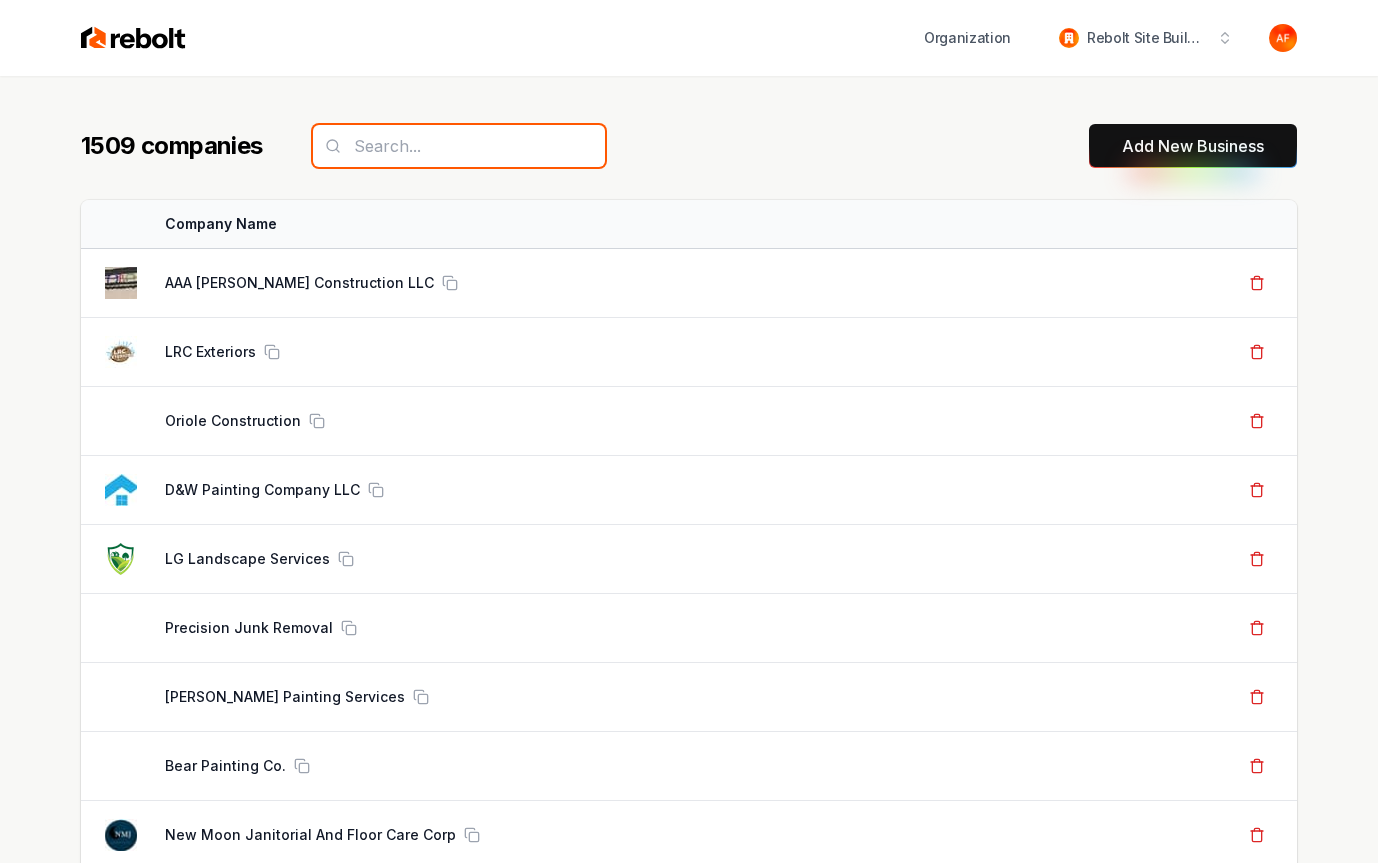 click at bounding box center (459, 146) 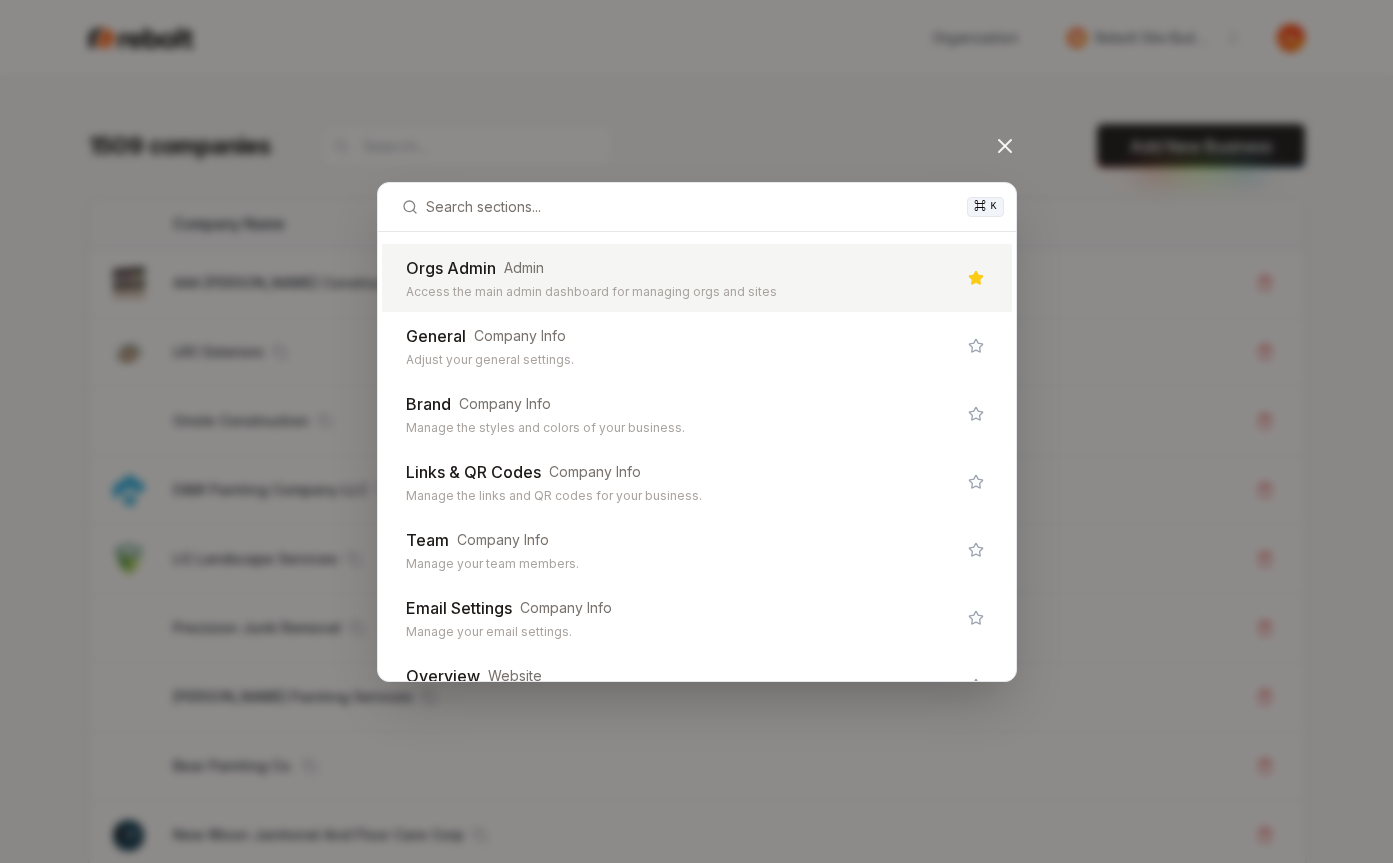 click on "Access the main admin dashboard for managing orgs and sites" at bounding box center (681, 292) 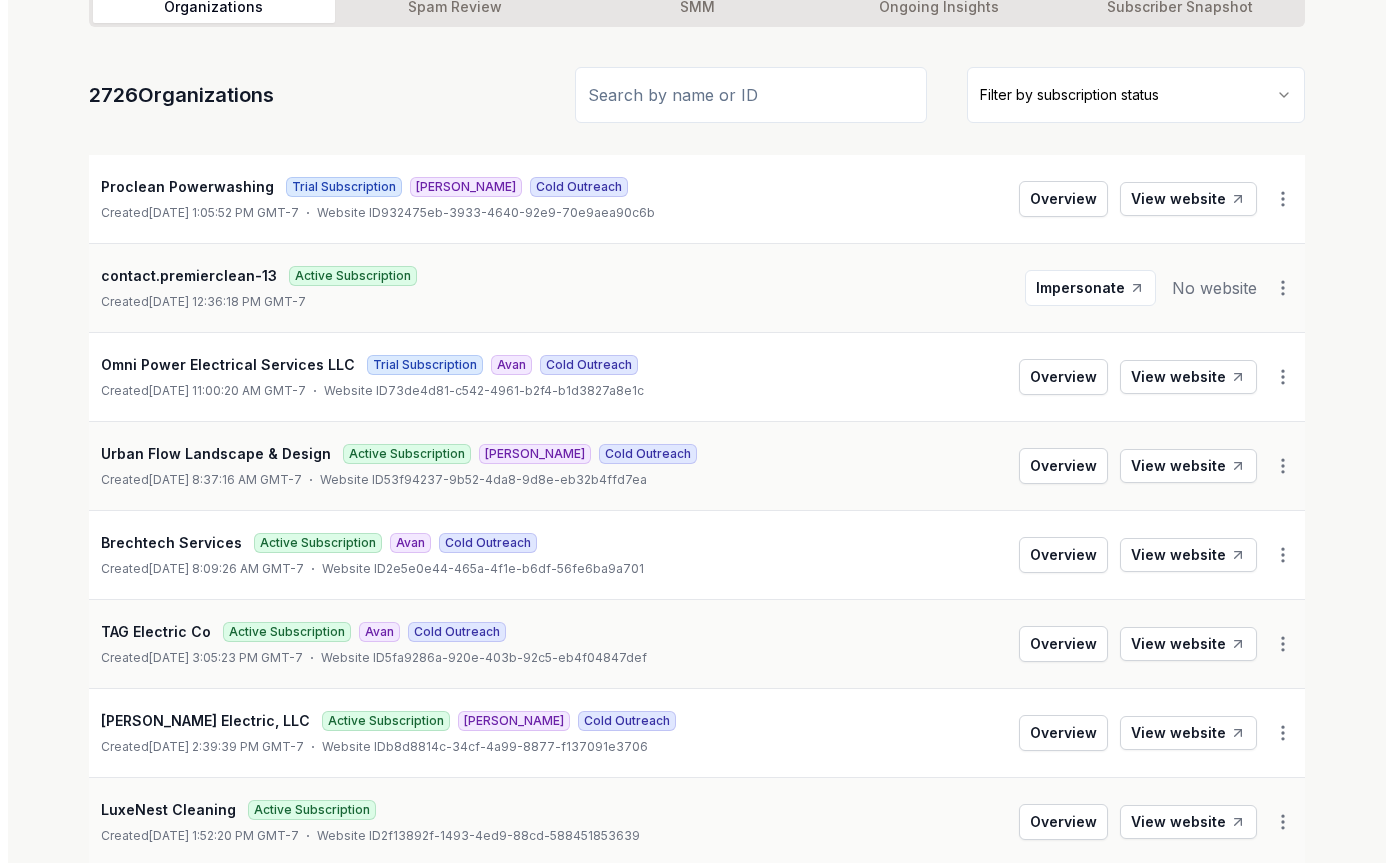 scroll, scrollTop: 142, scrollLeft: 0, axis: vertical 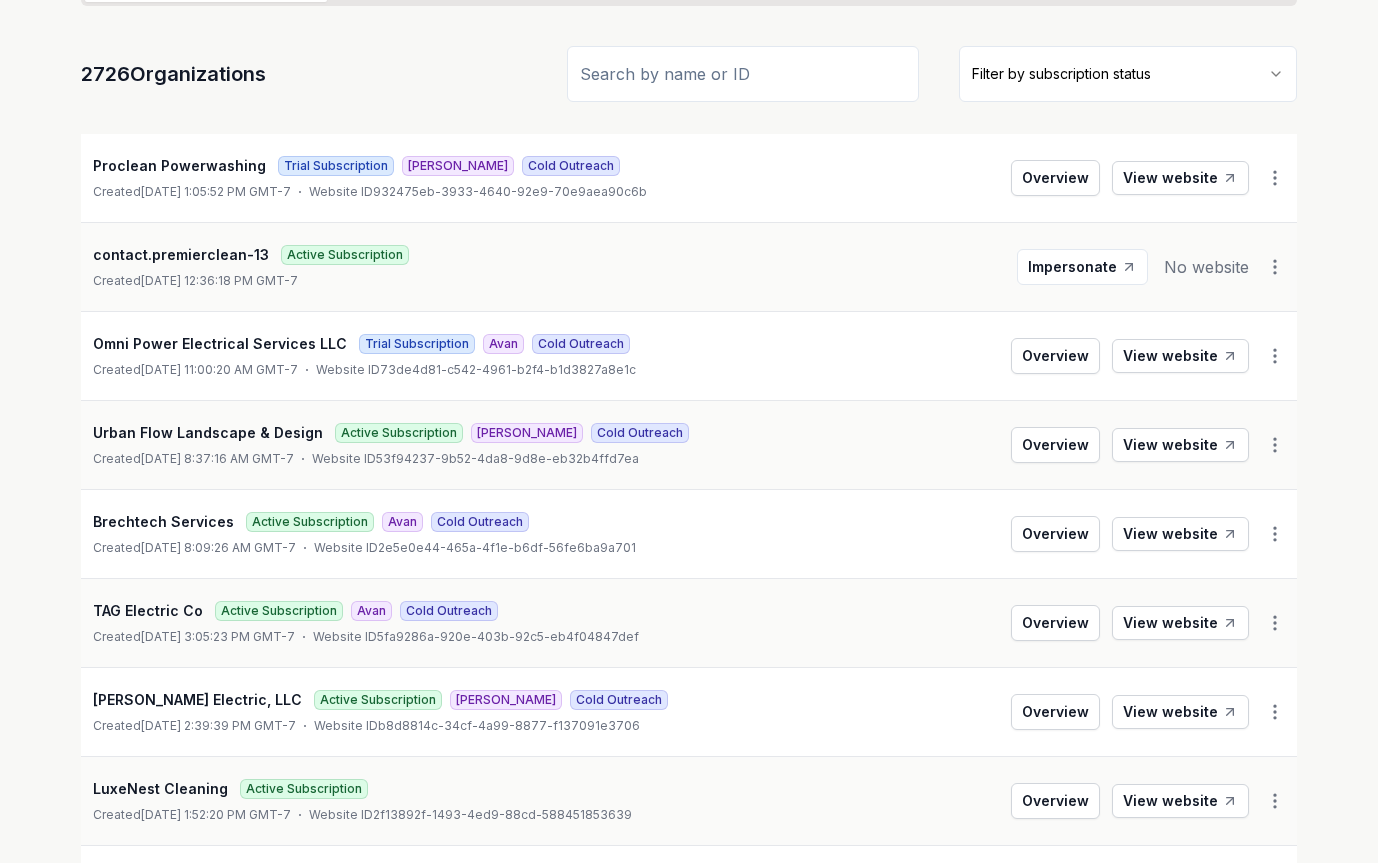 click on "Dashboard Organization Rebolt Site Builder Organizations Spam Review SMM Ongoing Insights Subscriber Snapshot 2726  Organizations Filter by subscription status Proclean Powerwashing Trial Subscription [PERSON_NAME] Cold Outreach Created  [DATE] 1:05:52 PM GMT-7   Website ID  932475eb-3933-4640-92e9-70e9aea90c6b Overview View website contact.premierclean-13 Active Subscription Created  [DATE] 12:36:18 PM GMT-7 Impersonate No website Omni Power Electrical Services LLC Trial Subscription Avan Cold Outreach Created  [DATE] 11:00:20 AM GMT-7   Website ID  73de4d81-c542-4961-b2f4-b1d3827a8e1c Overview View website Urban Flow Landscape & Design Active Subscription [PERSON_NAME] Cold Outreach Created  [DATE] 8:37:16 AM GMT-7   Website ID  53f94237-9b52-4da8-9d8e-eb32b4ffd7ea Overview View website Brechtech Services Active Subscription Avan Cold Outreach Created  [DATE] 8:09:26 AM GMT-7   Website ID  2e5e0e44-465a-4f1e-b6df-56fe6ba9a701 Overview View website TAG Electric Co Active Subscription" at bounding box center [689, 289] 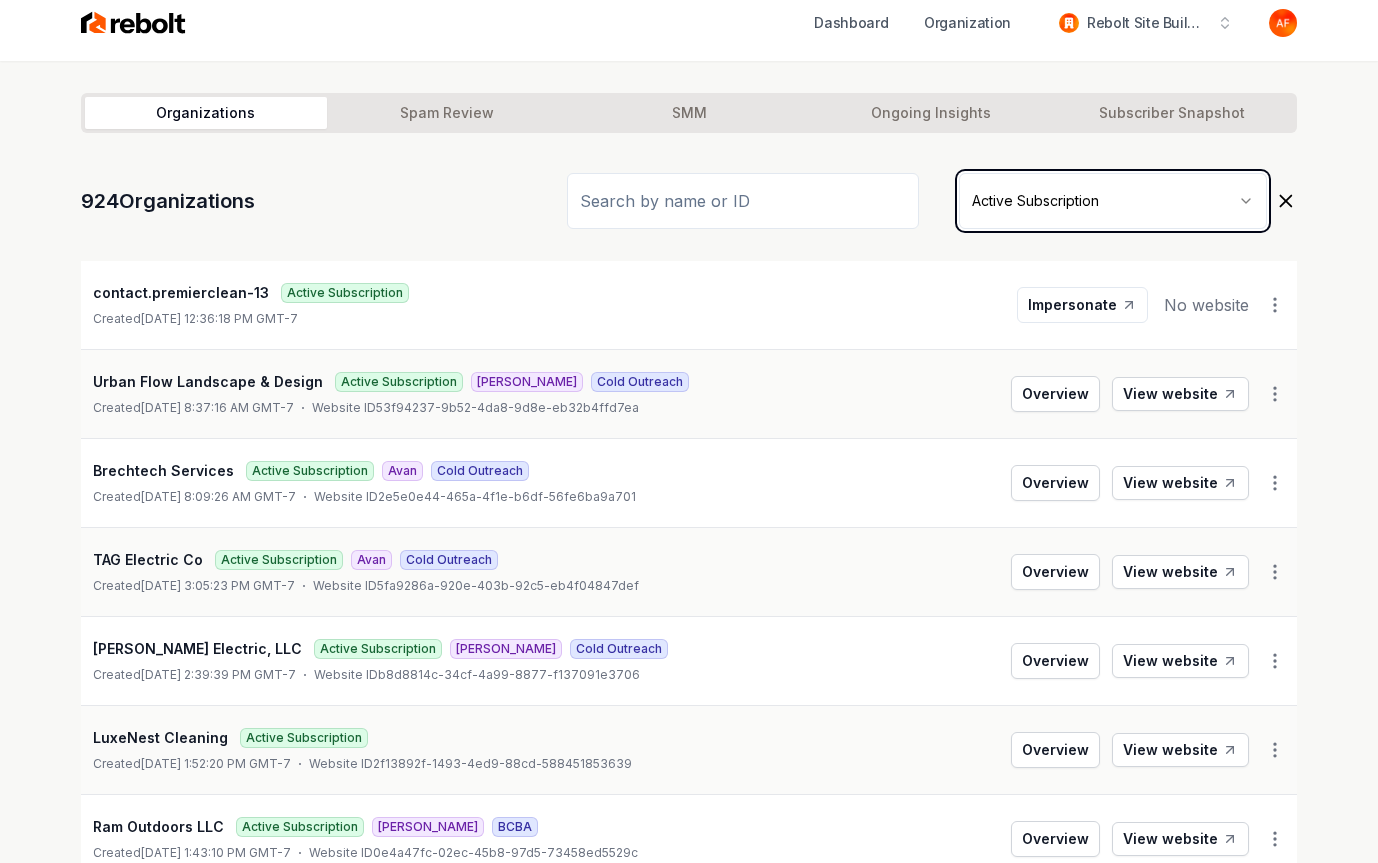 scroll, scrollTop: 0, scrollLeft: 0, axis: both 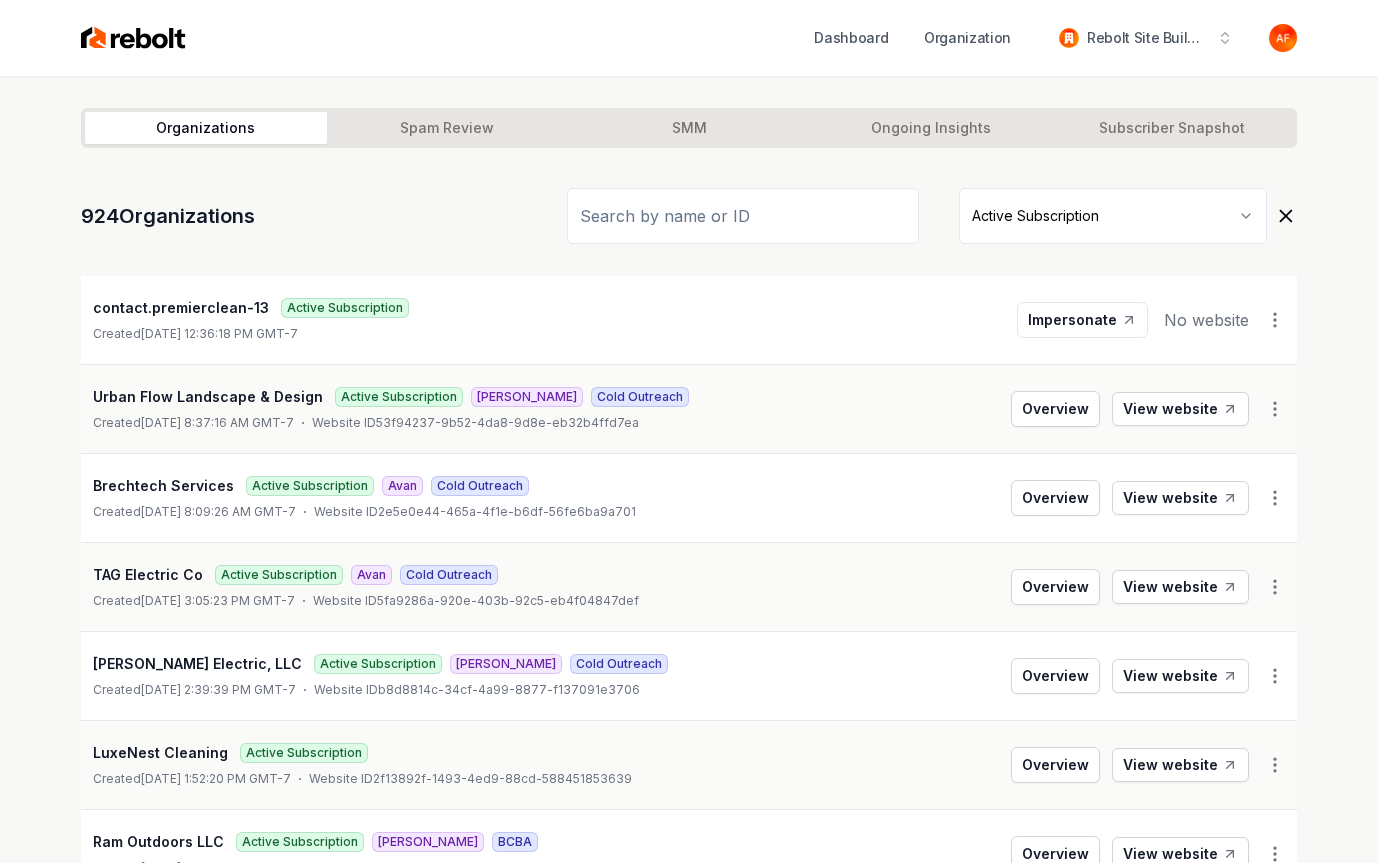 click at bounding box center [743, 216] 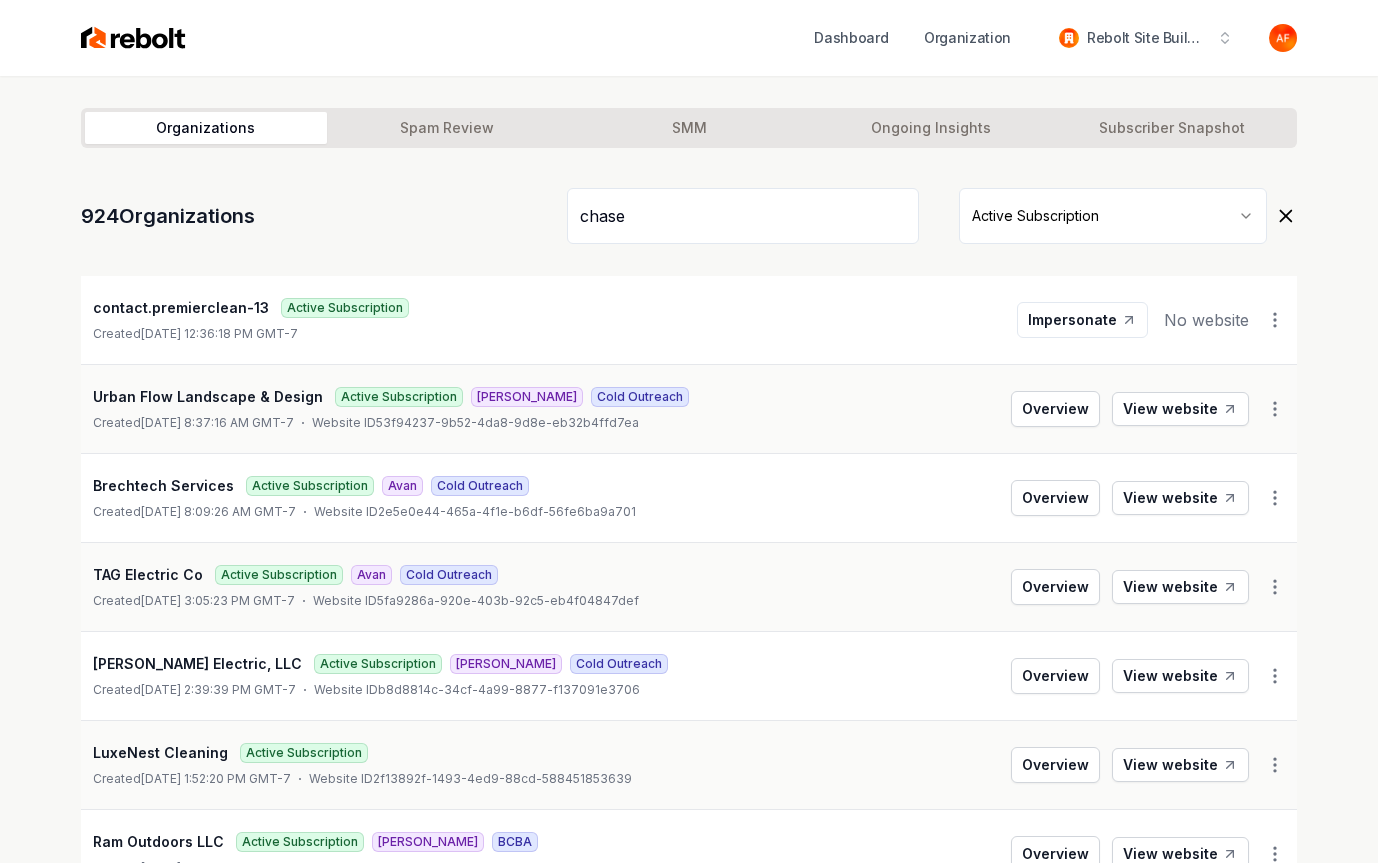 type on "chase" 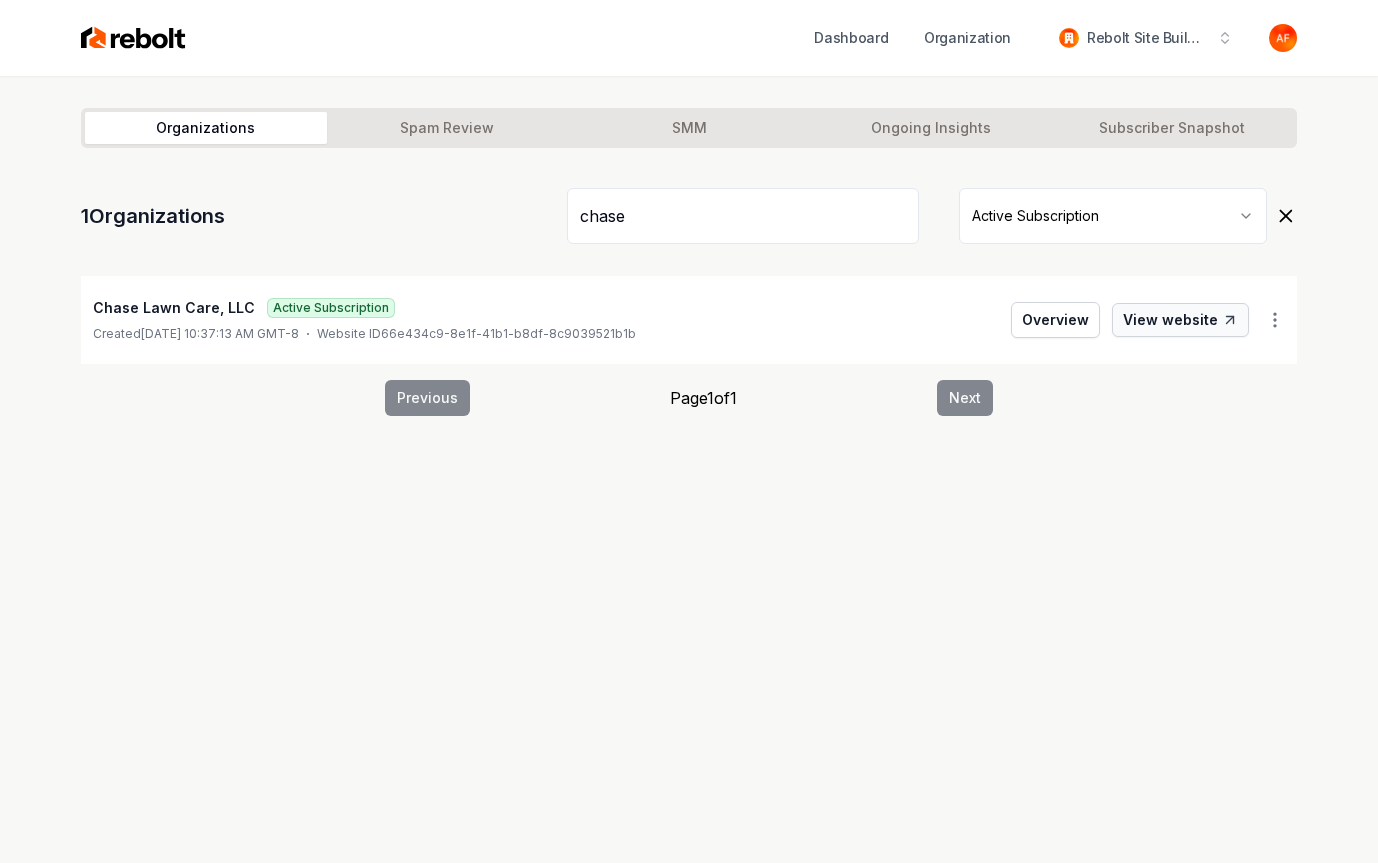 click on "View website" at bounding box center (1180, 320) 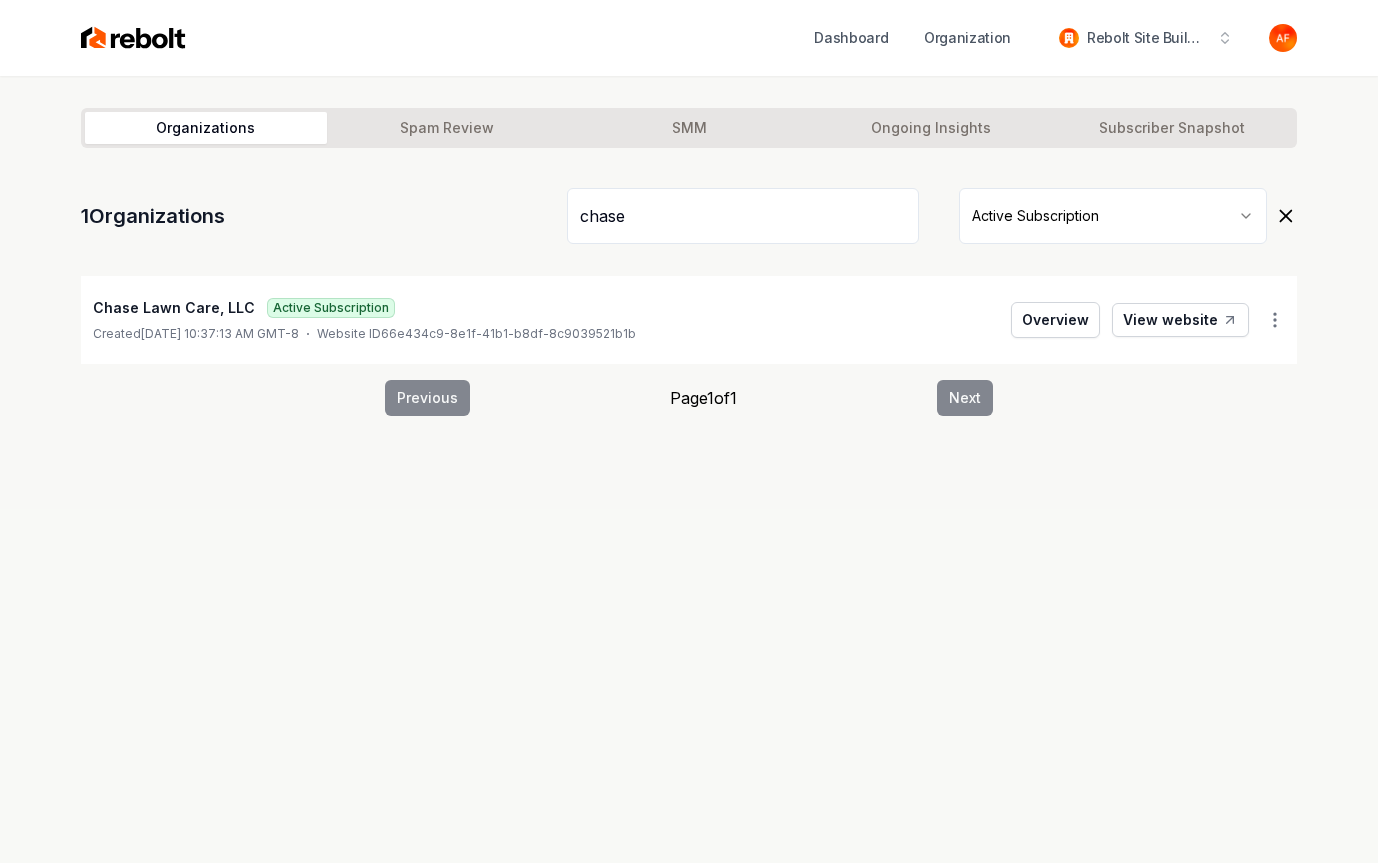 click on "chase" at bounding box center [743, 216] 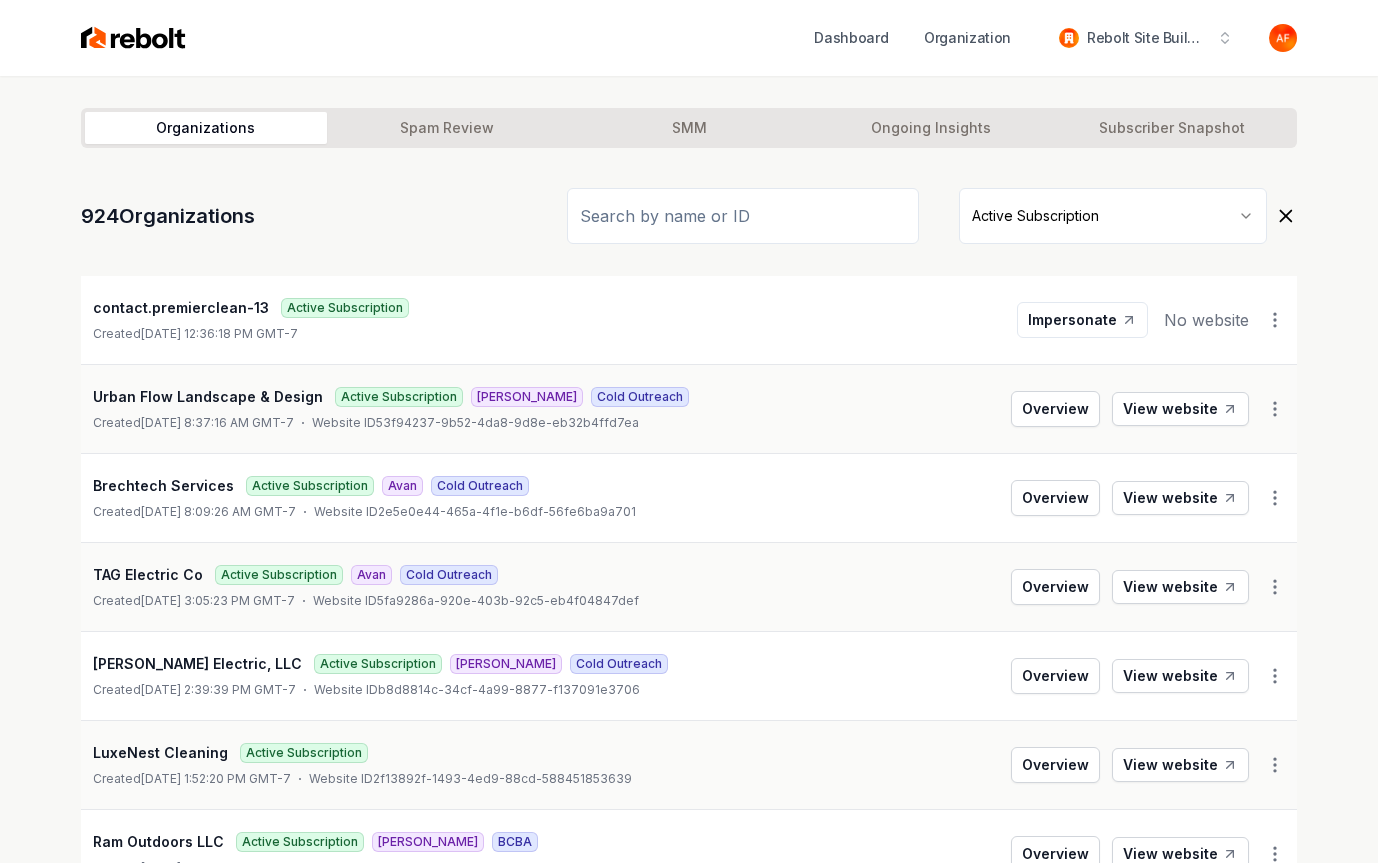 click at bounding box center (743, 216) 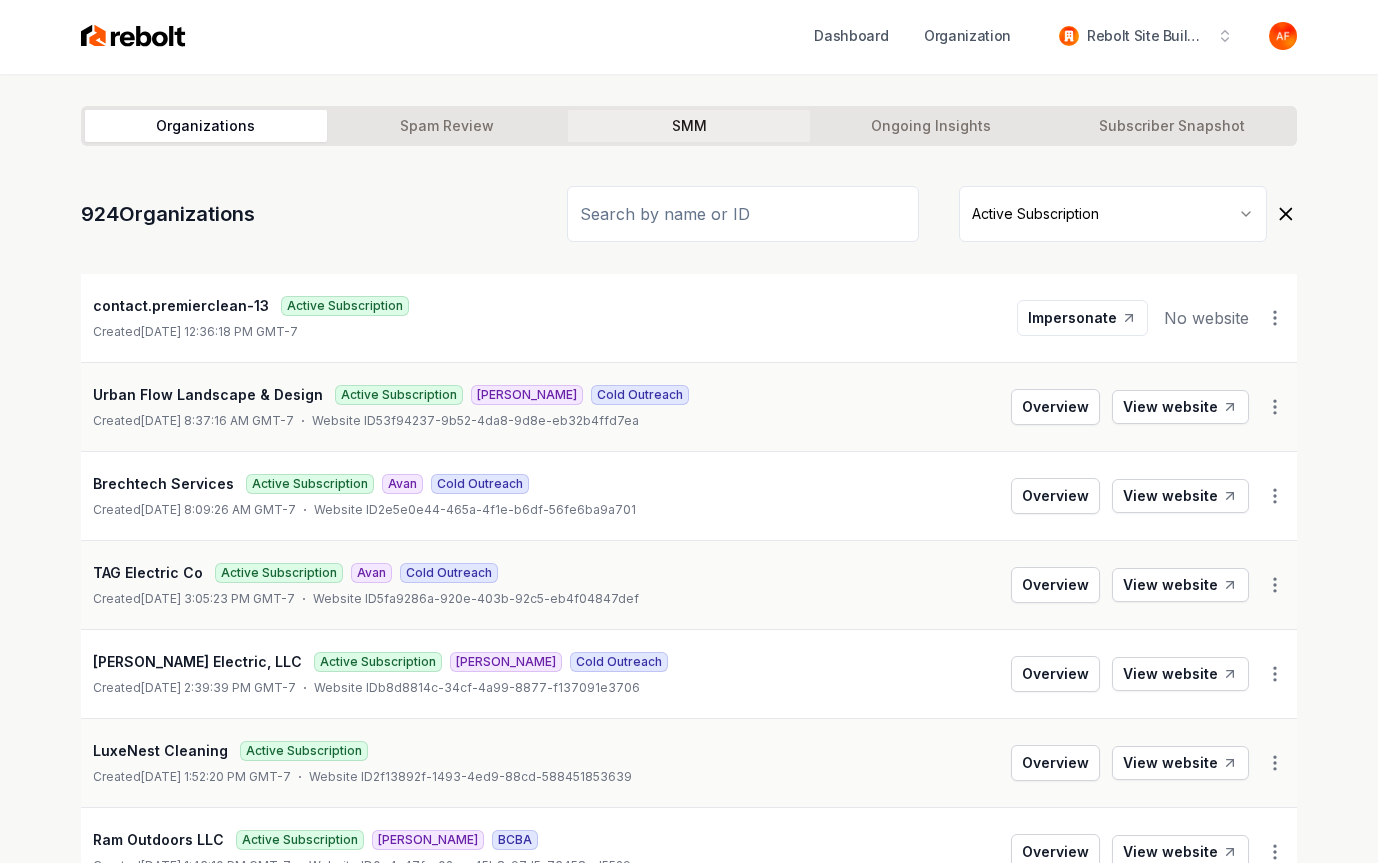 scroll, scrollTop: 0, scrollLeft: 0, axis: both 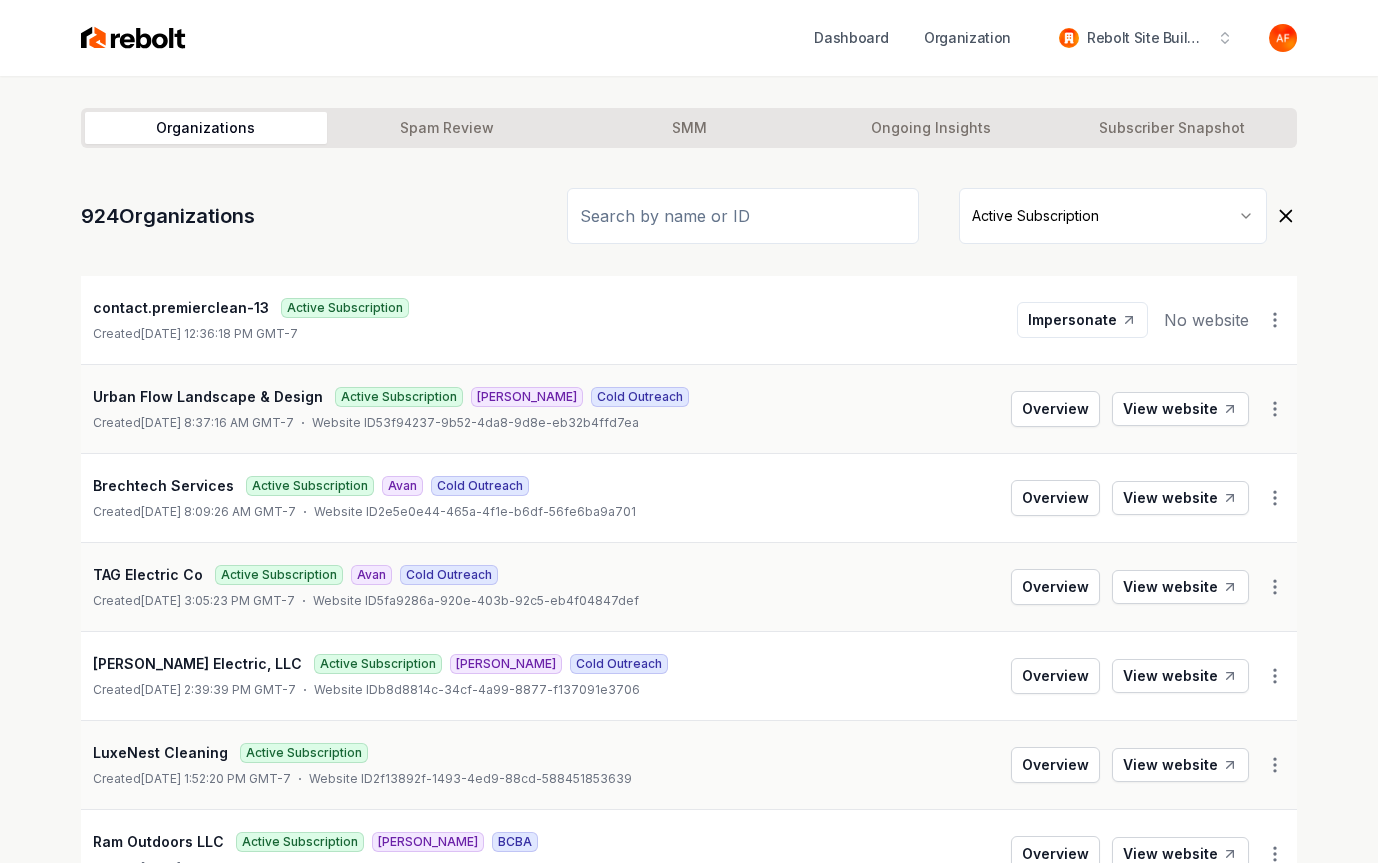 click at bounding box center [743, 216] 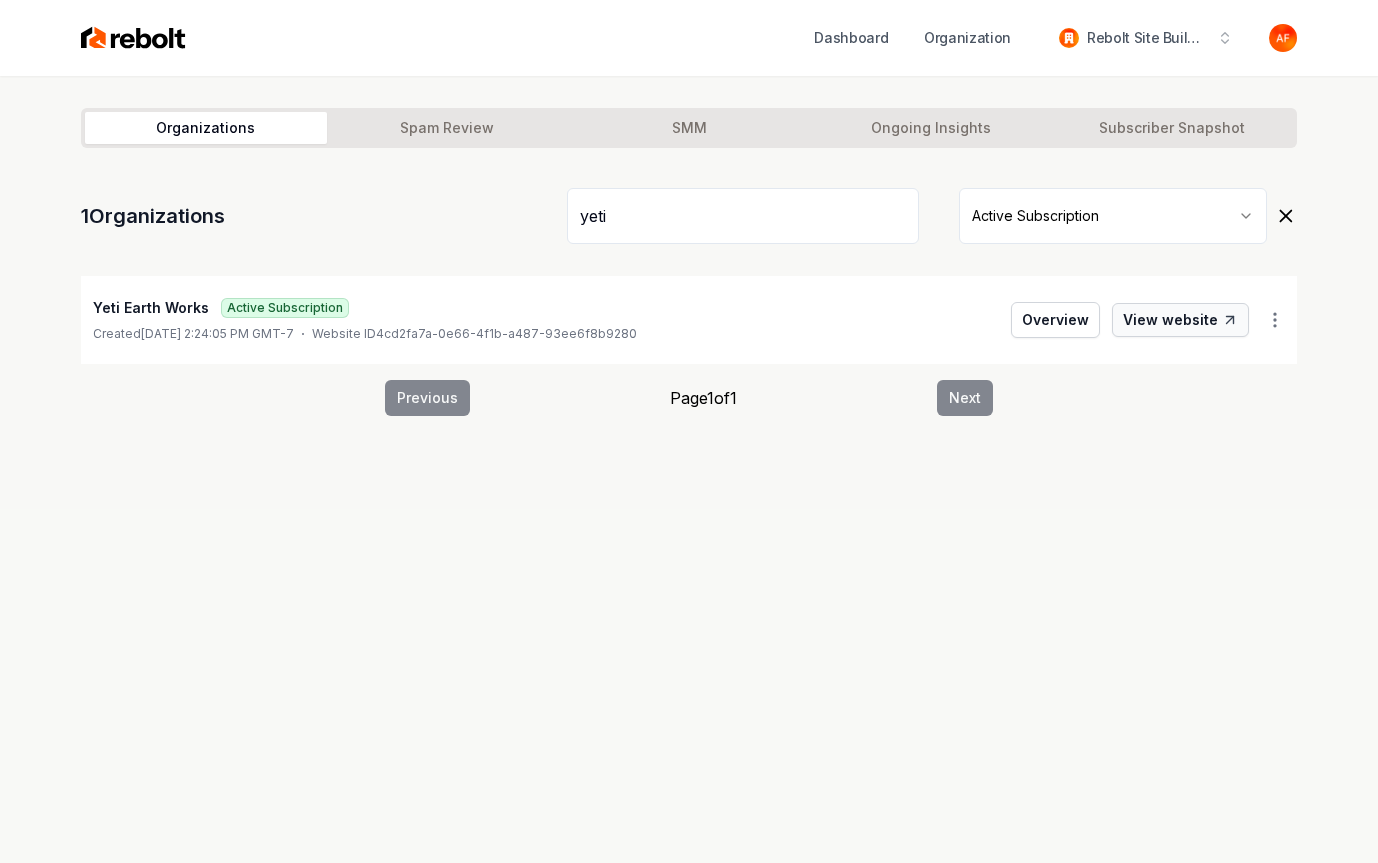 click 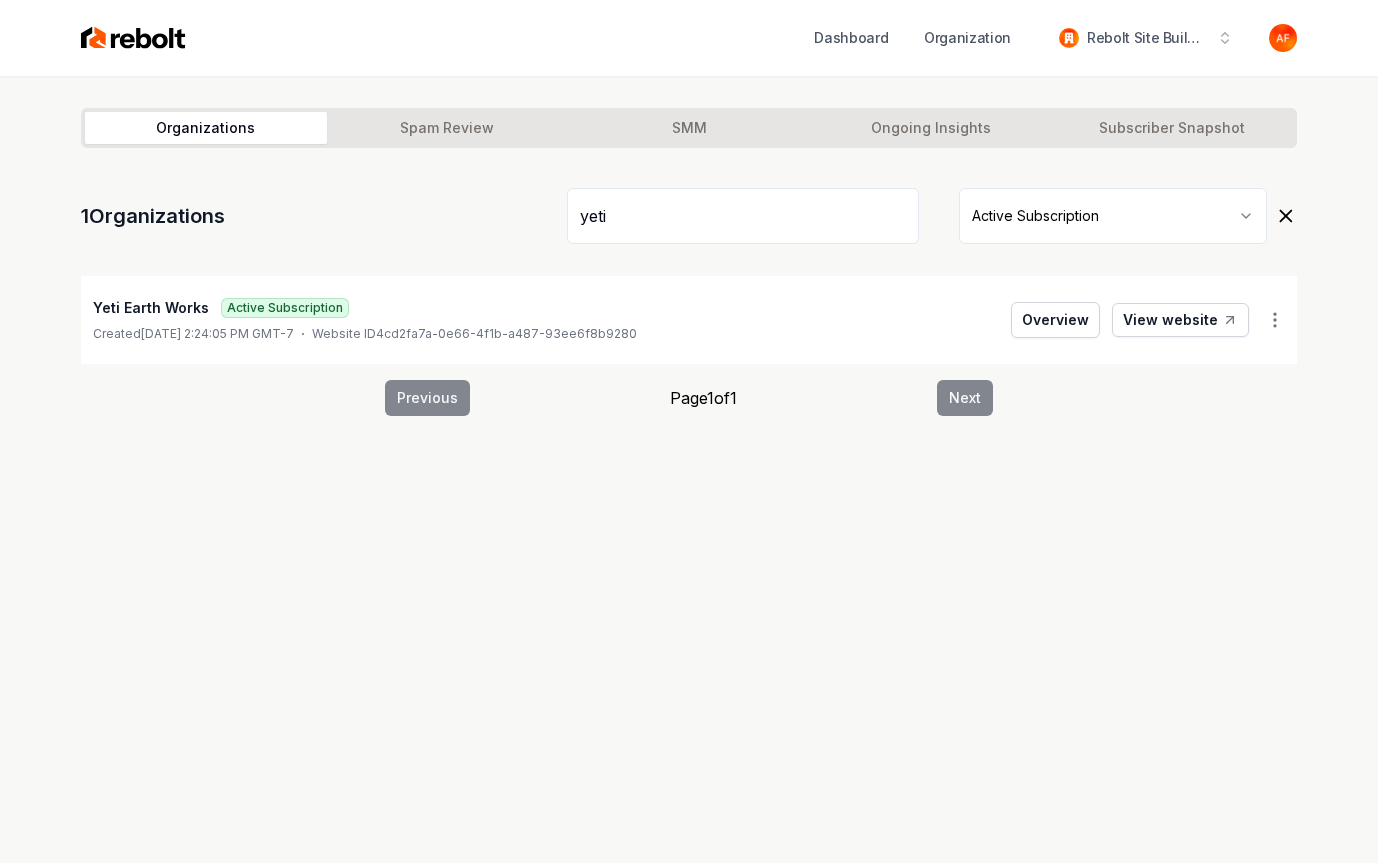 click on "yeti" at bounding box center [743, 216] 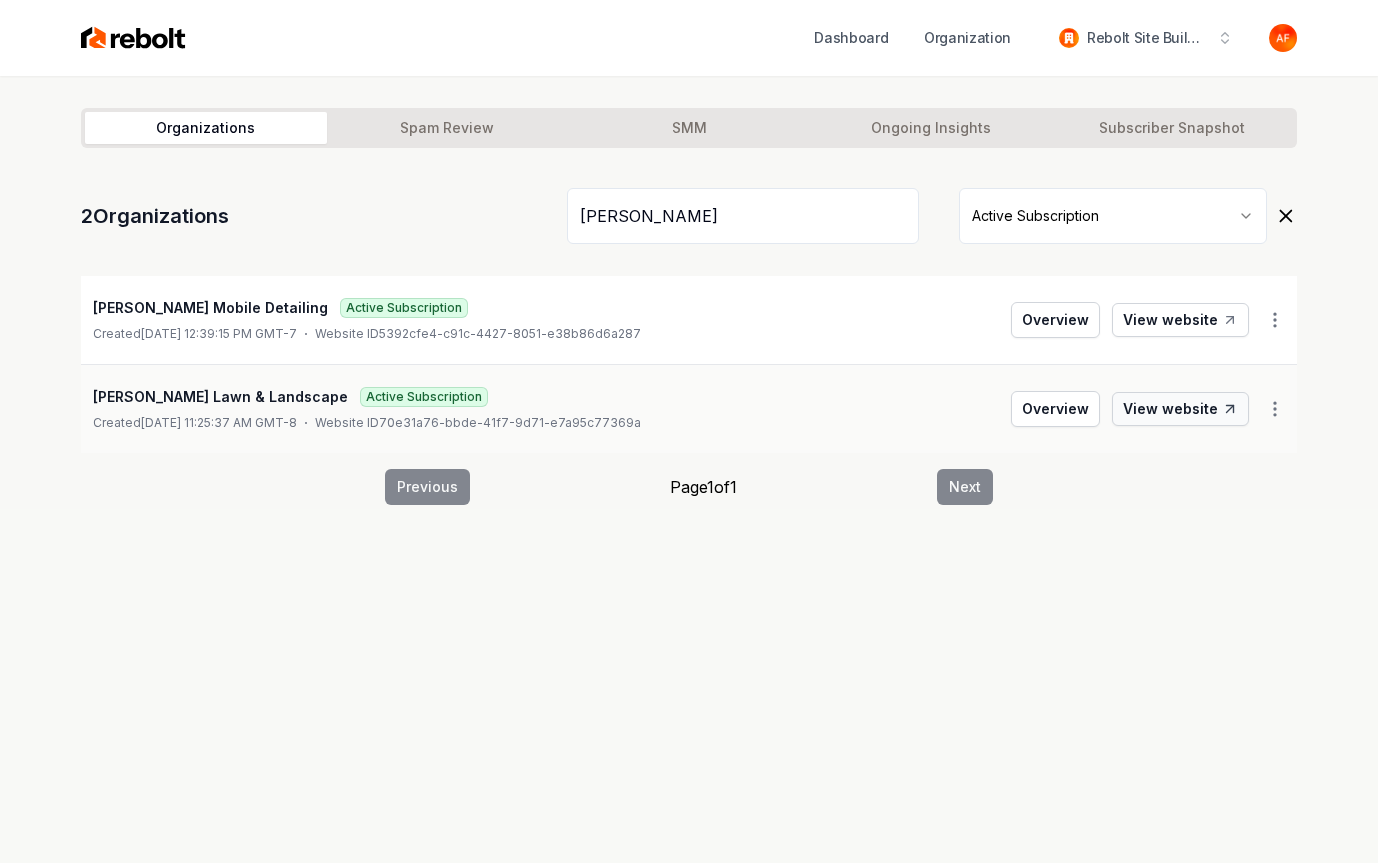 type on "[PERSON_NAME]" 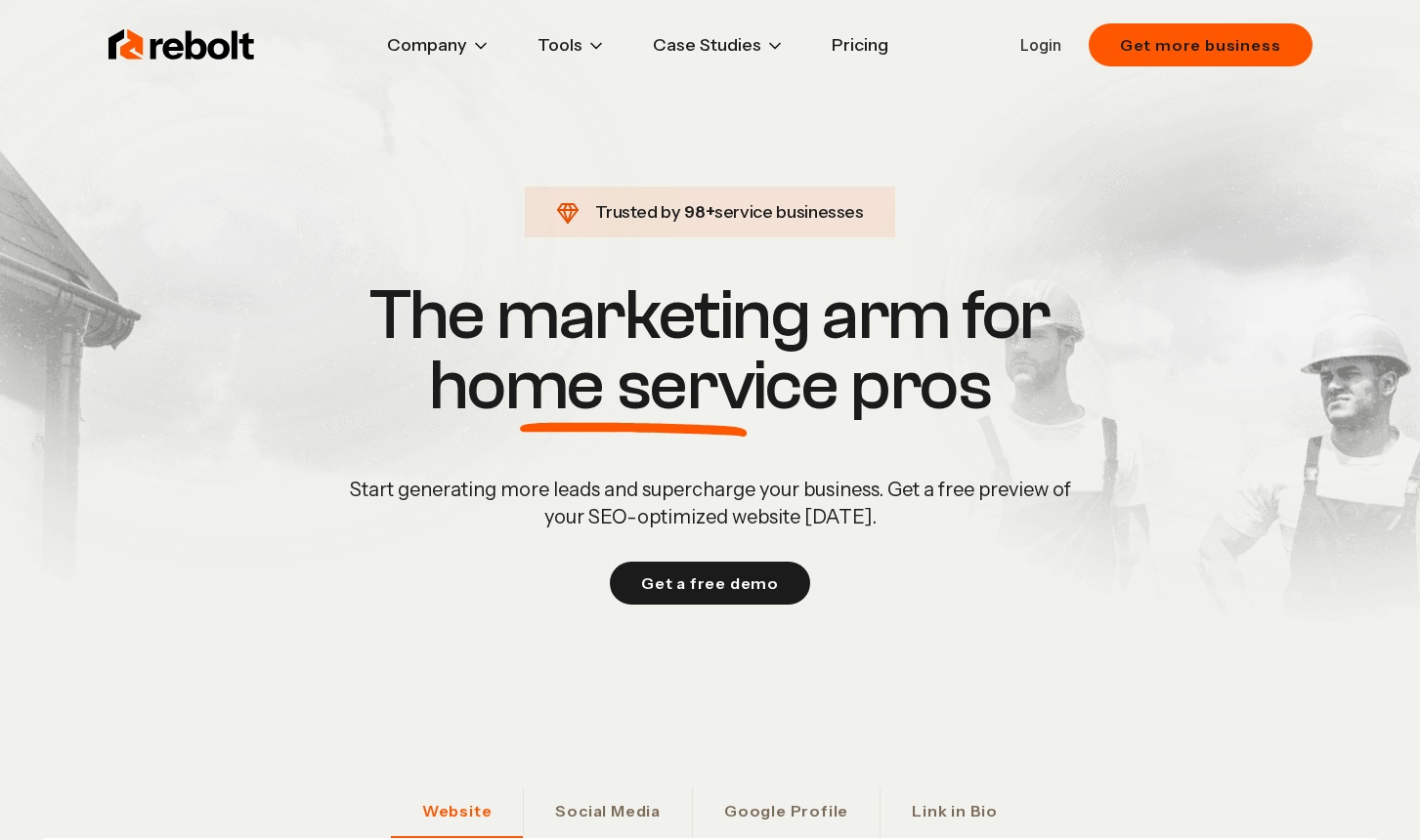 scroll, scrollTop: 0, scrollLeft: 0, axis: both 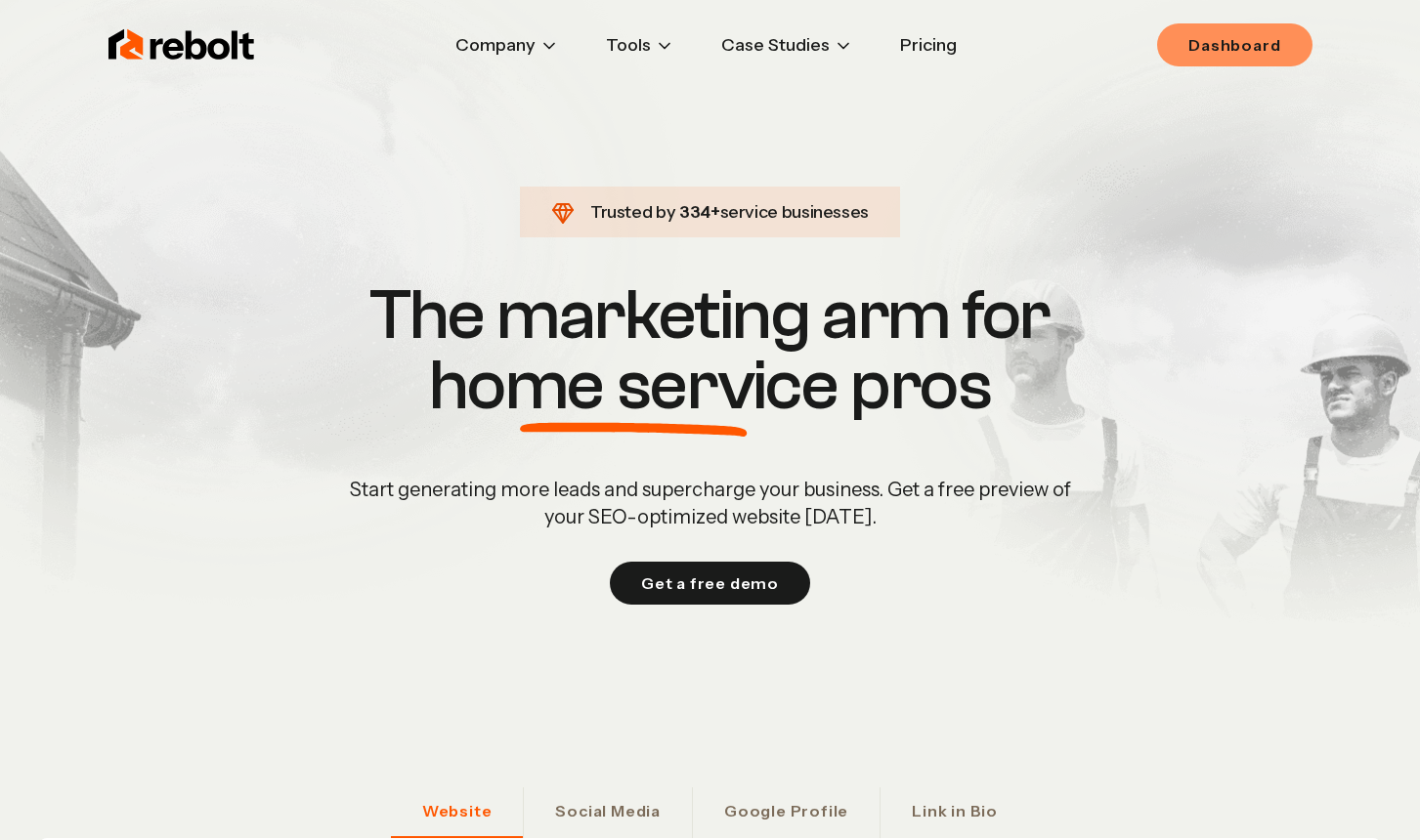 click on "Dashboard" at bounding box center (1234, 45) 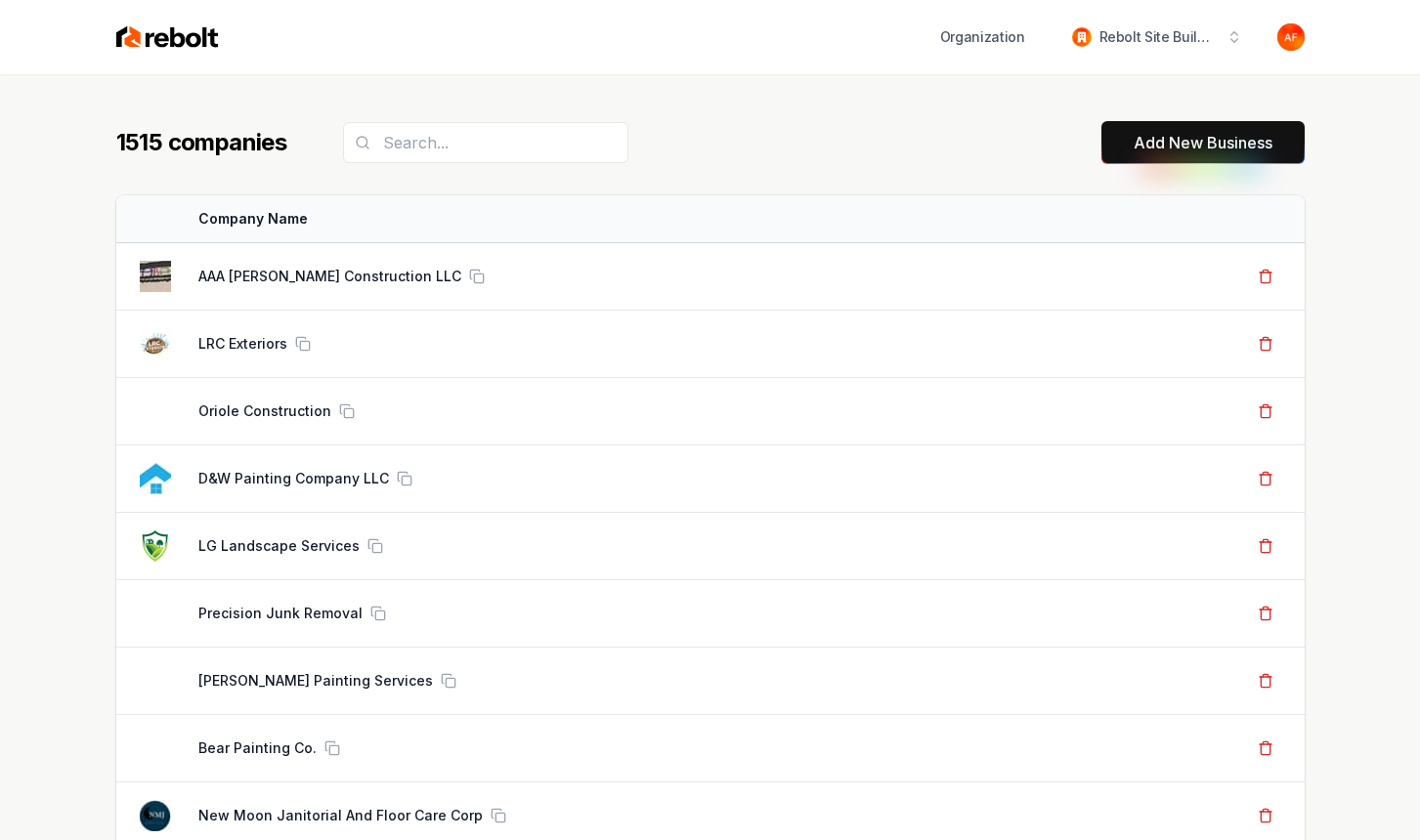 click on "Add New Business" at bounding box center [1203, 143] 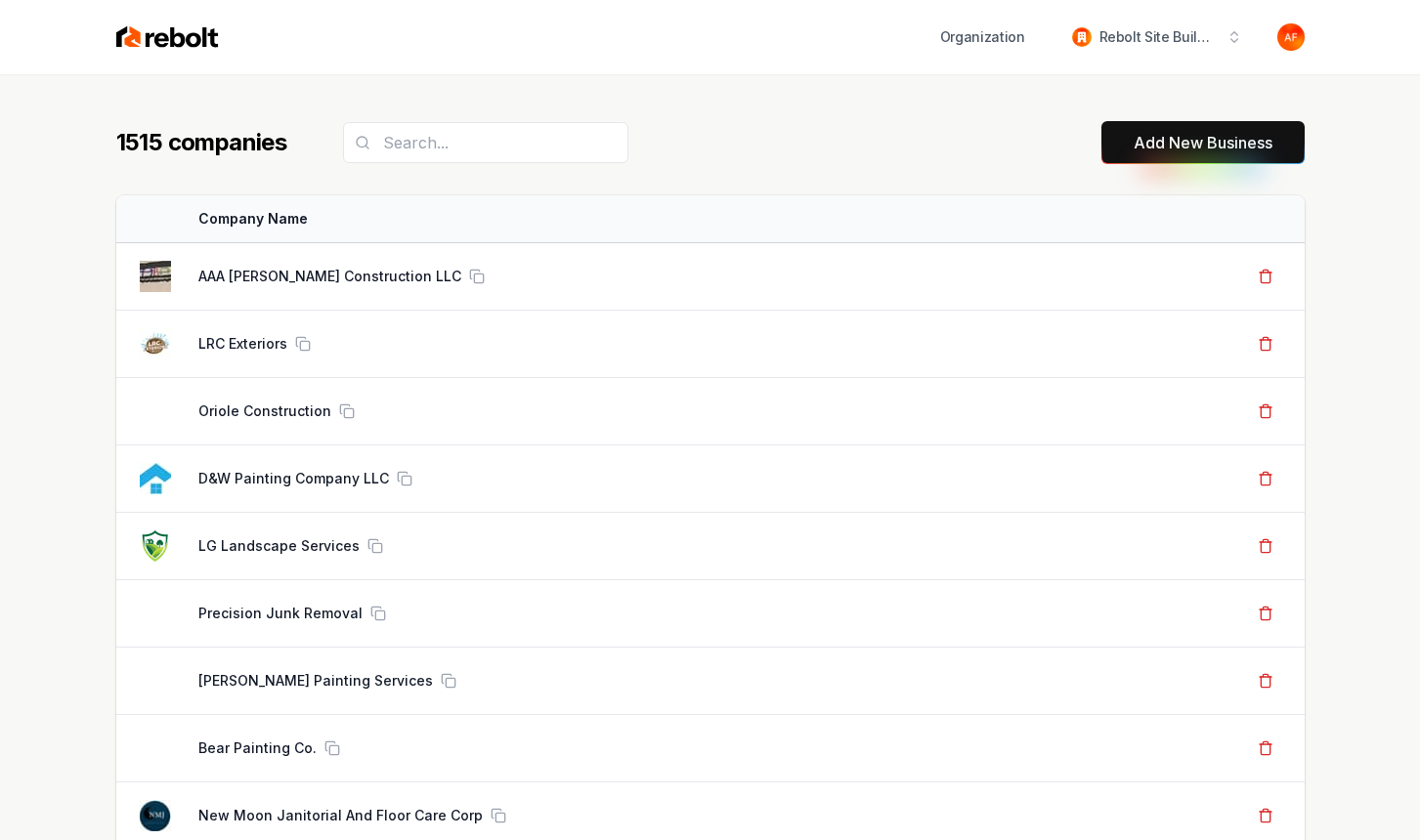 click on "Add New Business" at bounding box center [1203, 143] 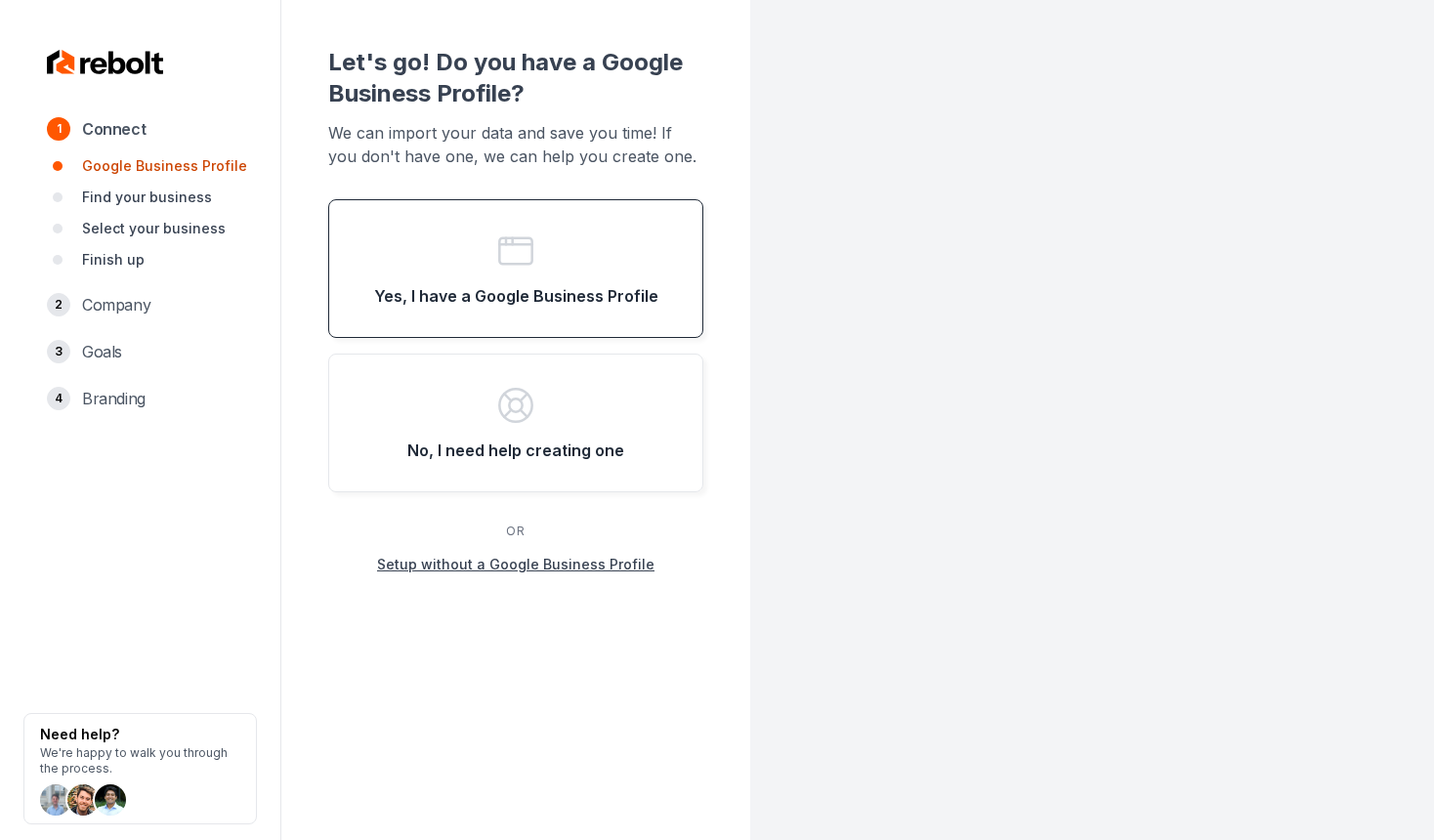 click on "Yes, I have a Google Business Profile" at bounding box center [516, 269] 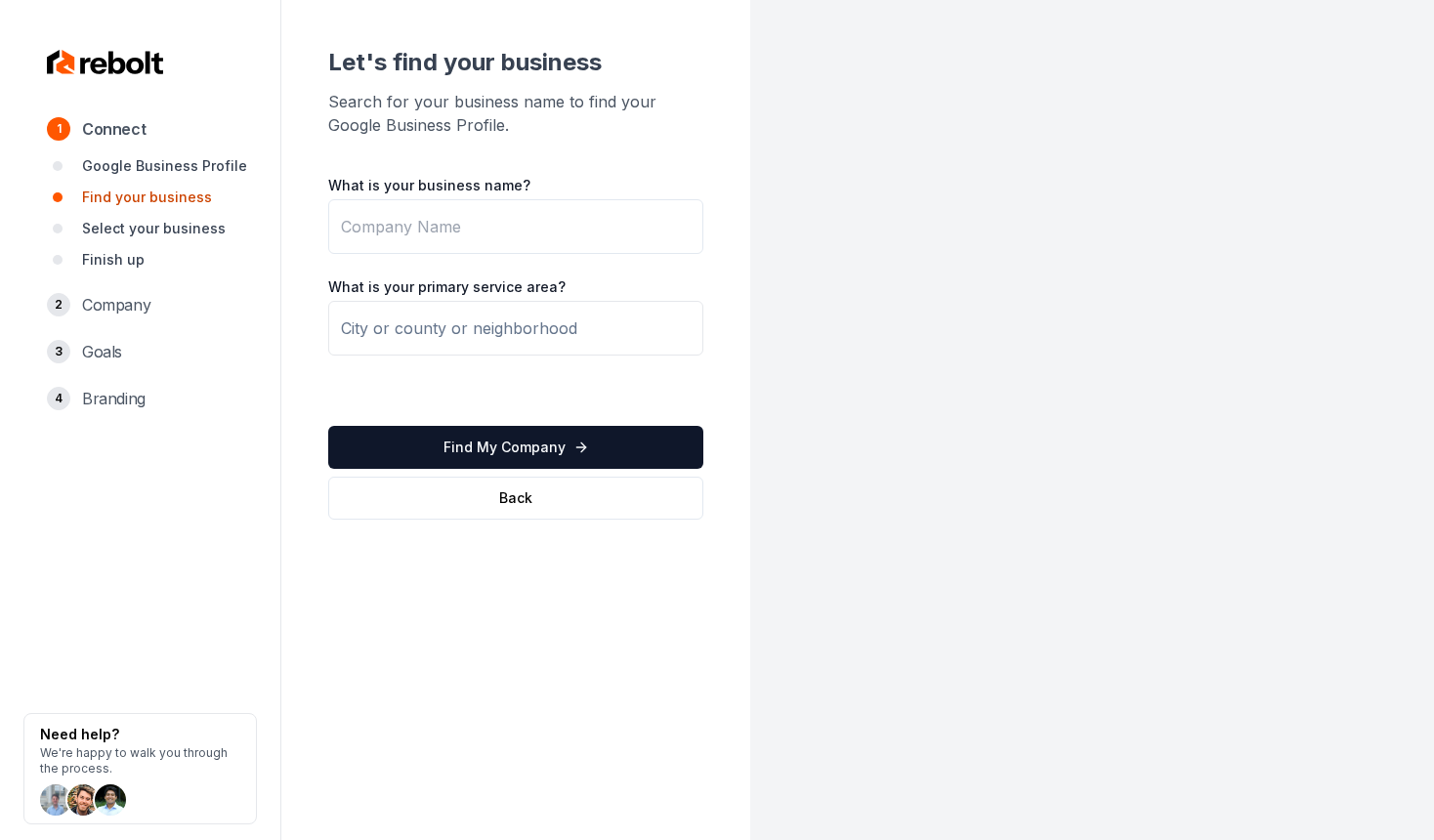click on "What is your business name?" at bounding box center [516, 227] 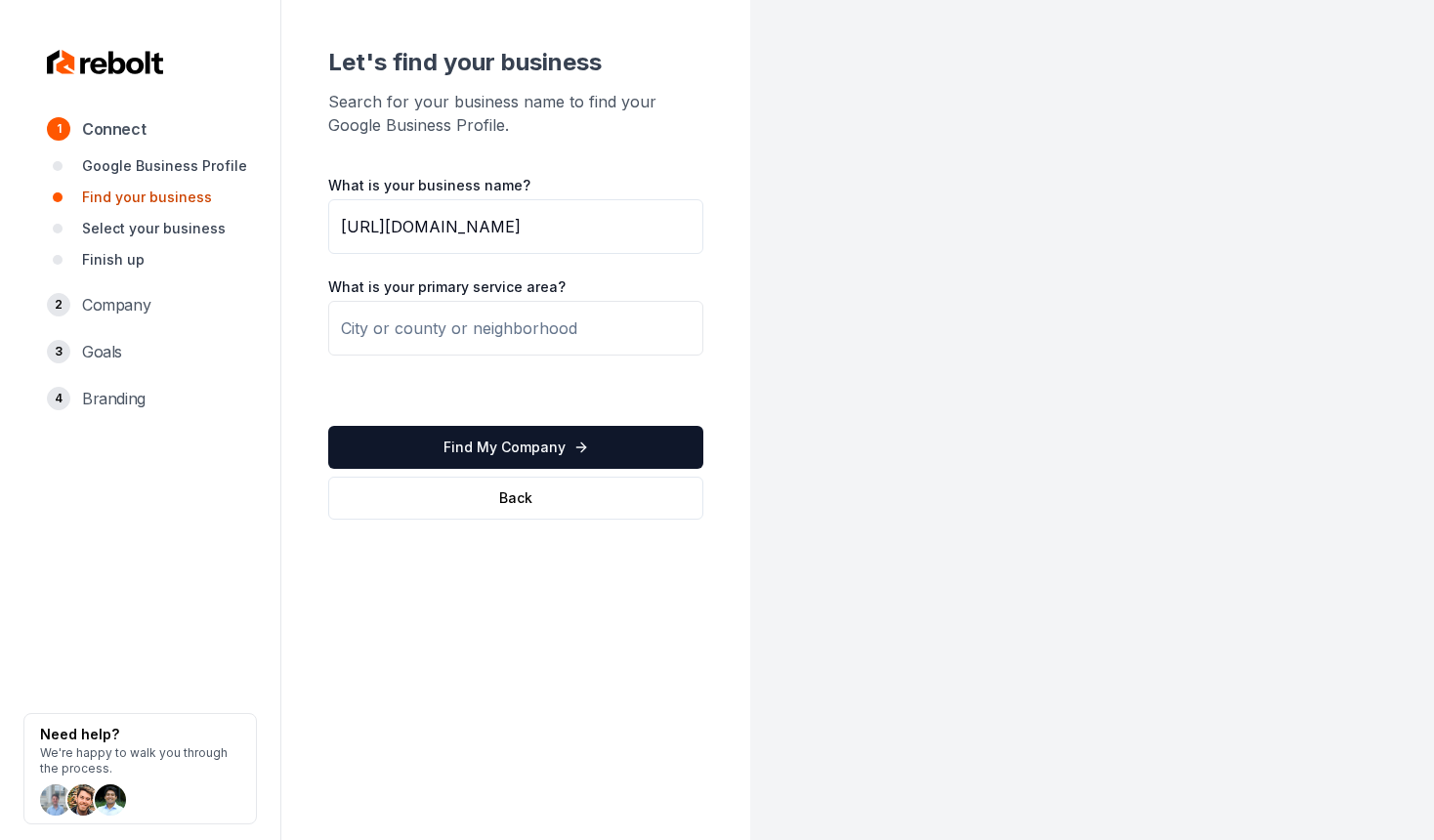 scroll, scrollTop: 0, scrollLeft: 54, axis: horizontal 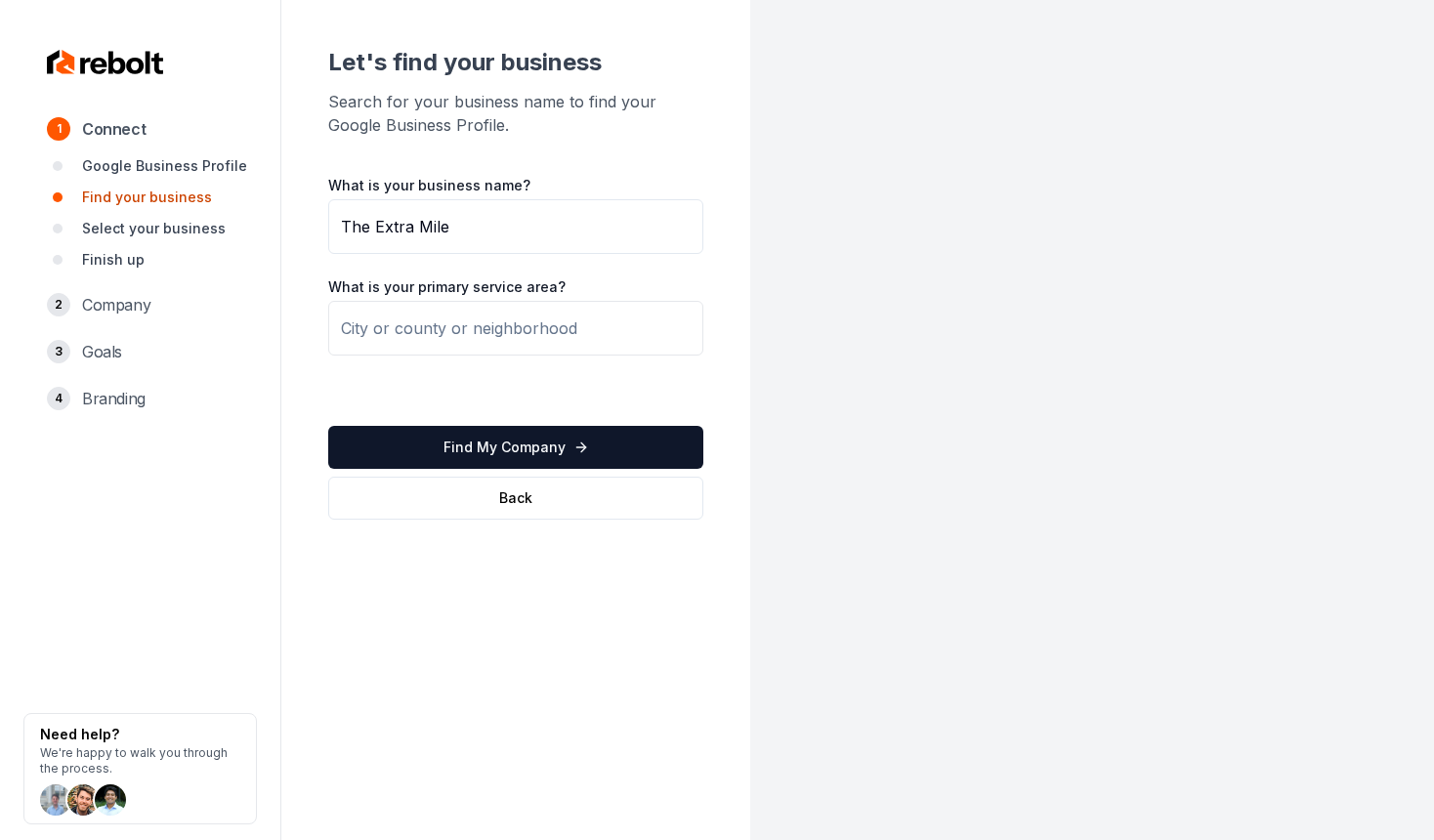 click on "The Extra Mile" at bounding box center (516, 227) 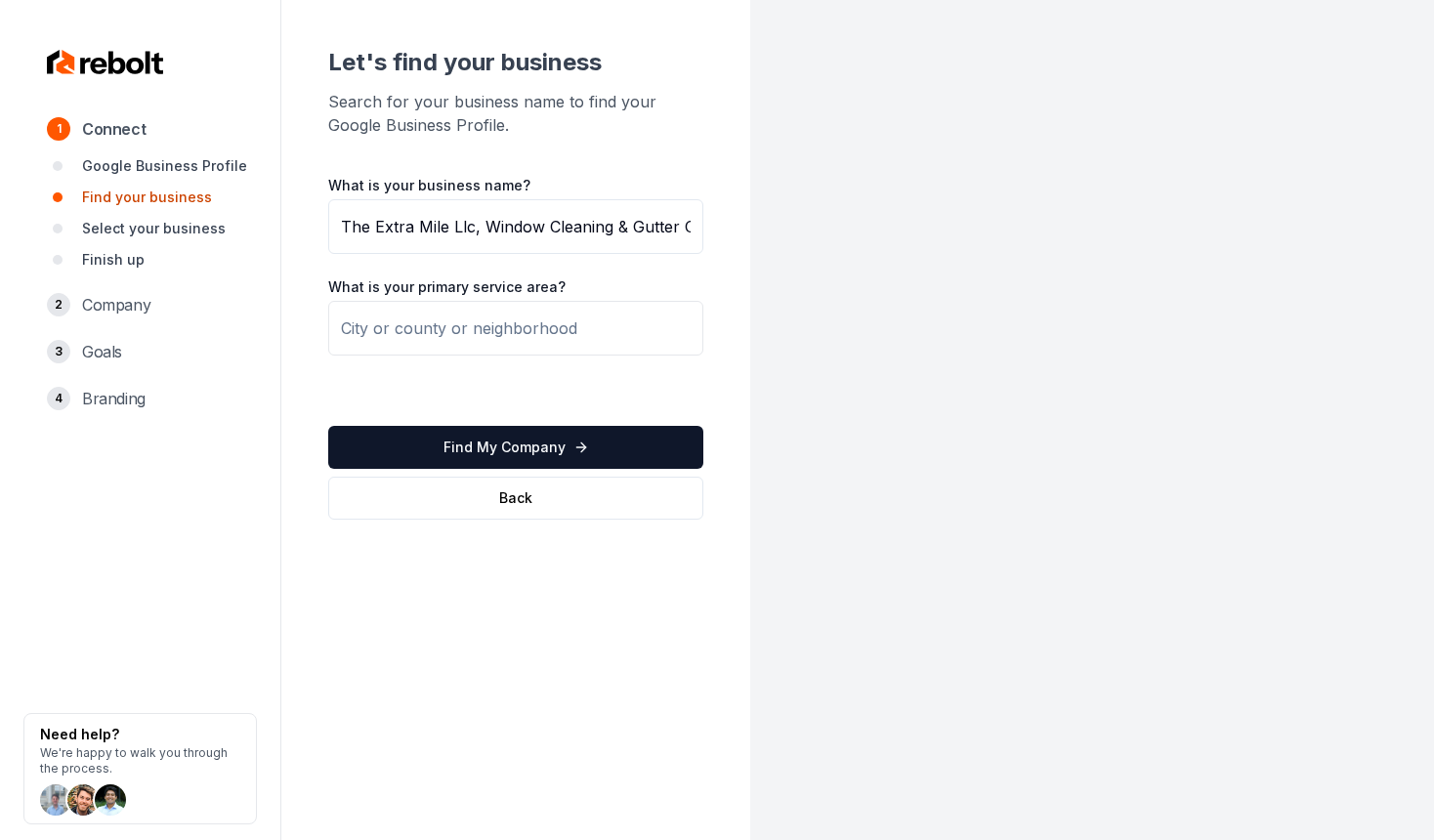 scroll, scrollTop: 0, scrollLeft: 128, axis: horizontal 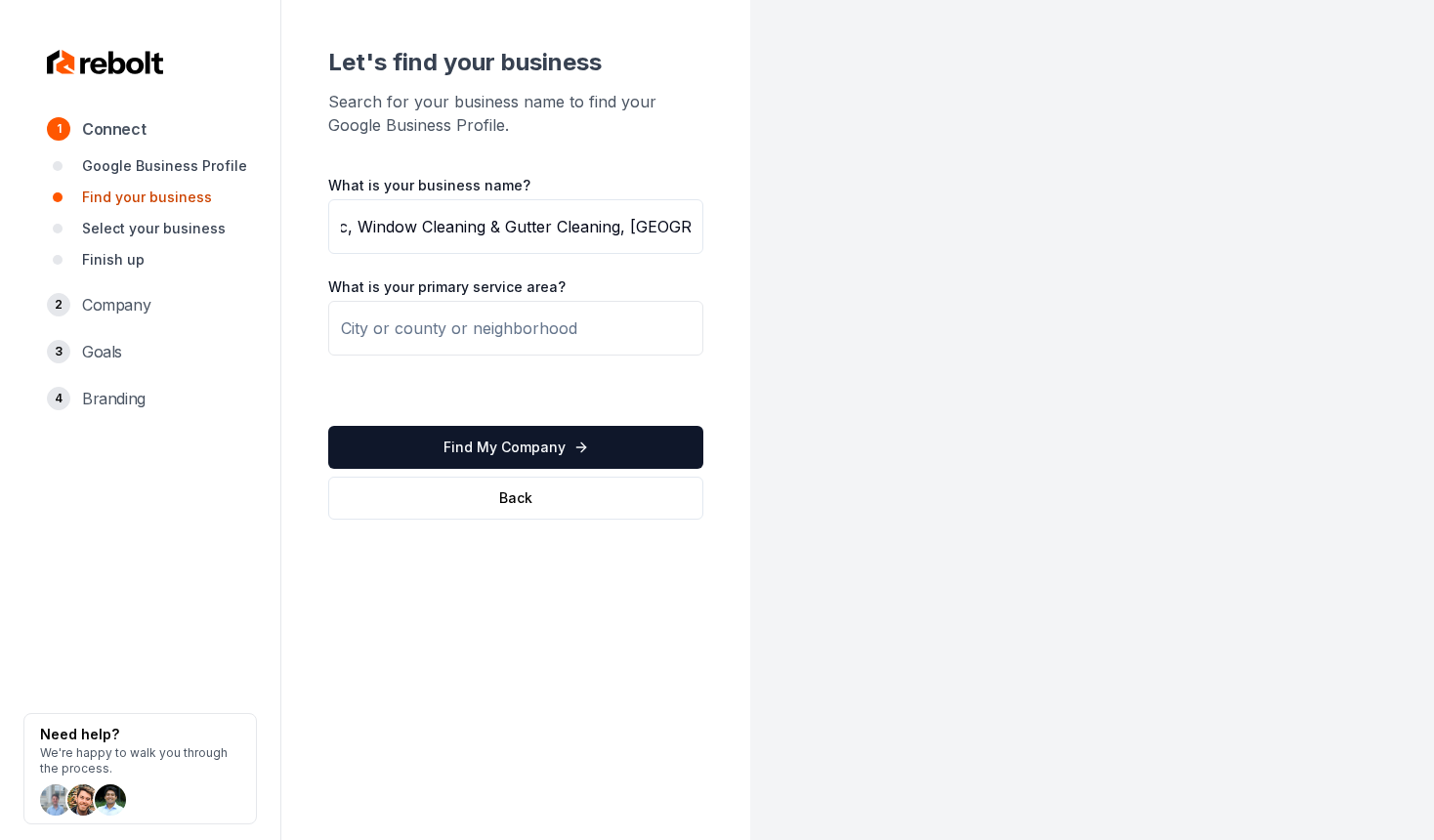 type on "The Extra Mile Llc, Window Cleaning & Gutter Cleaning, Spokane" 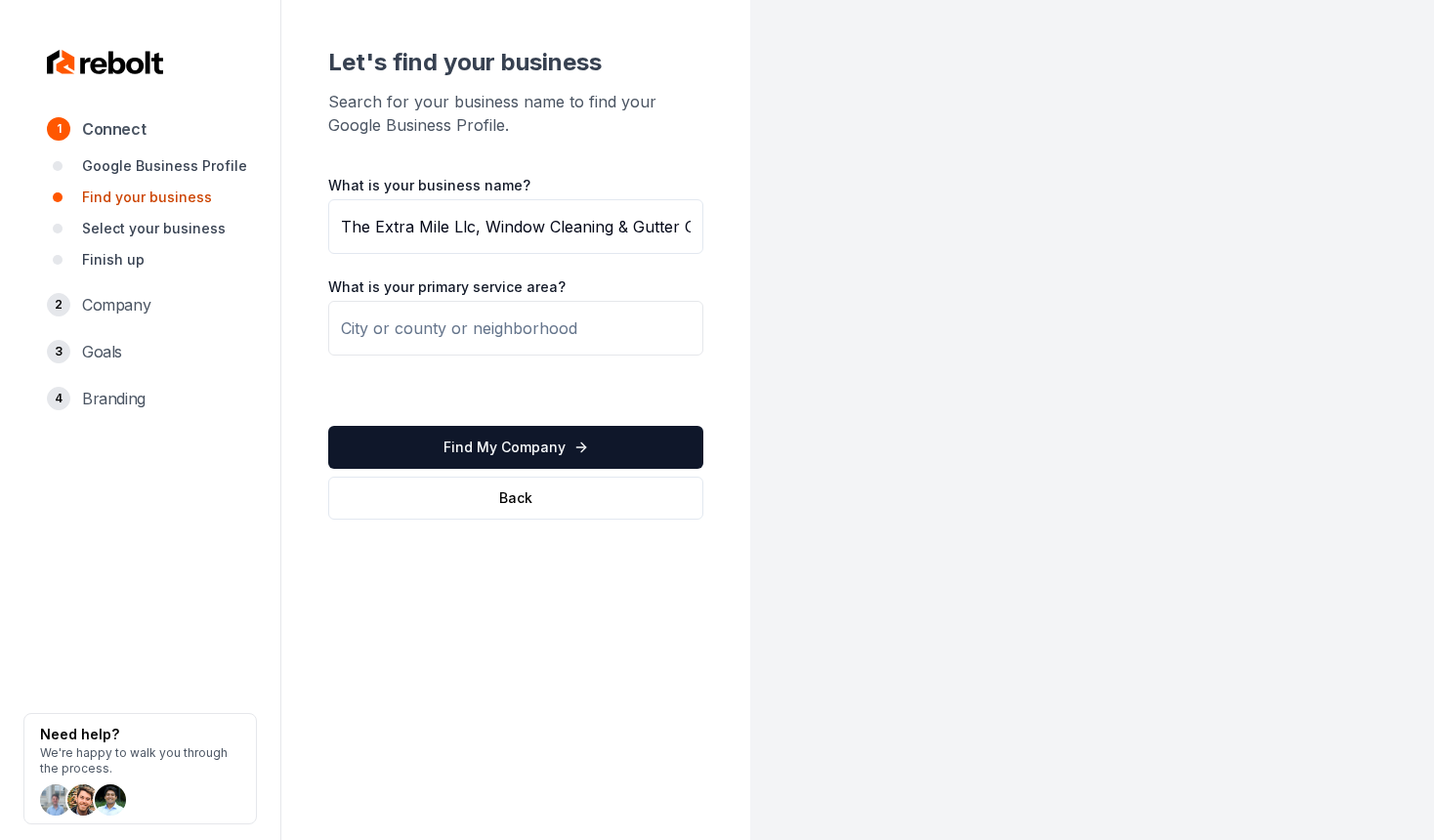 click at bounding box center (516, 328) 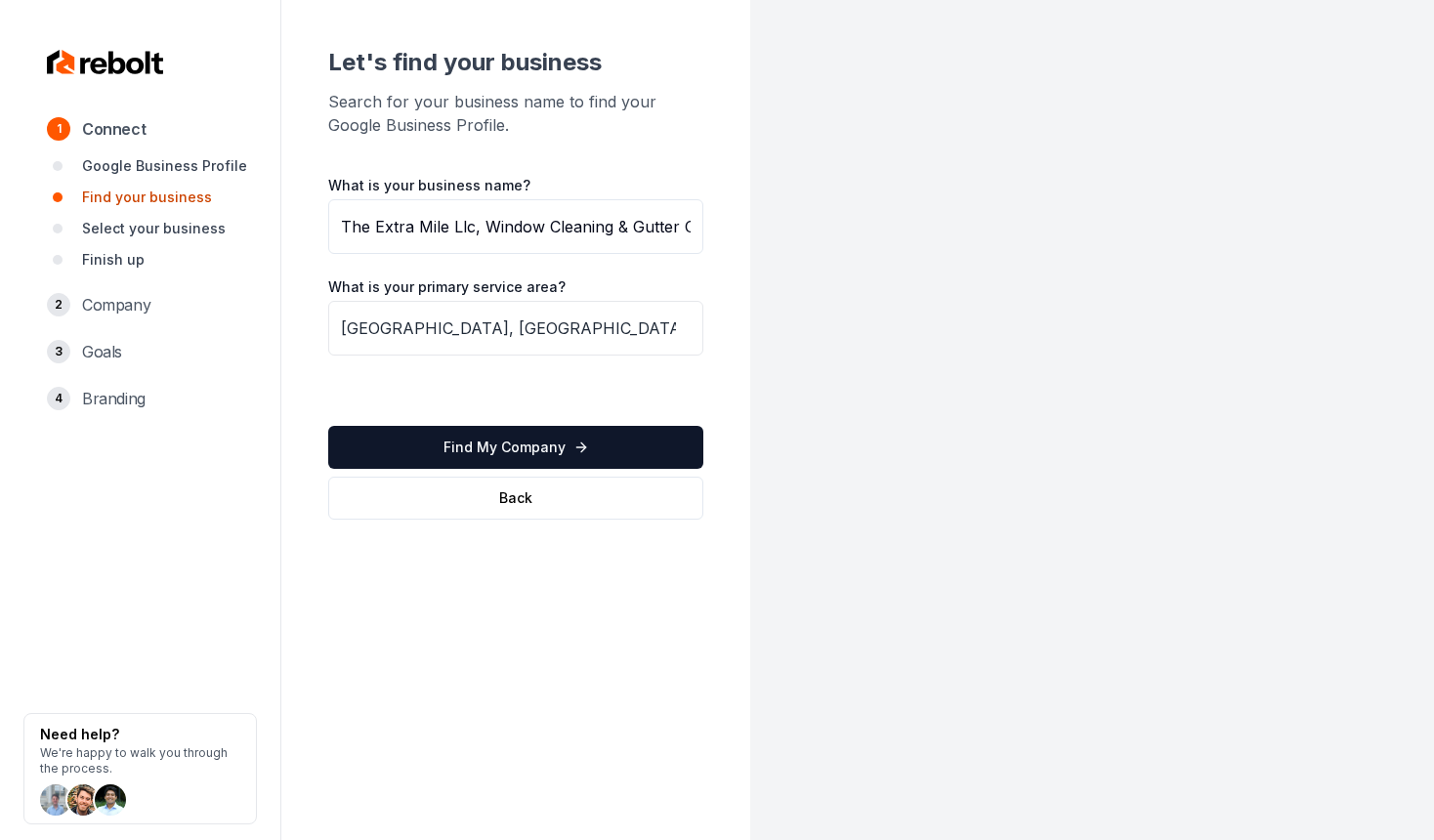 drag, startPoint x: 549, startPoint y: 337, endPoint x: 409, endPoint y: 319, distance: 141.1524 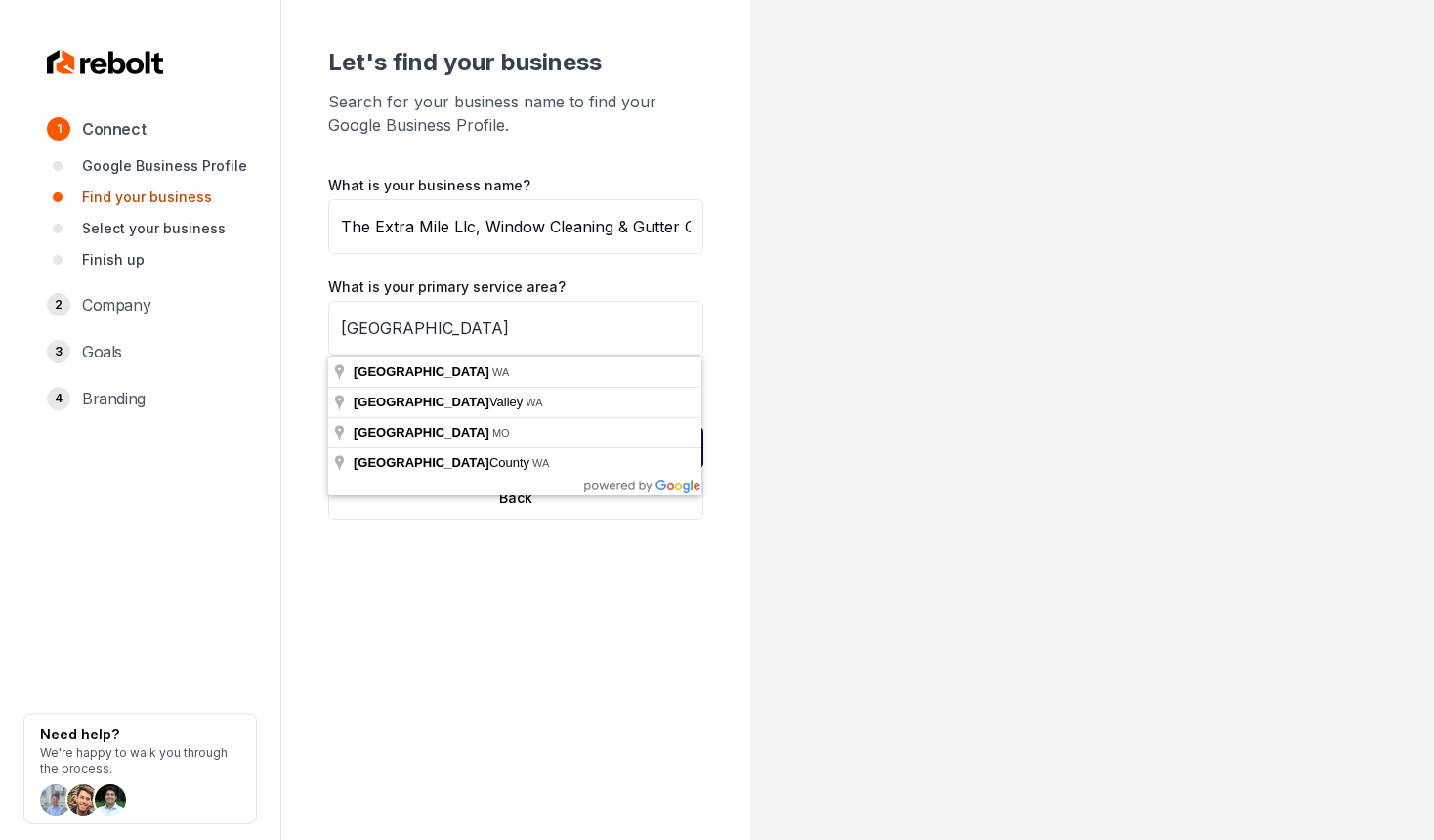 type on "Spokane, WA" 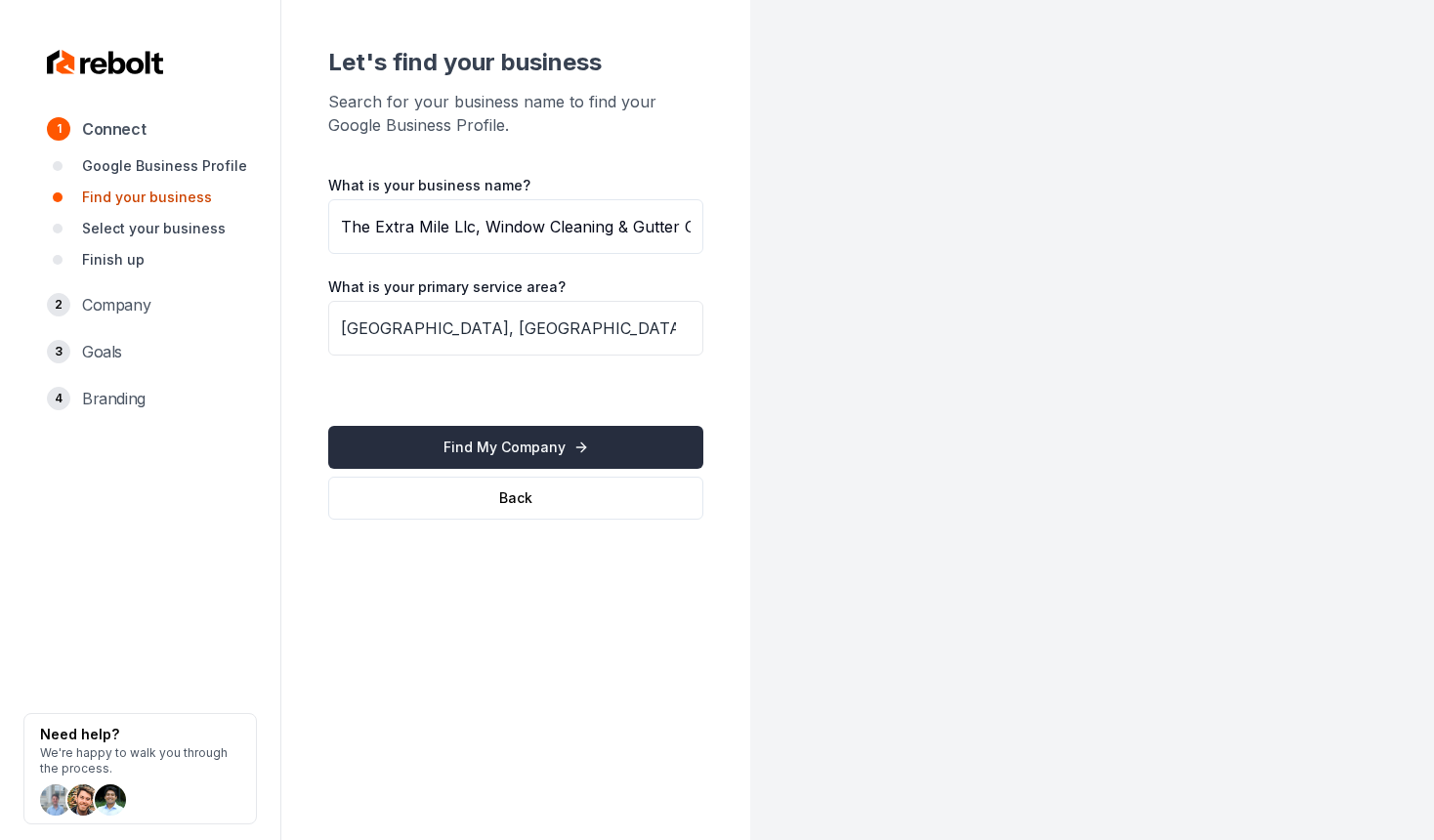 click on "Find My Company" at bounding box center [516, 447] 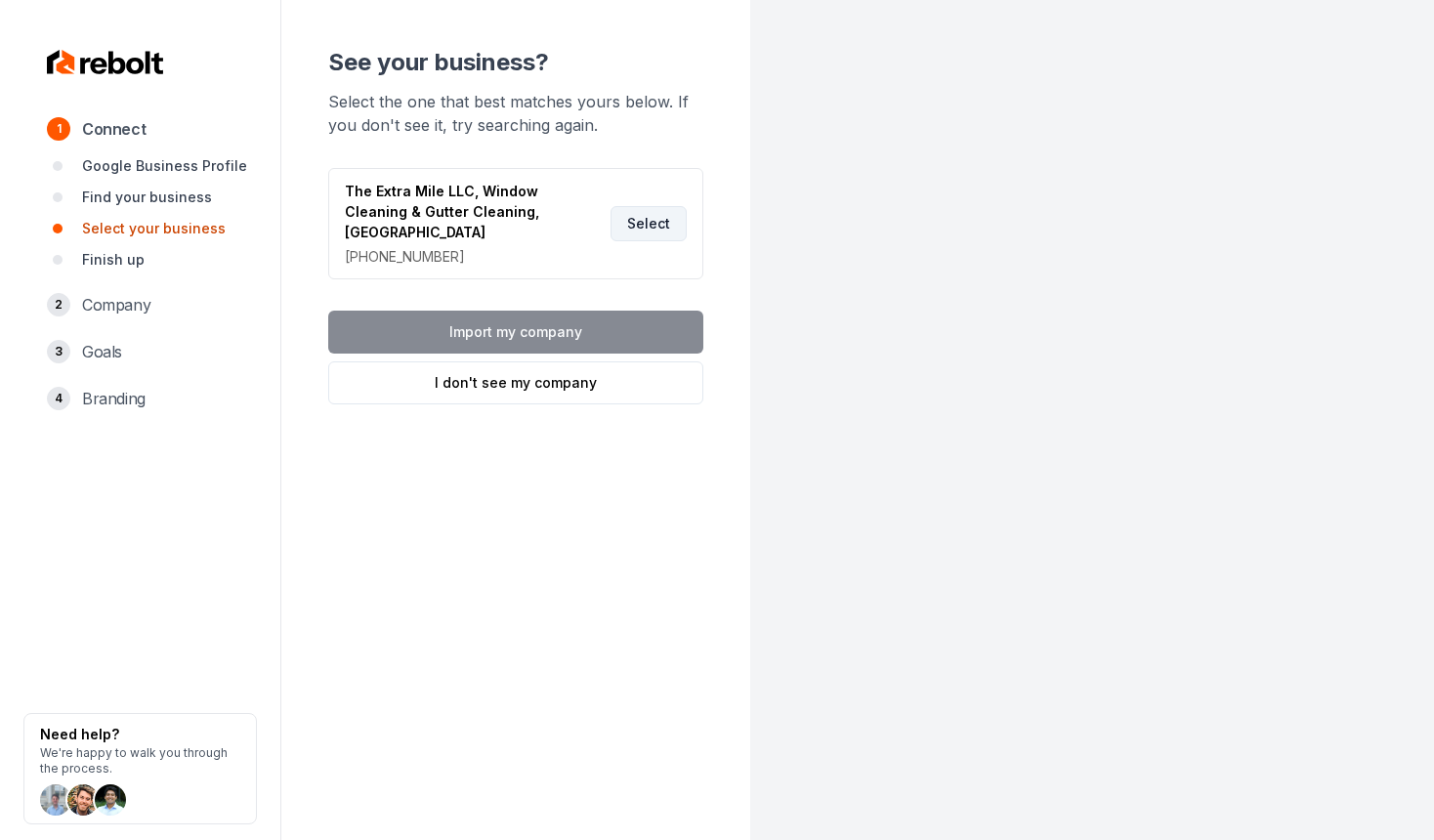 click on "Select" at bounding box center (649, 224) 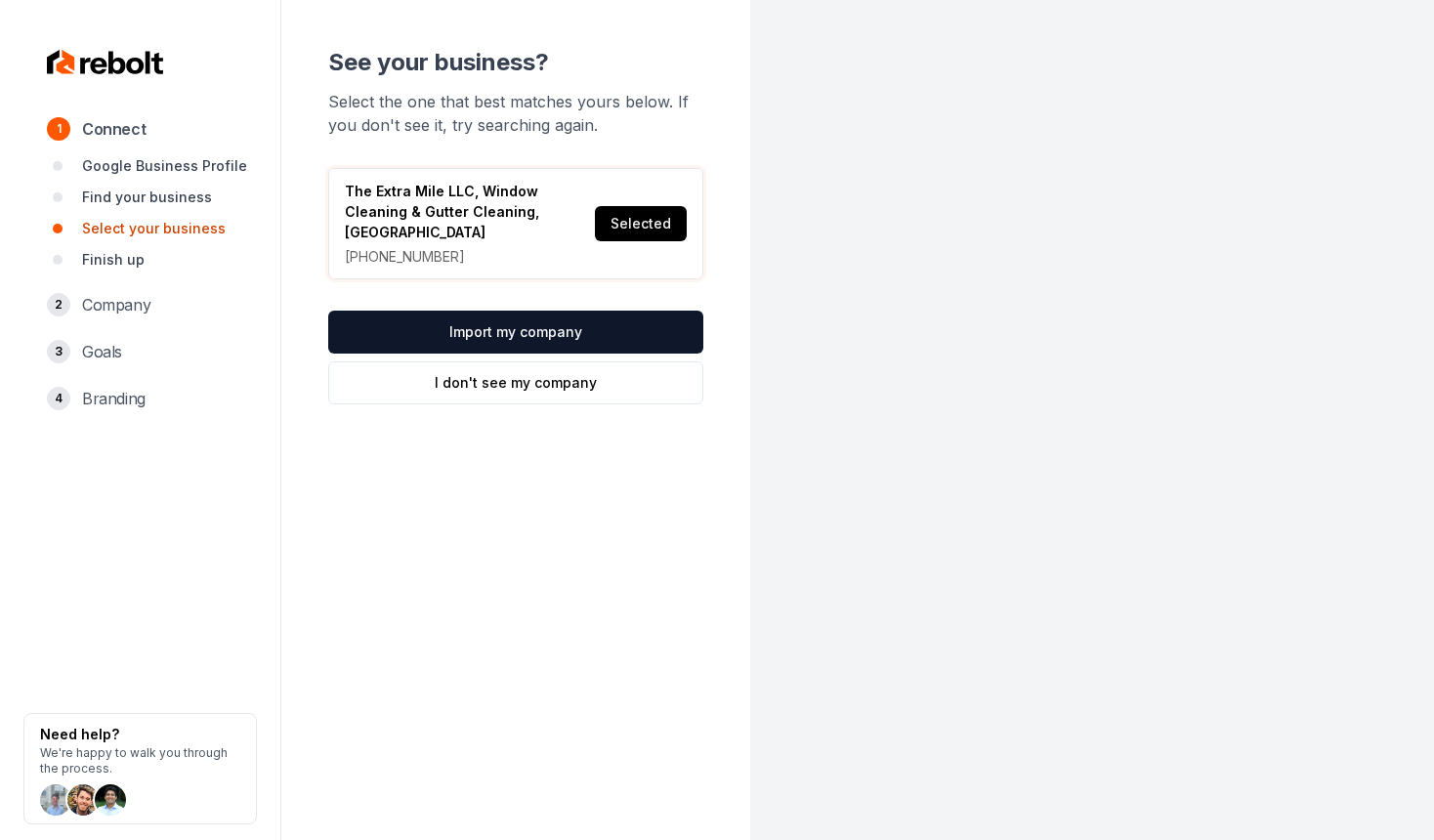 click on "Import my company" at bounding box center [516, 332] 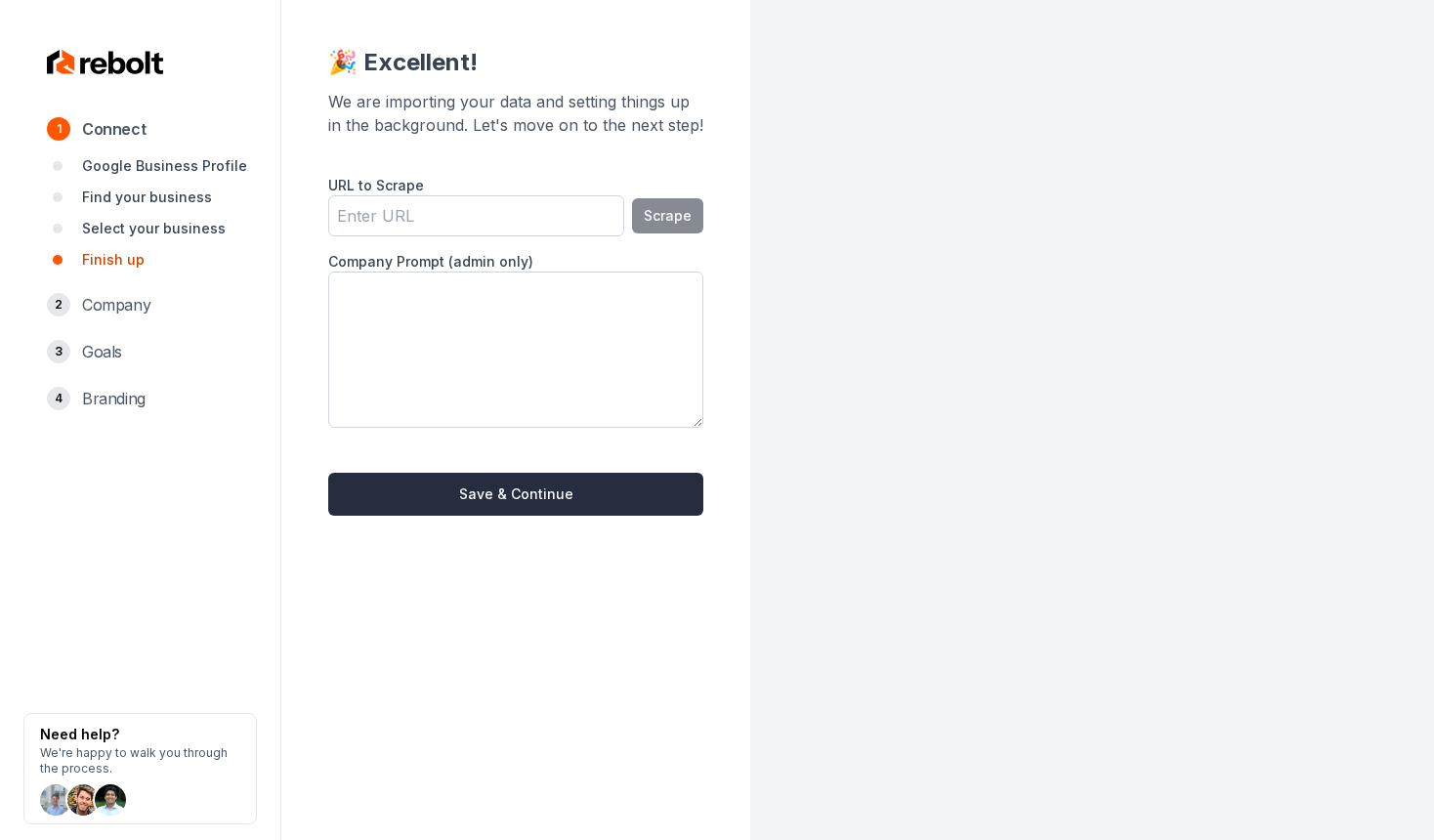click on "Save & Continue" at bounding box center (516, 494) 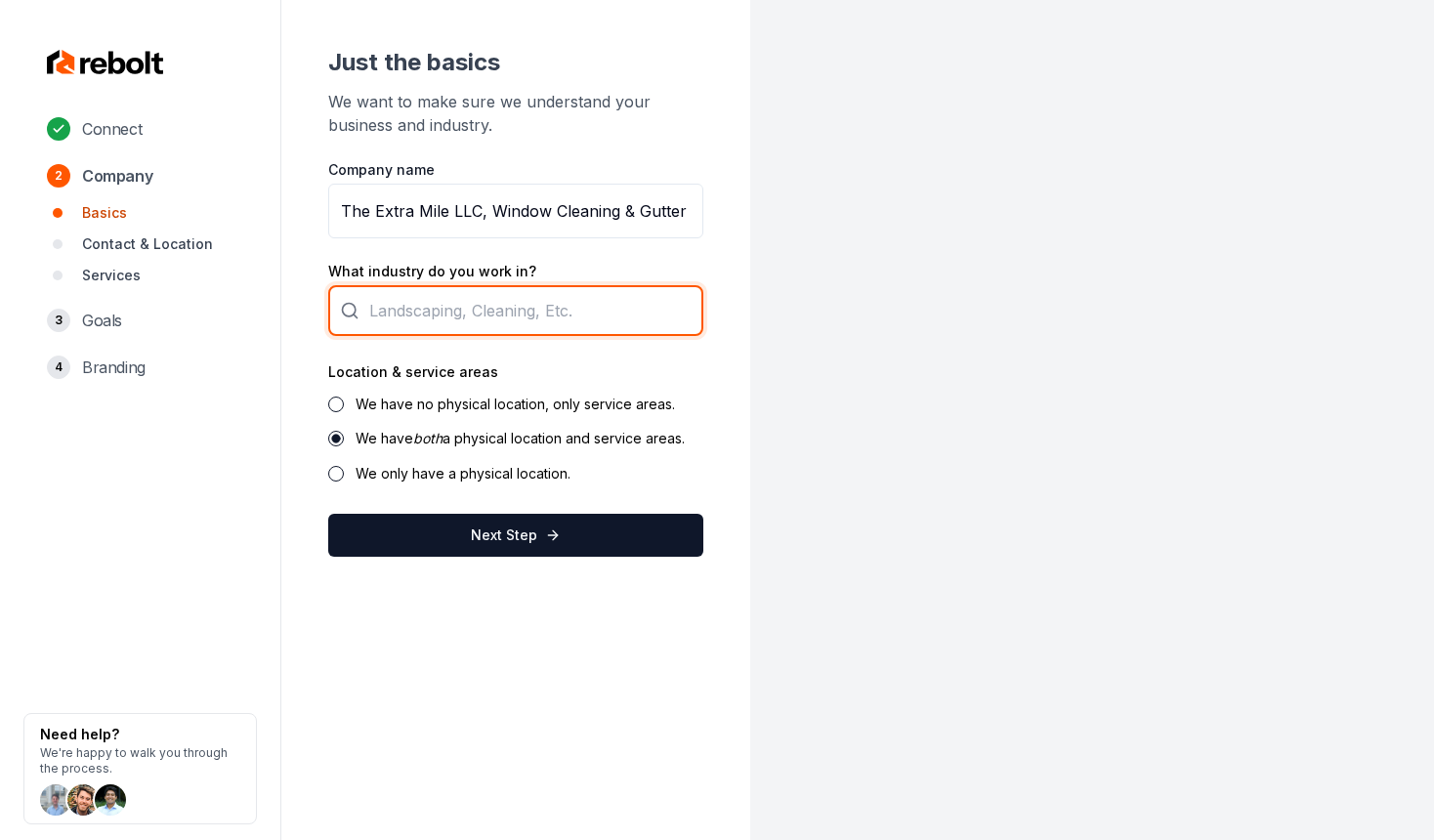 click at bounding box center (516, 311) 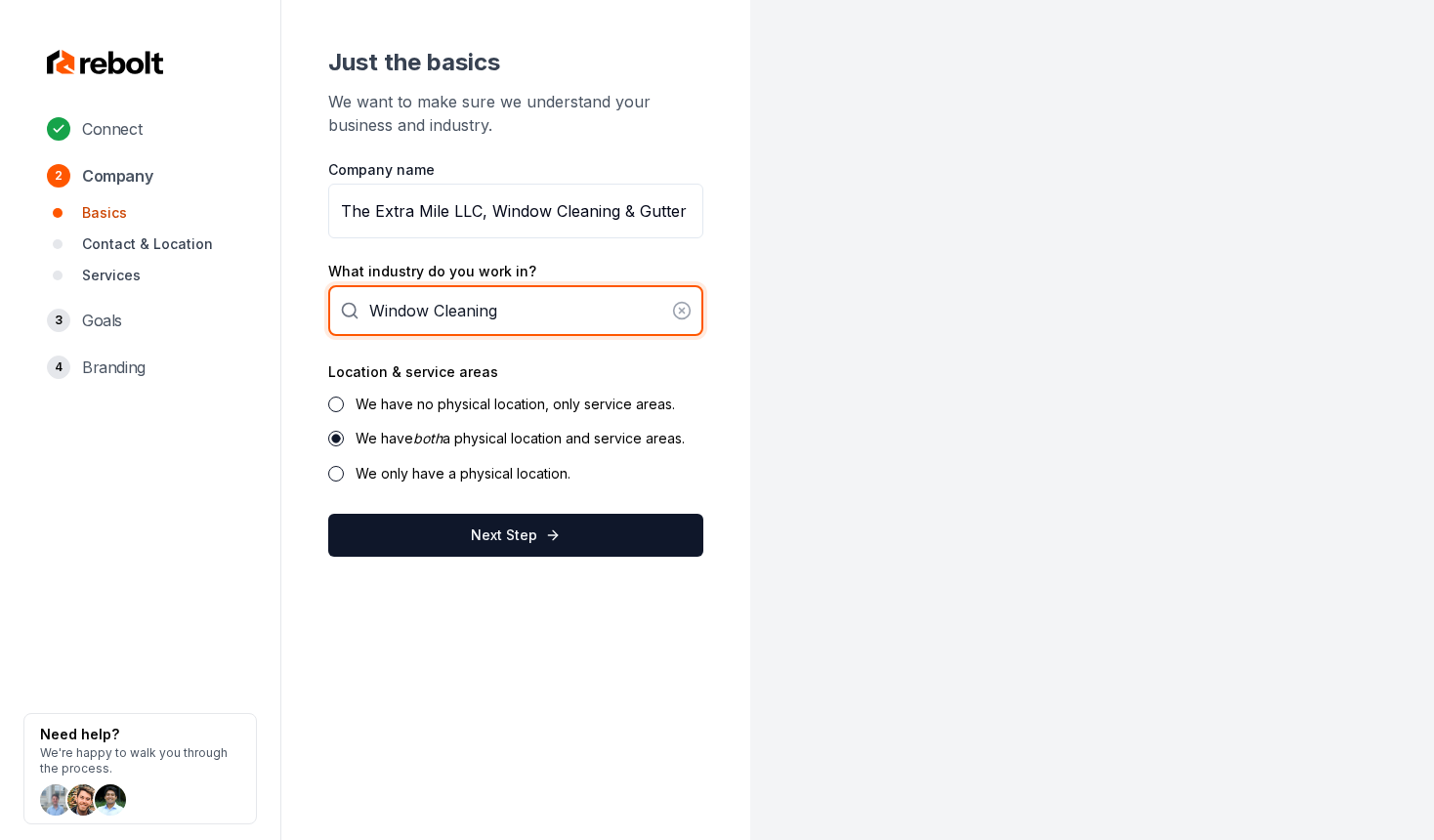 click on "We have no physical location, only service areas." at bounding box center (515, 403) 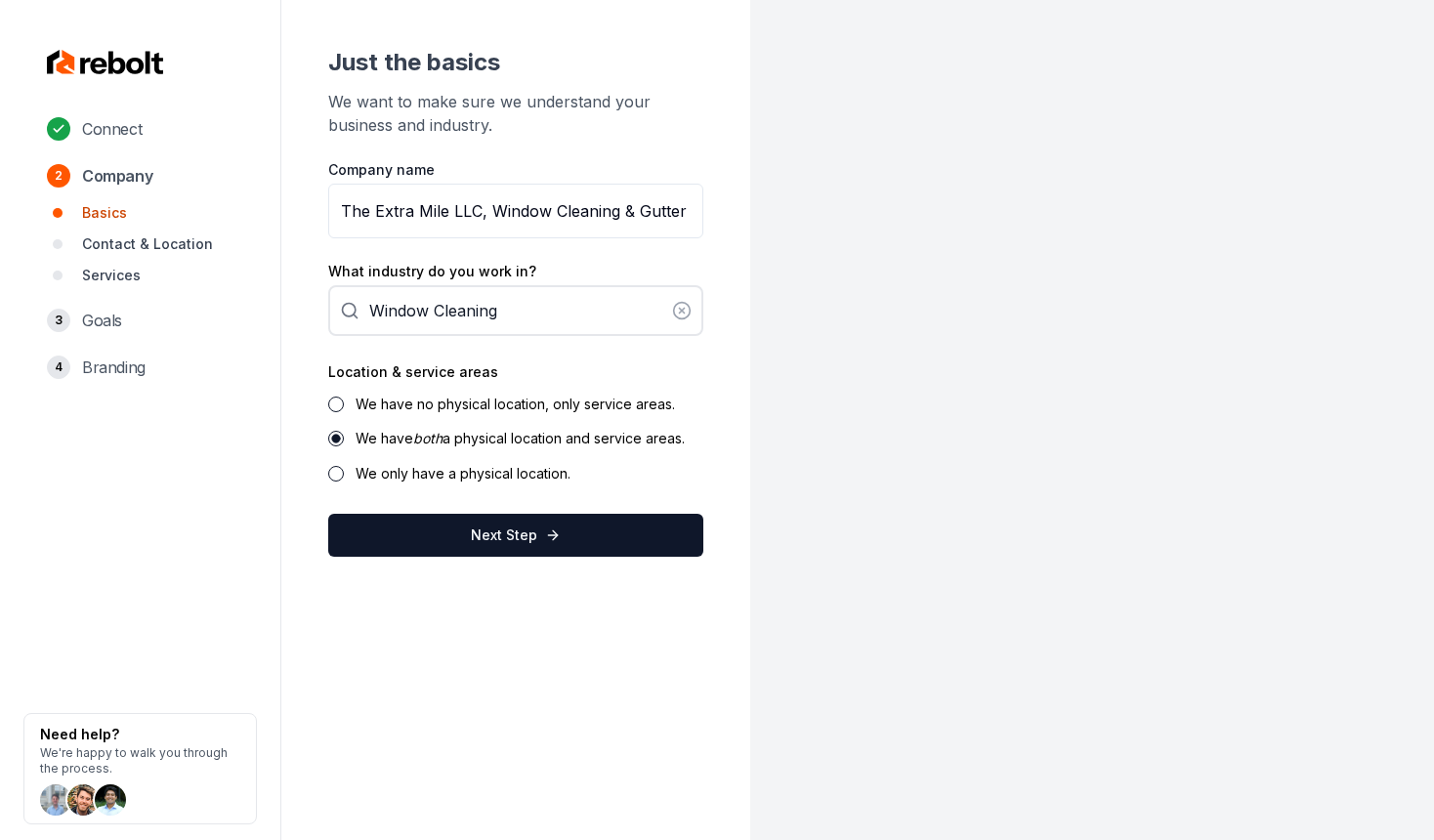 click on "We have no physical location, only service areas." at bounding box center (336, 404) 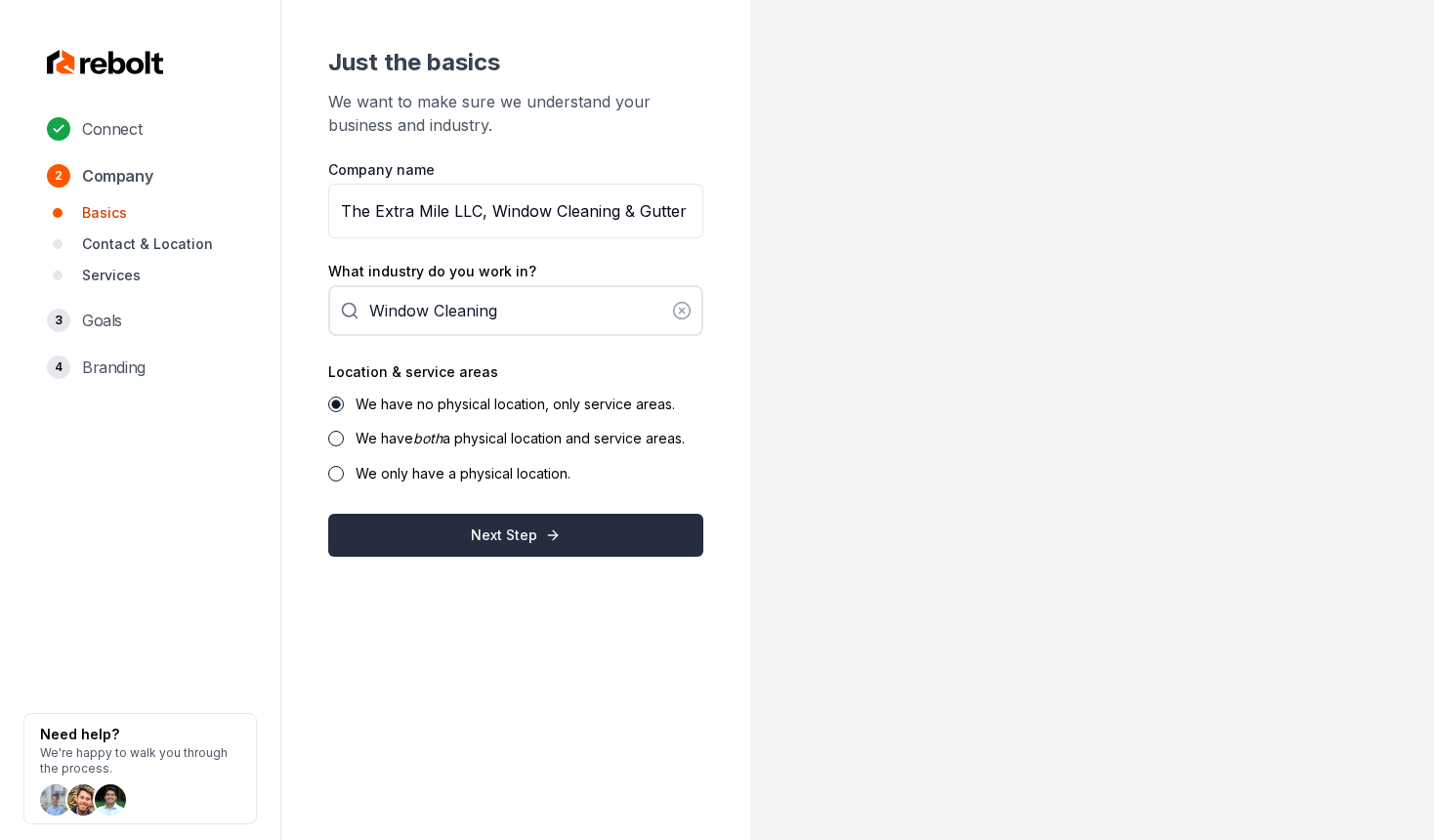 click on "Next Step" at bounding box center (516, 535) 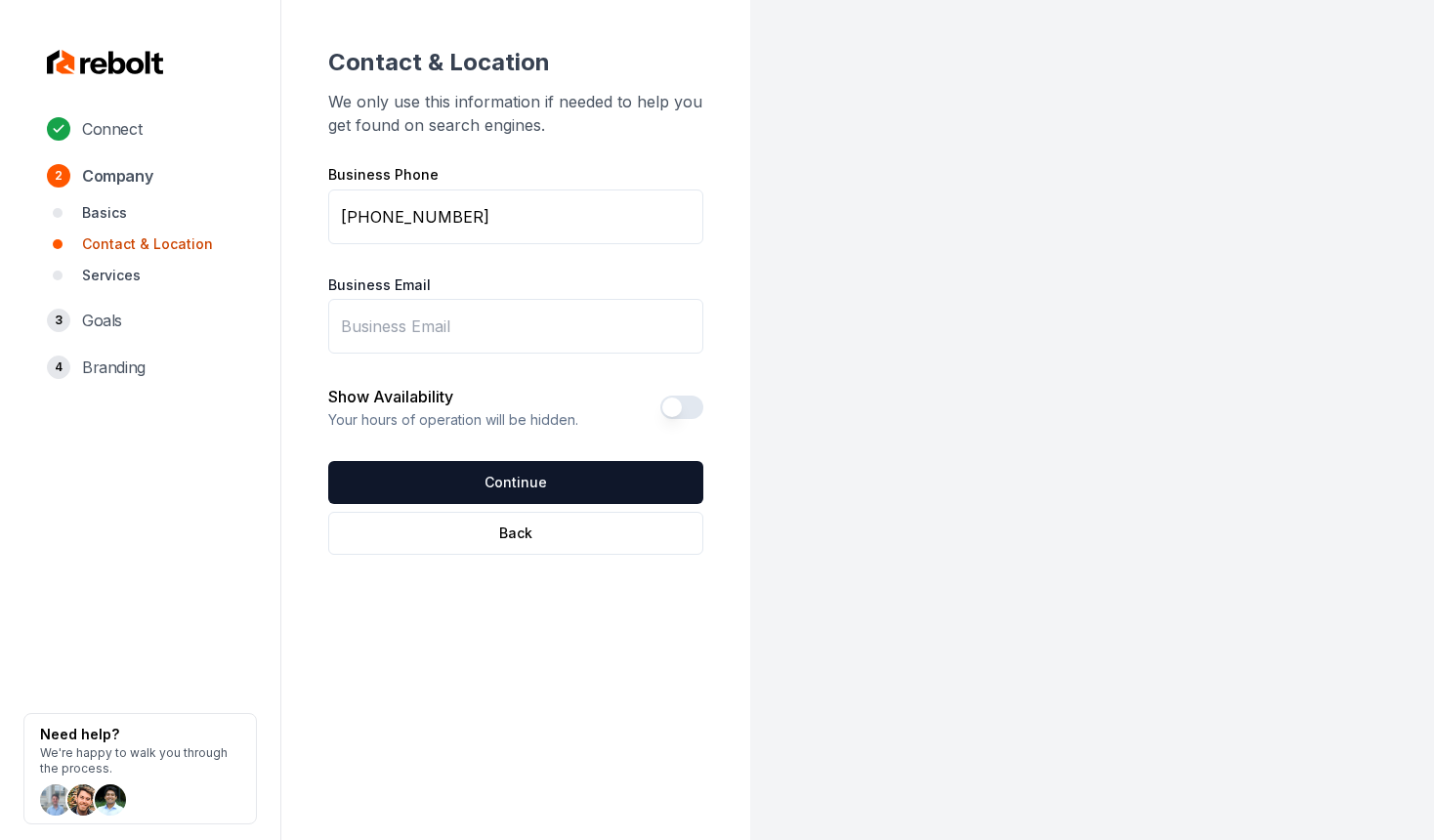 click on "Business Email" at bounding box center [516, 326] 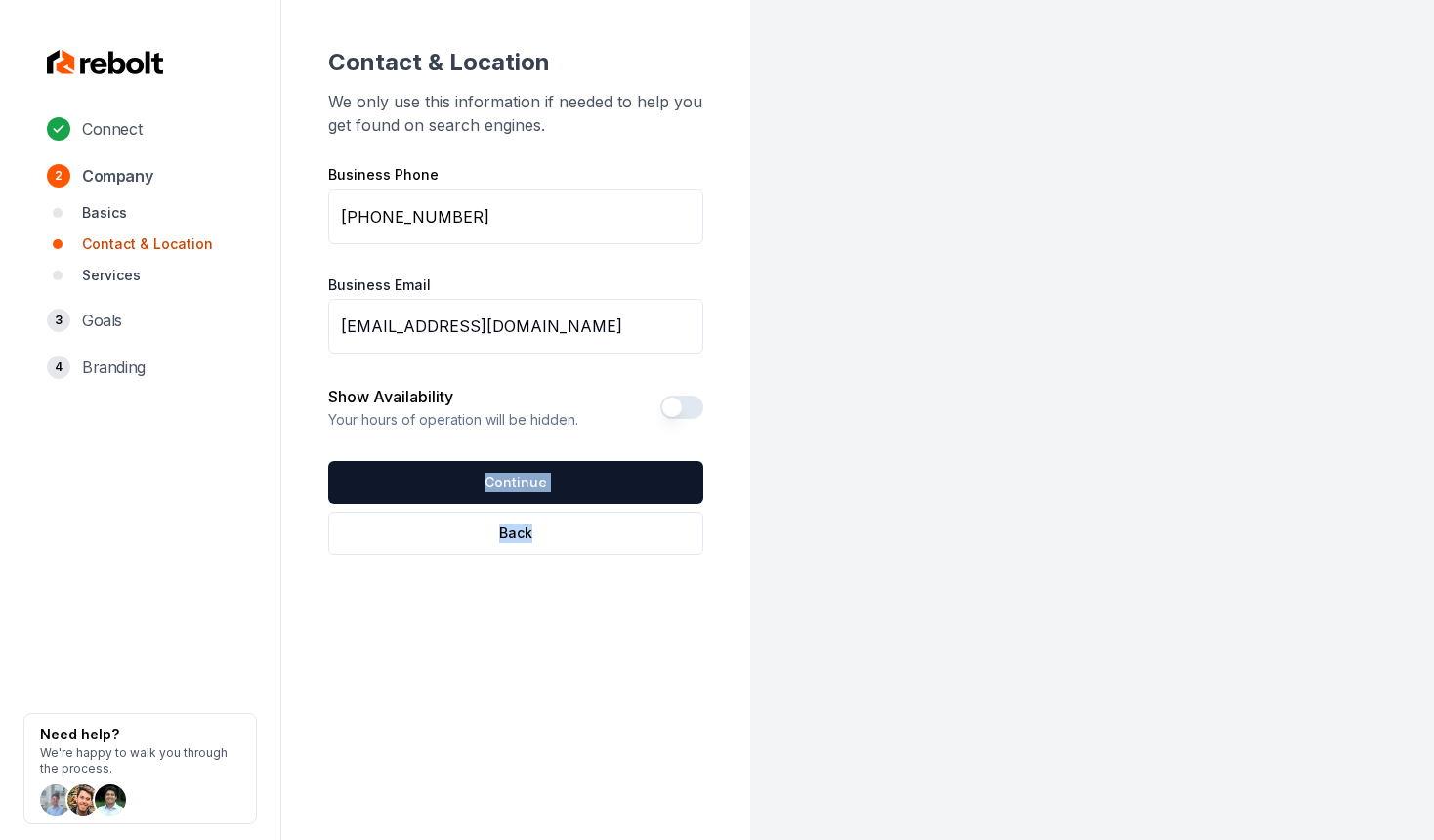 drag, startPoint x: 1240, startPoint y: 526, endPoint x: 1601, endPoint y: 624, distance: 374.0655 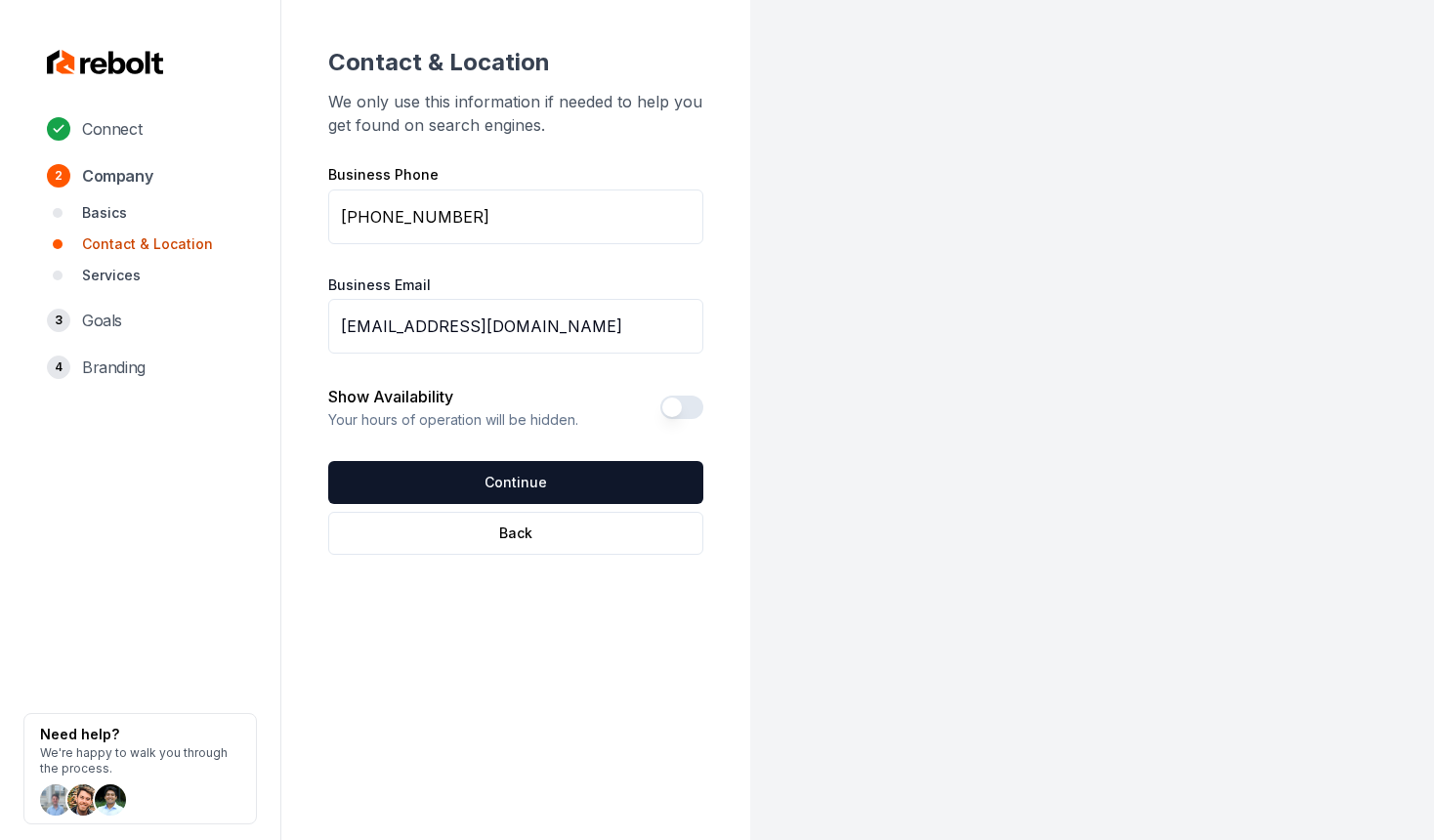 click on "Show Availability Your hours of operation will be hidden." at bounding box center [453, 407] 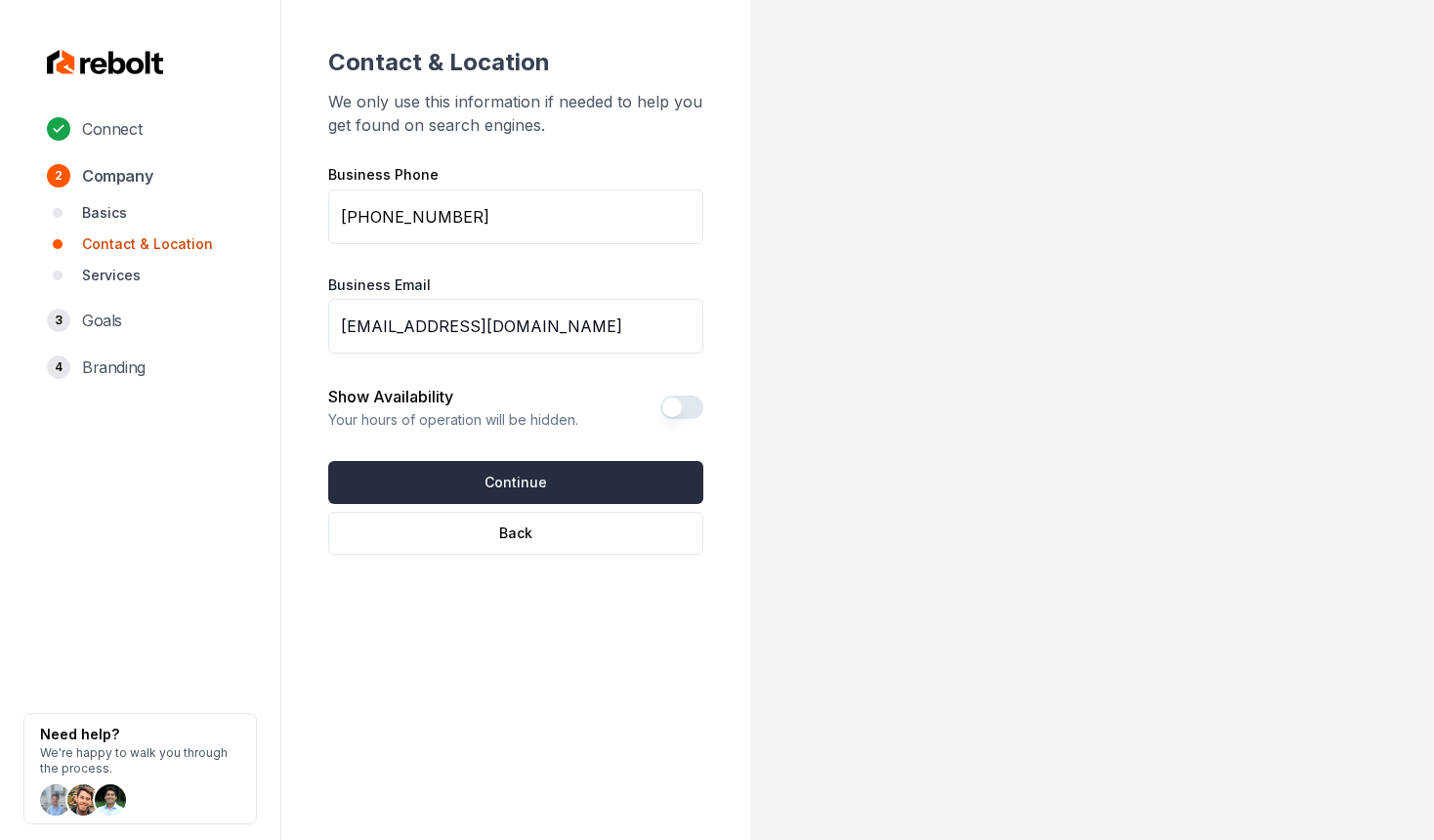 click on "Continue" at bounding box center [516, 483] 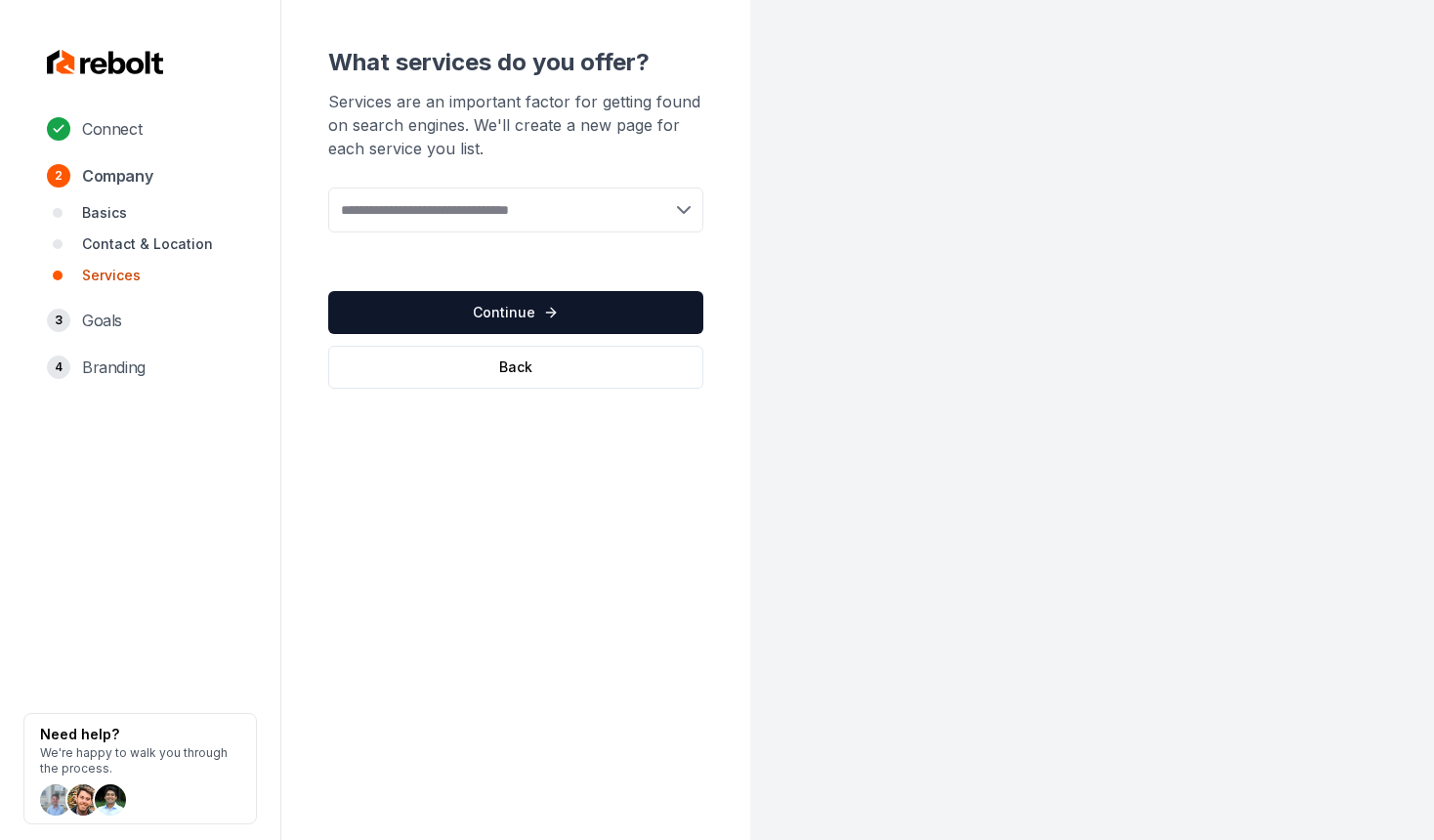 click at bounding box center [516, 210] 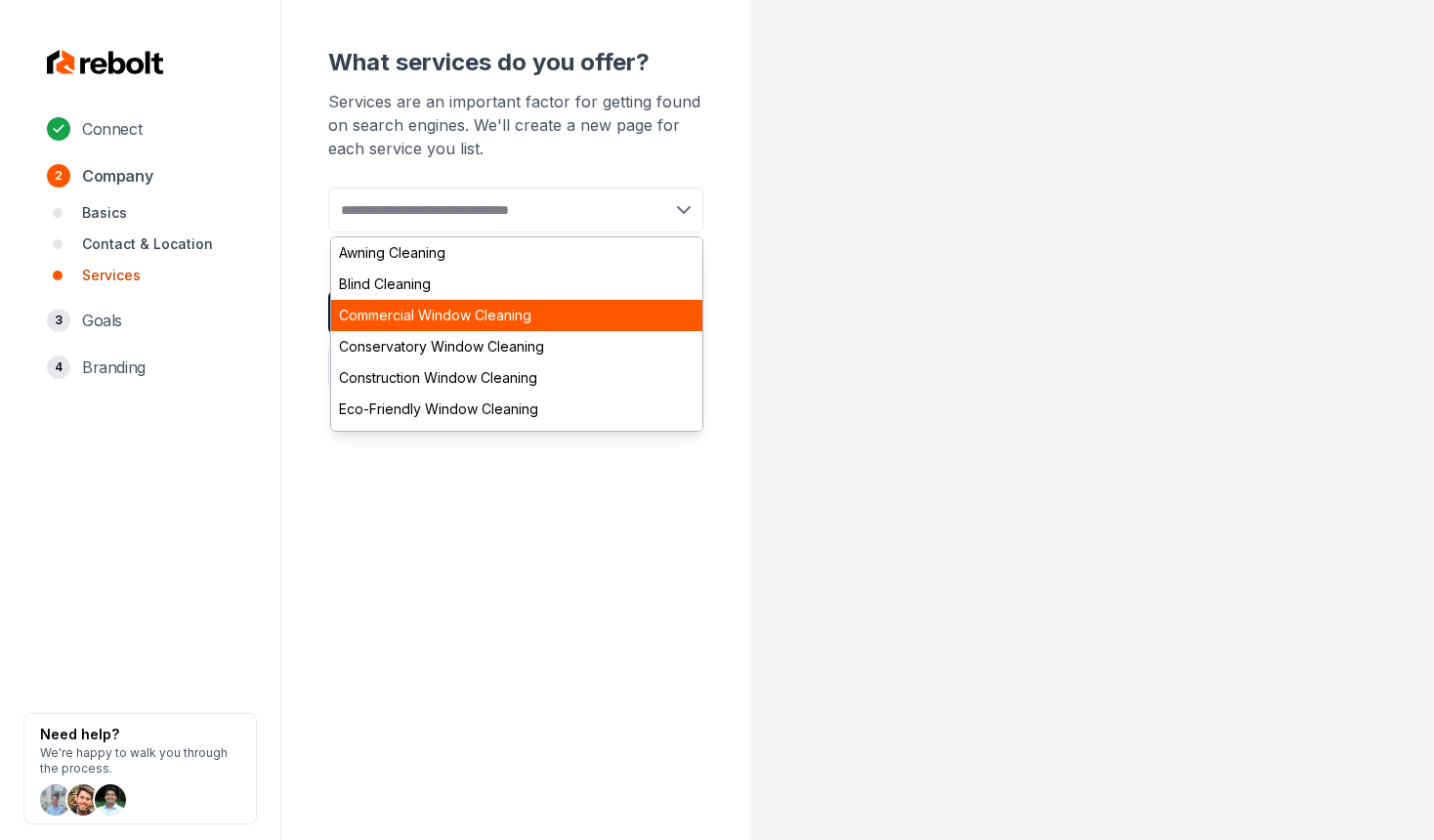 click on "Commercial Window Cleaning" at bounding box center (517, 315) 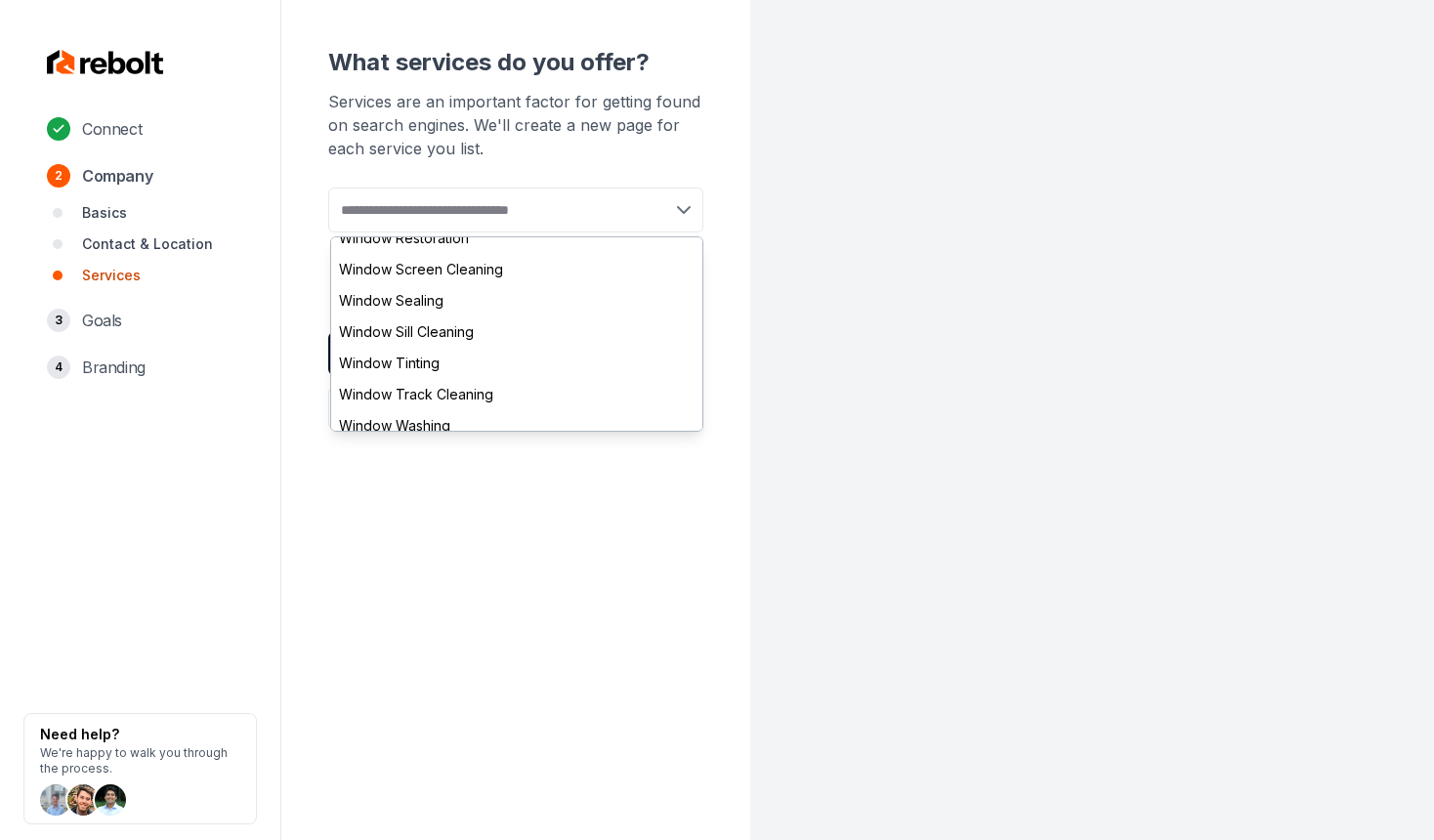 scroll, scrollTop: 1369, scrollLeft: 0, axis: vertical 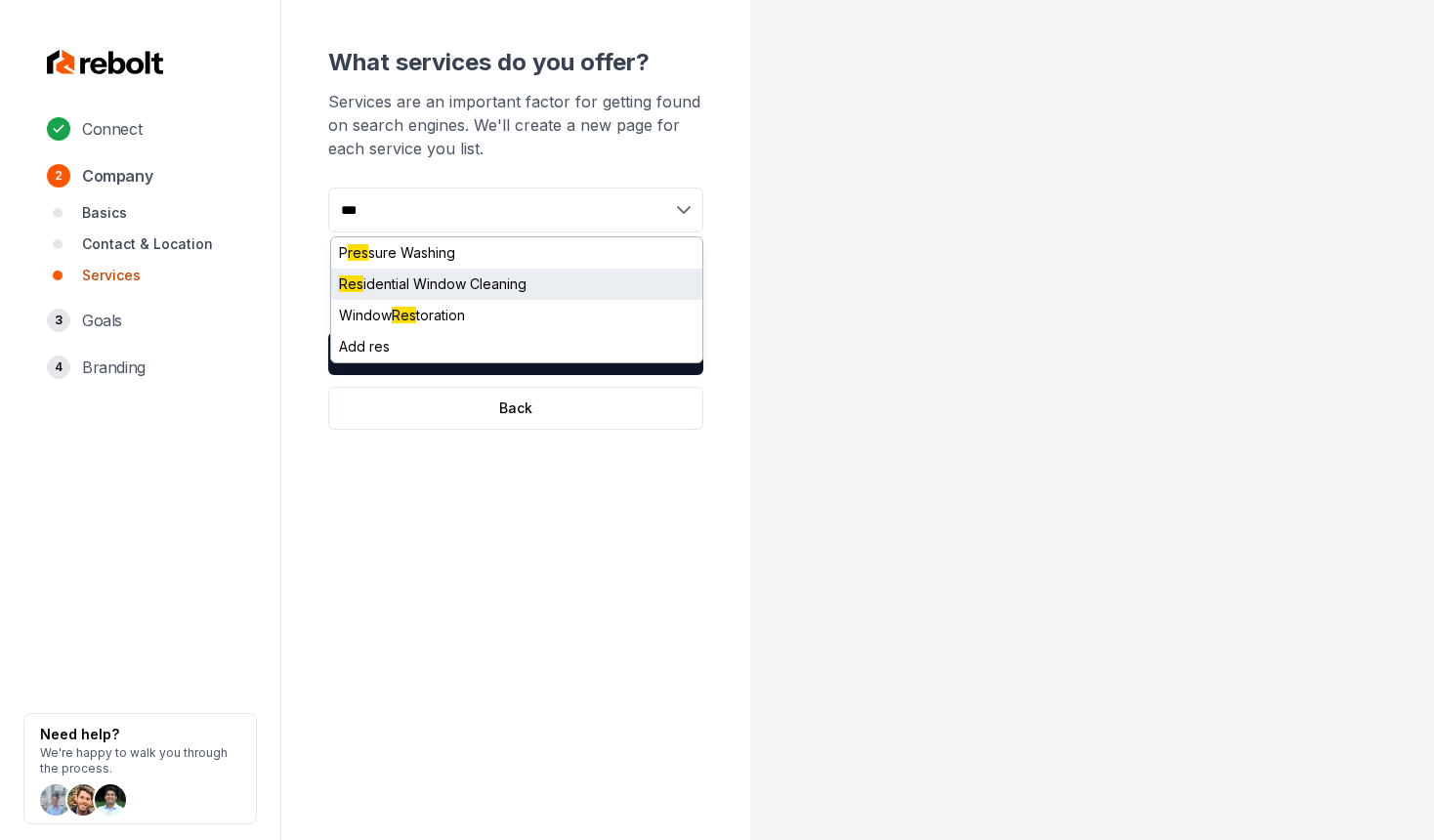 type on "***" 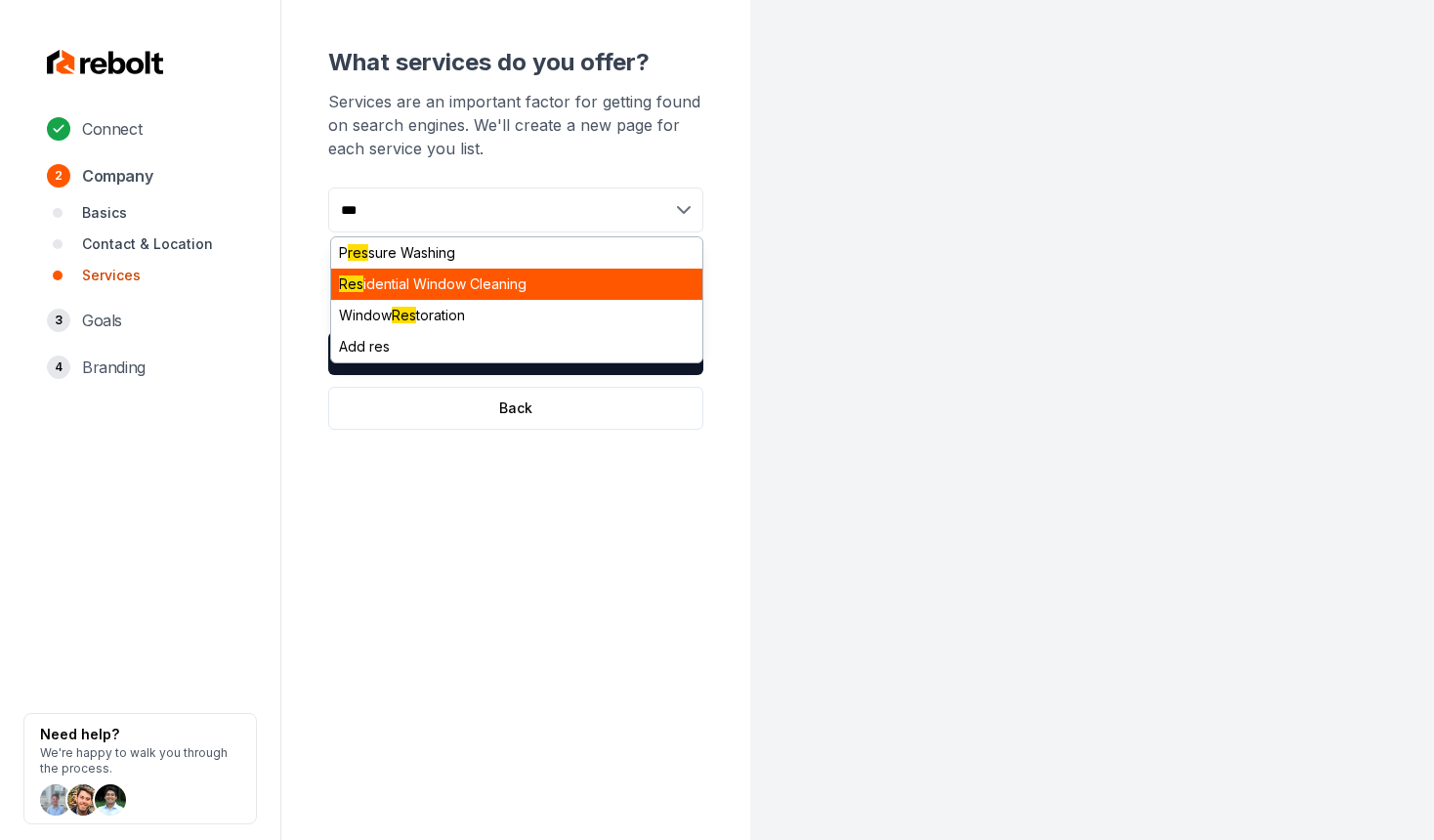 click on "Res idential Window Cleaning" at bounding box center (517, 284) 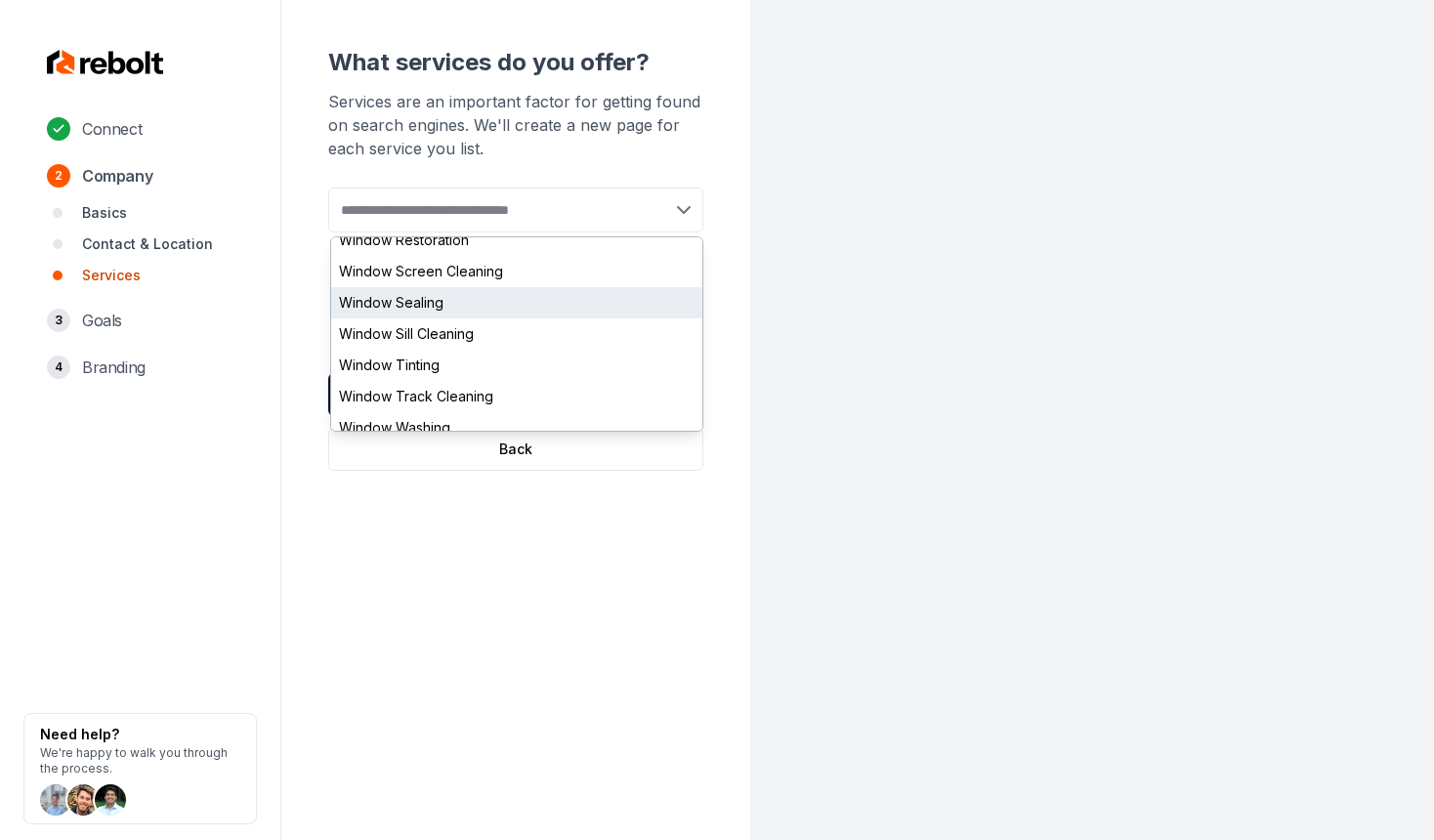 scroll, scrollTop: 1369, scrollLeft: 0, axis: vertical 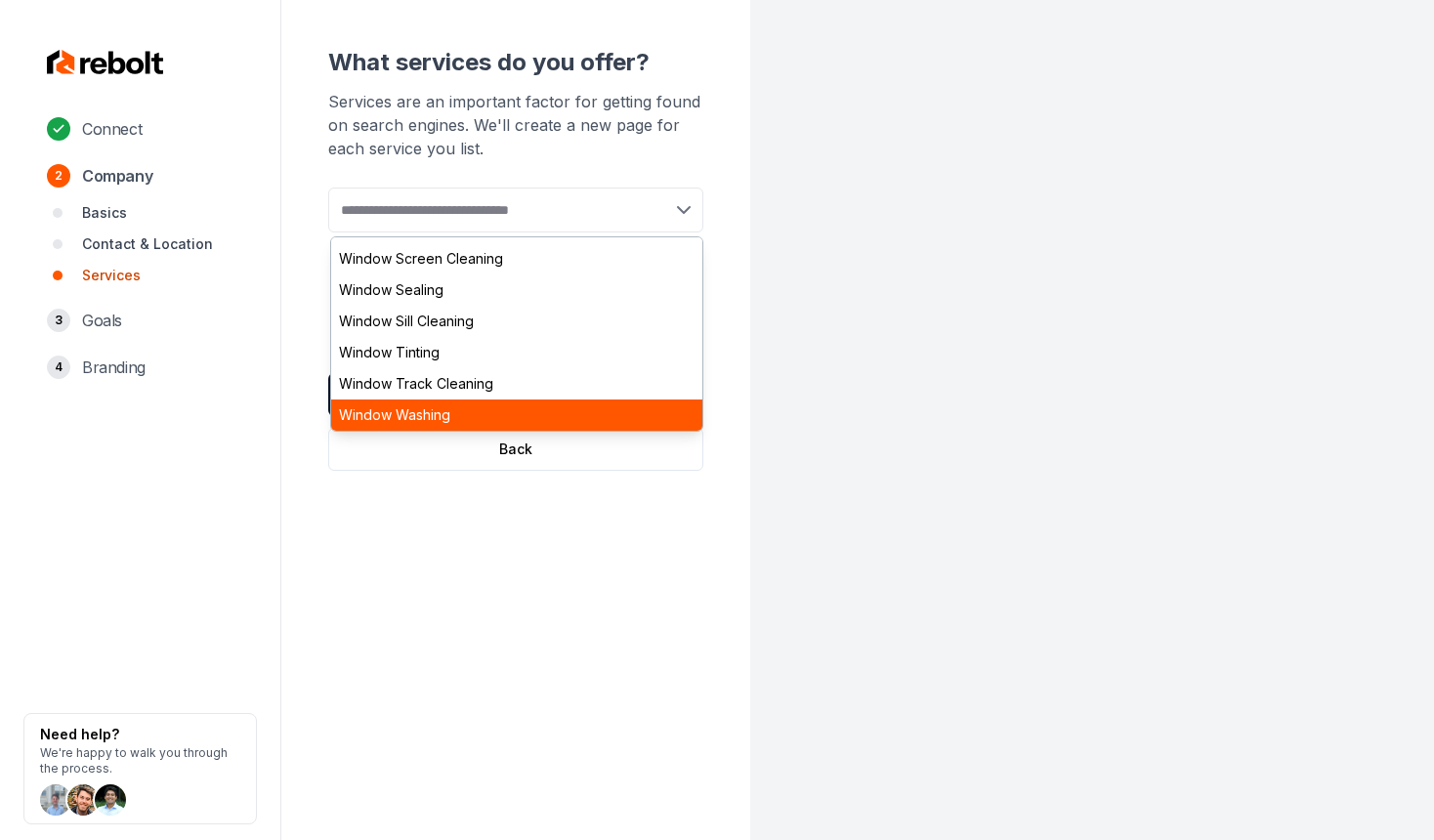 click on "Window Washing" at bounding box center [517, 415] 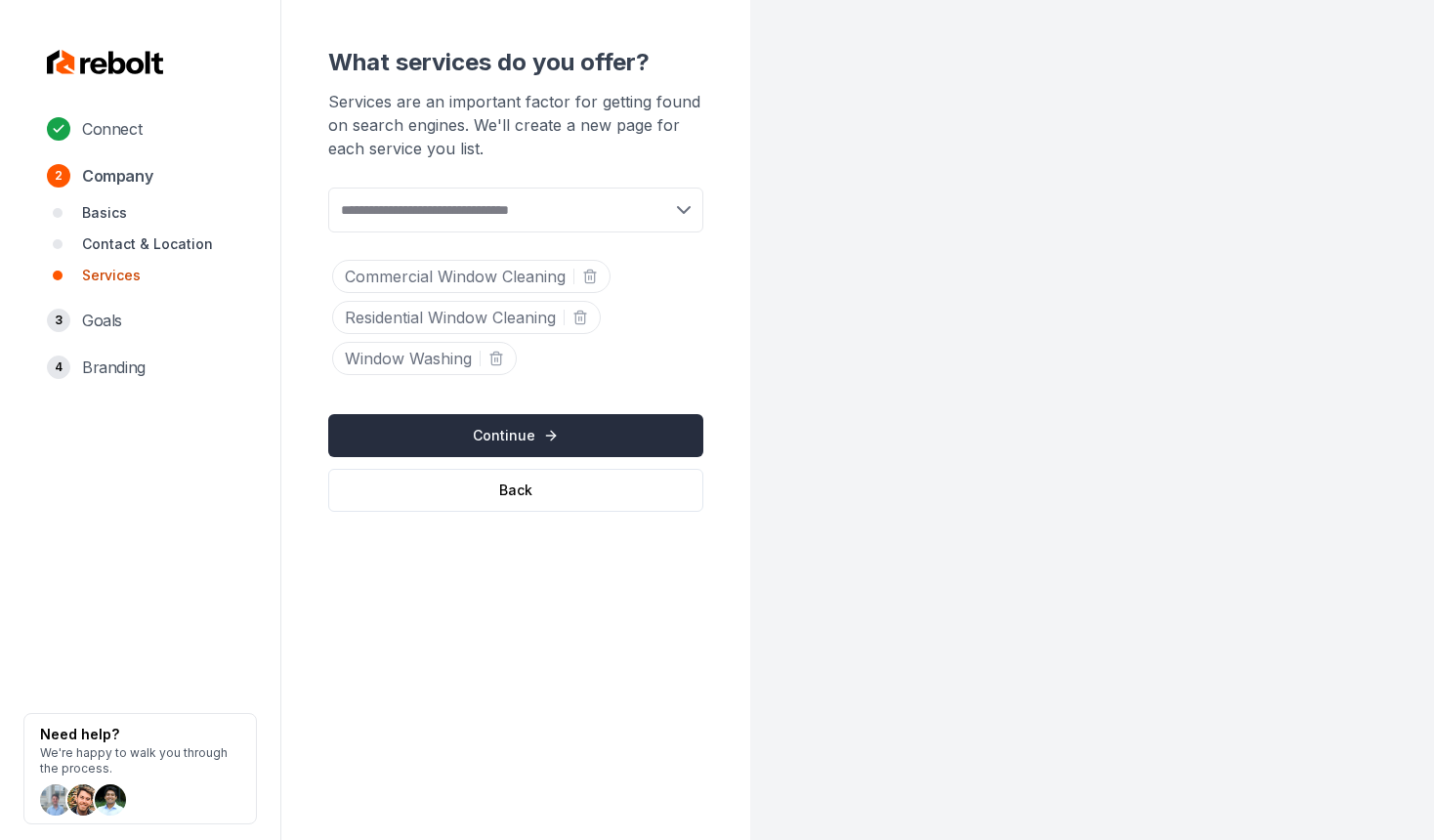 click on "Continue" at bounding box center [516, 436] 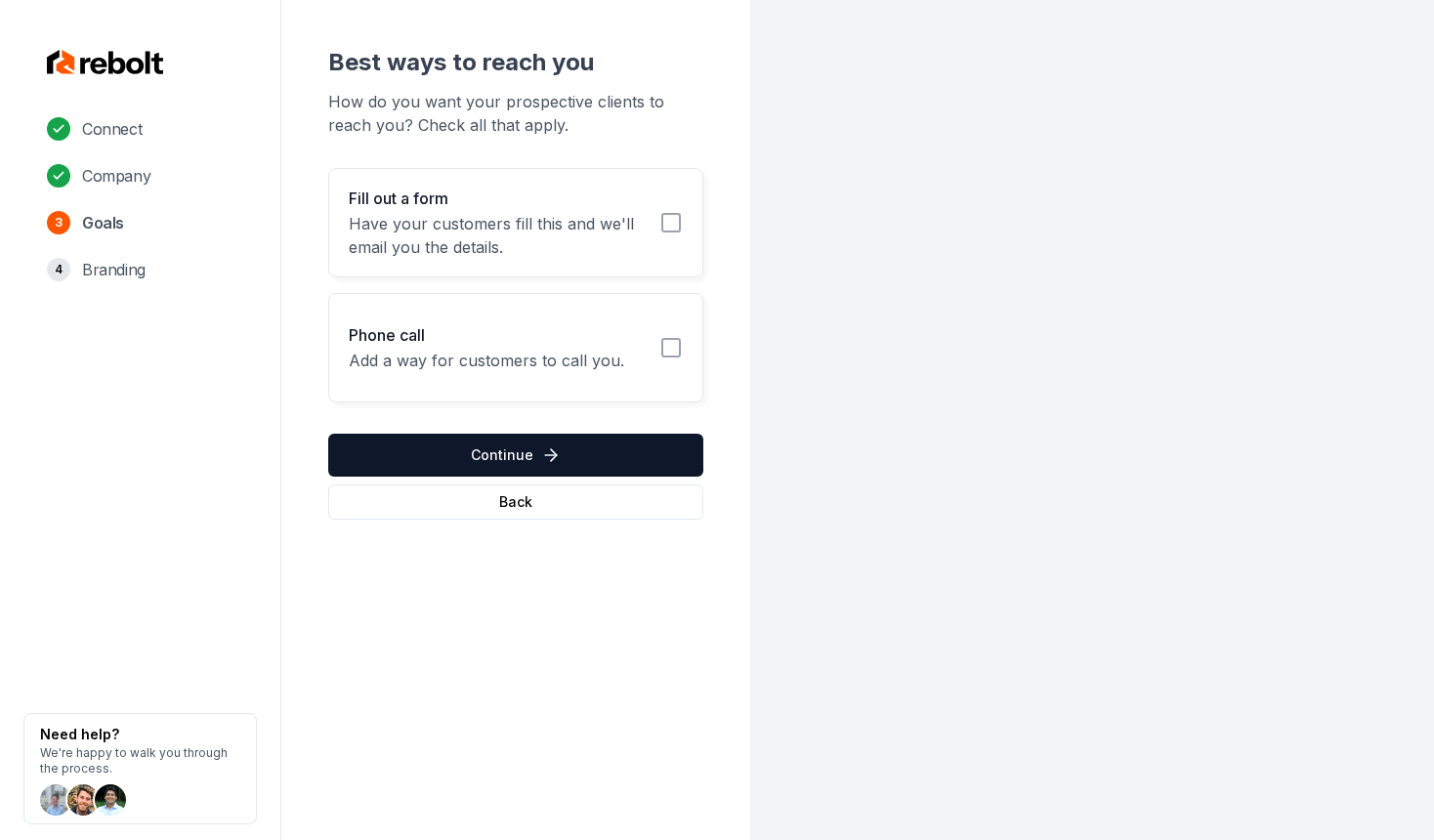 click on "Fill out a form" at bounding box center (498, 198) 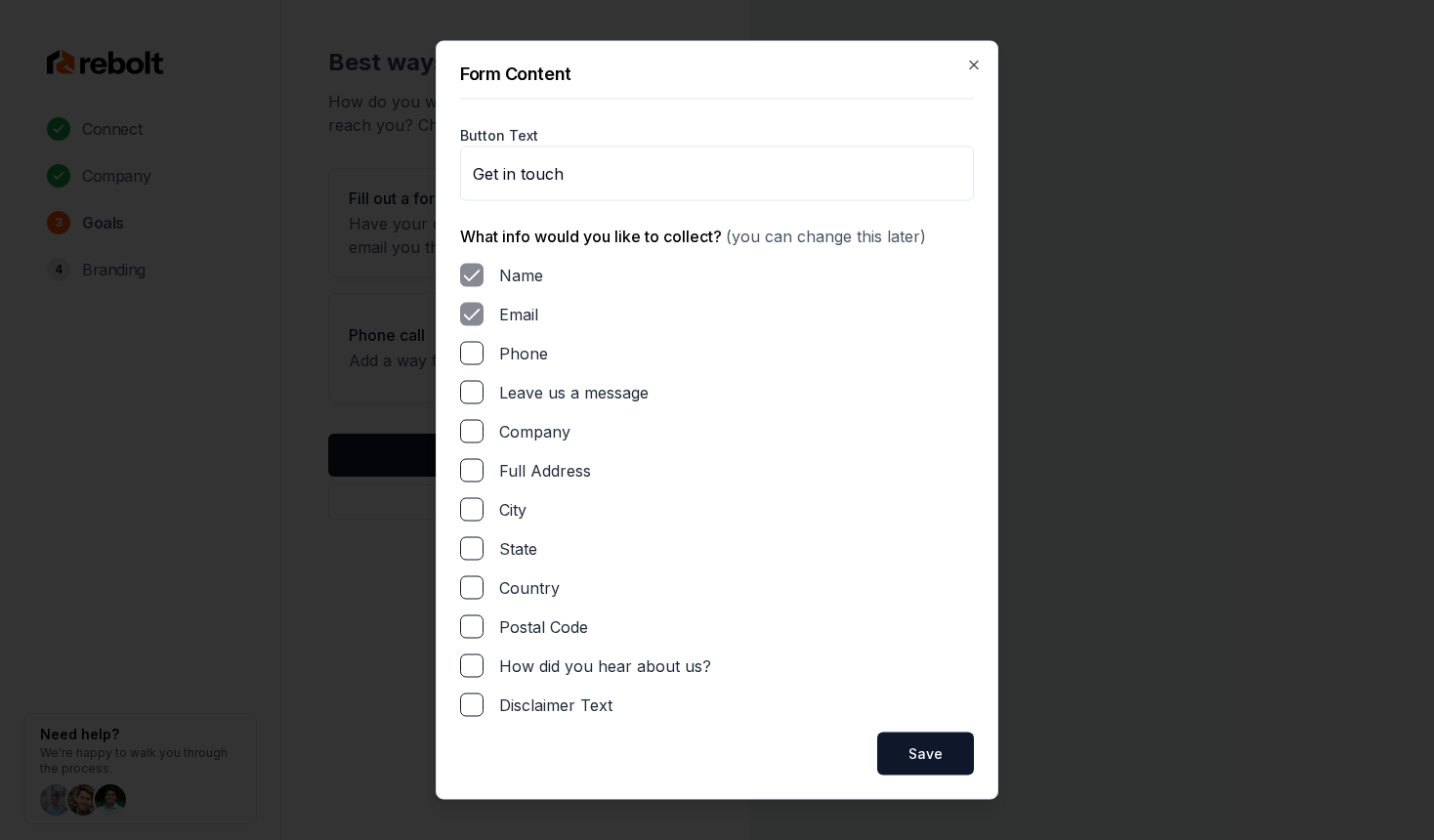 click on "Phone" at bounding box center [524, 354] 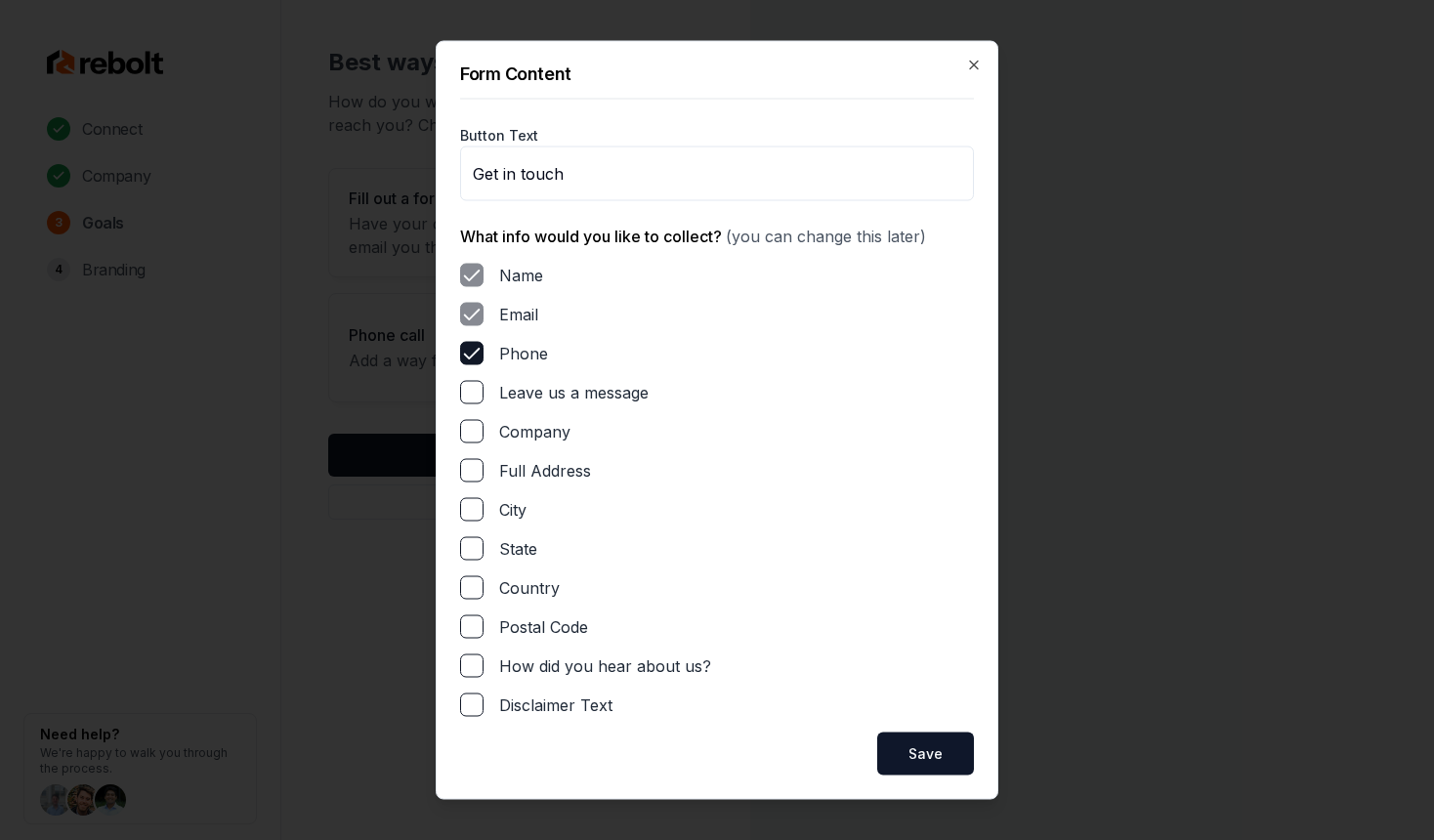 click on "Leave us a message" at bounding box center [573, 393] 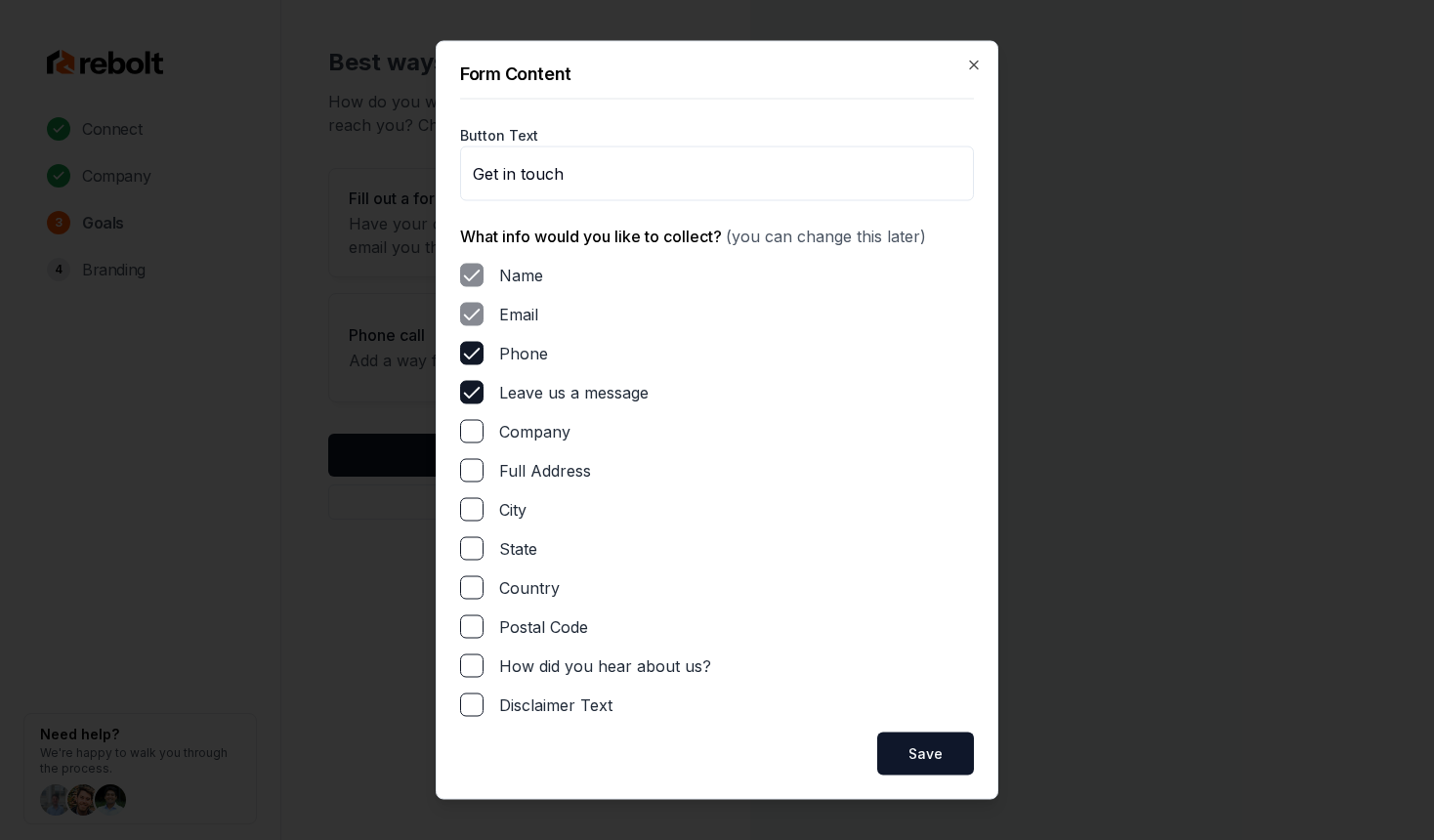click on "Full Address" at bounding box center [545, 471] 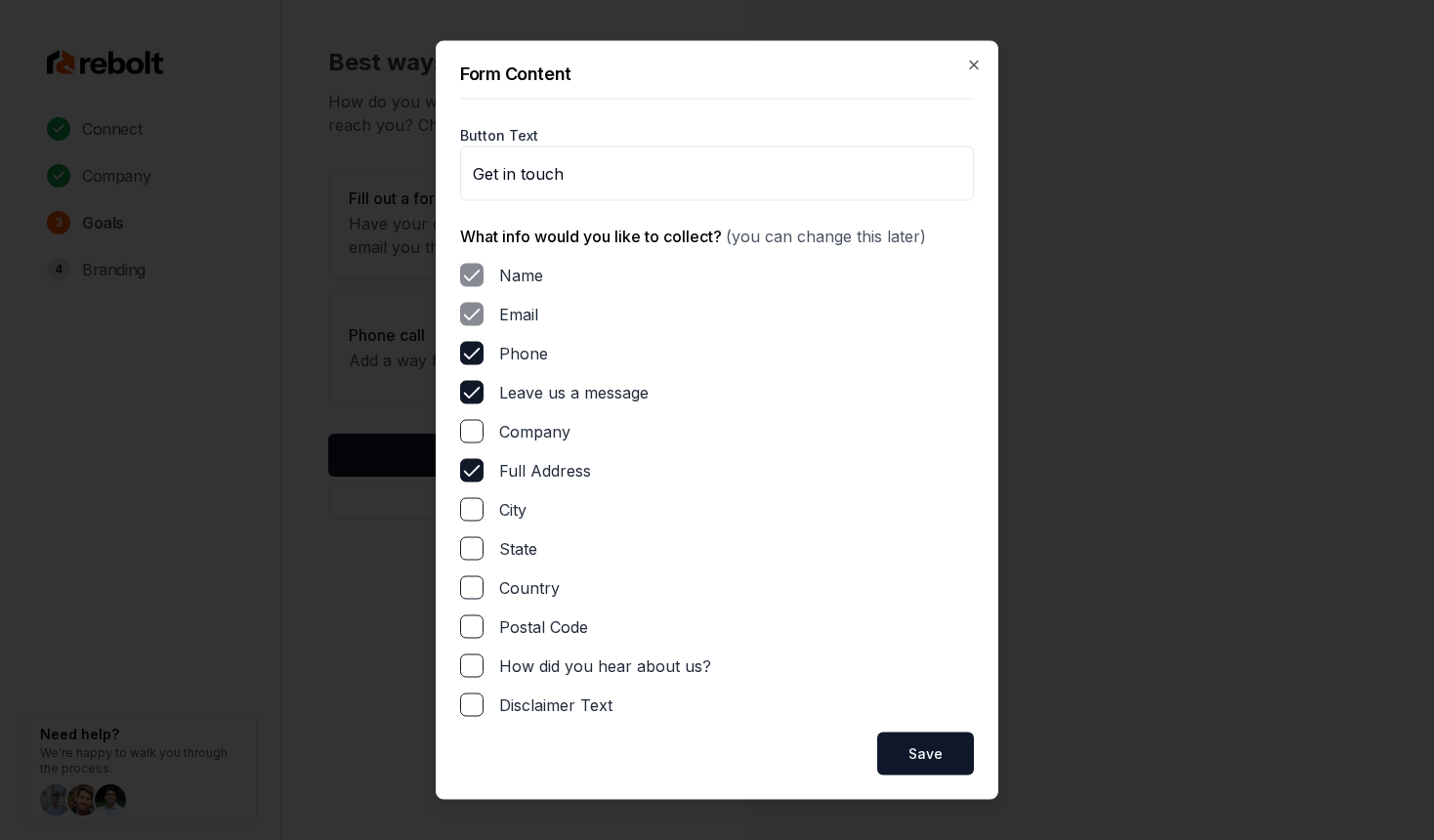 click on "Name Email Phone Leave us a message Company Full Address City State Country Postal Code How did you hear about us? Disclaimer Text" at bounding box center [717, 490] 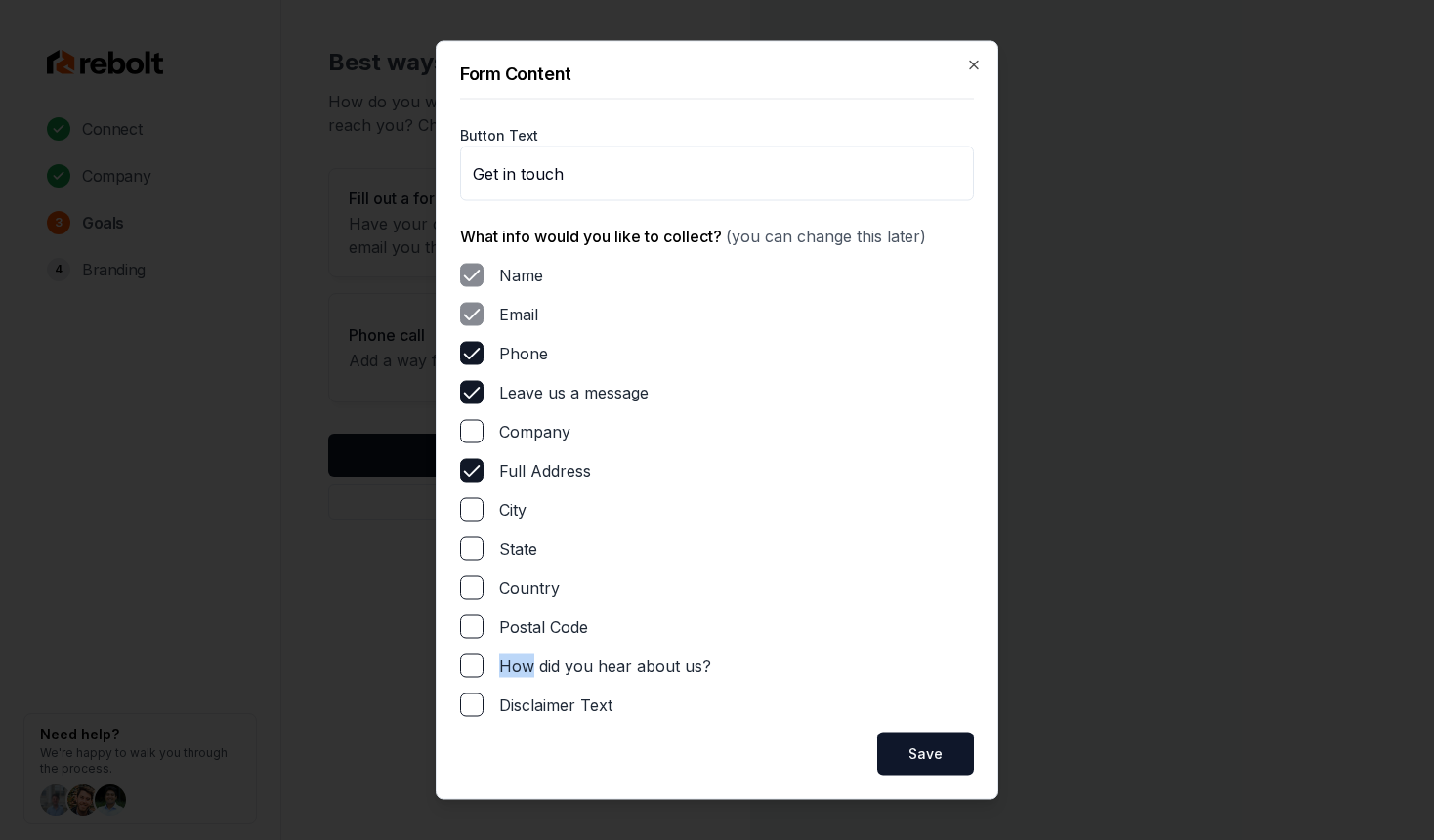 click on "Name Email Phone Leave us a message Company Full Address City State Country Postal Code How did you hear about us? Disclaimer Text" at bounding box center [717, 490] 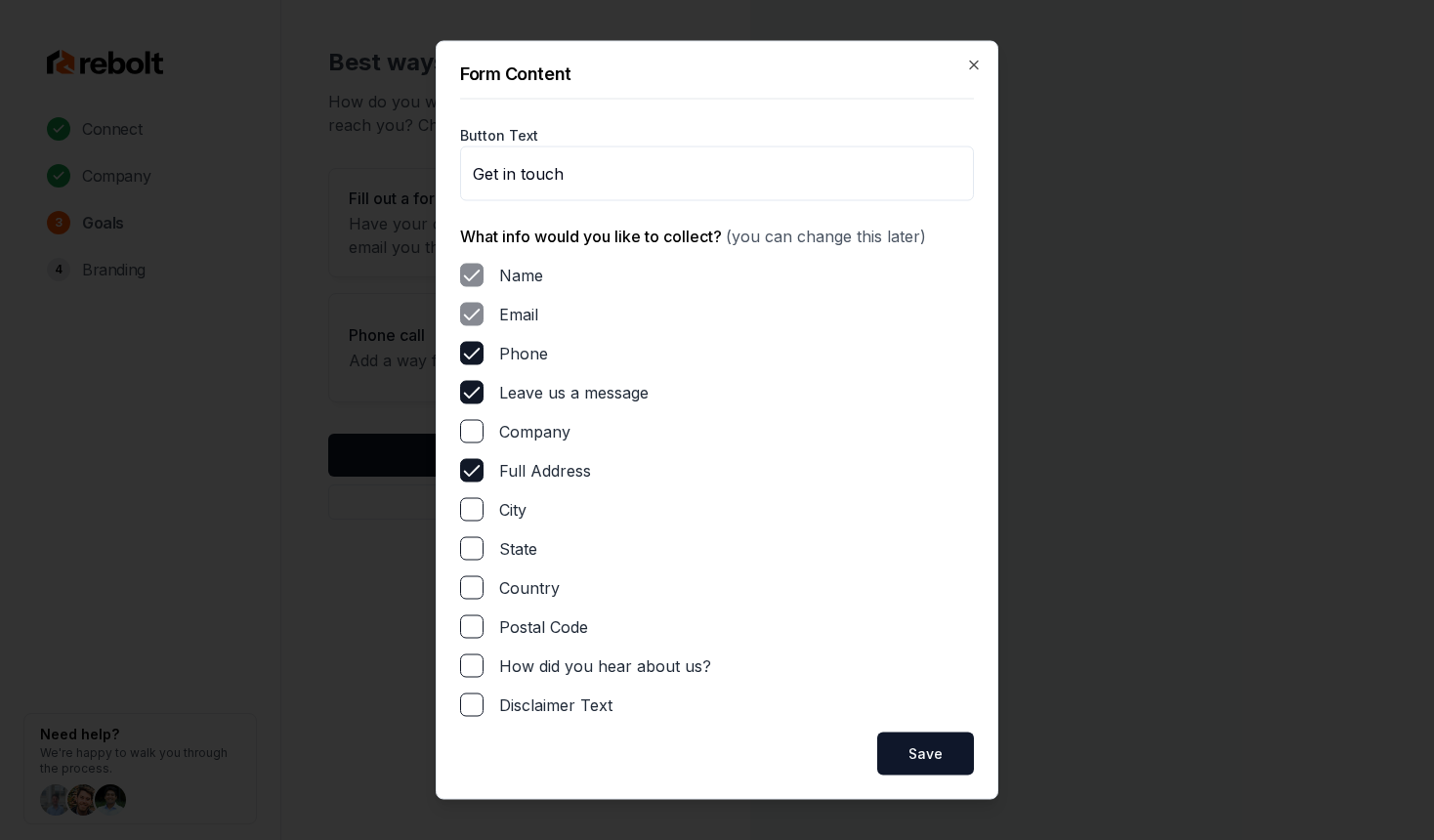 drag, startPoint x: 713, startPoint y: 689, endPoint x: 696, endPoint y: 668, distance: 27.018512 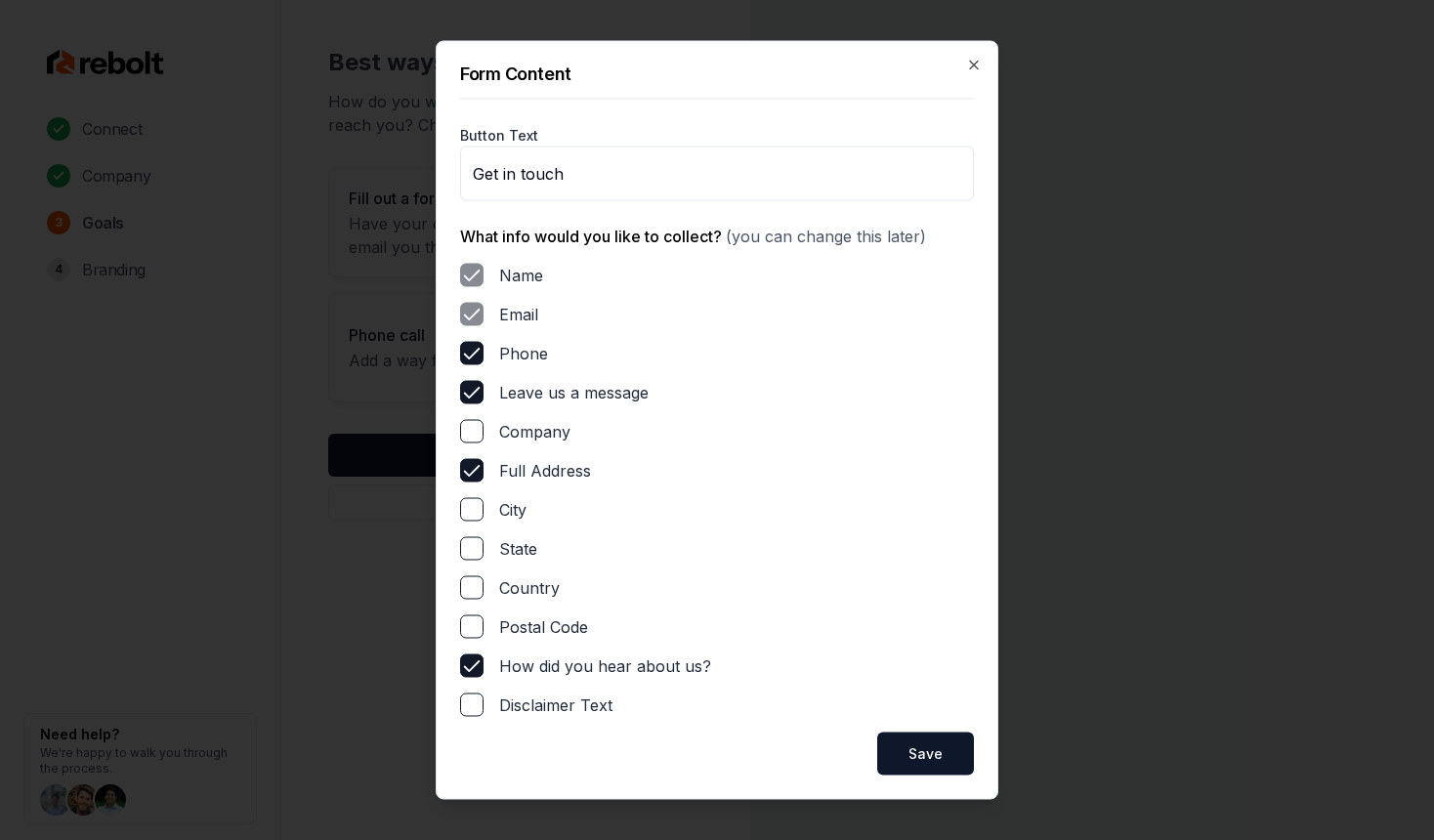 drag, startPoint x: 958, startPoint y: 772, endPoint x: 939, endPoint y: 751, distance: 28 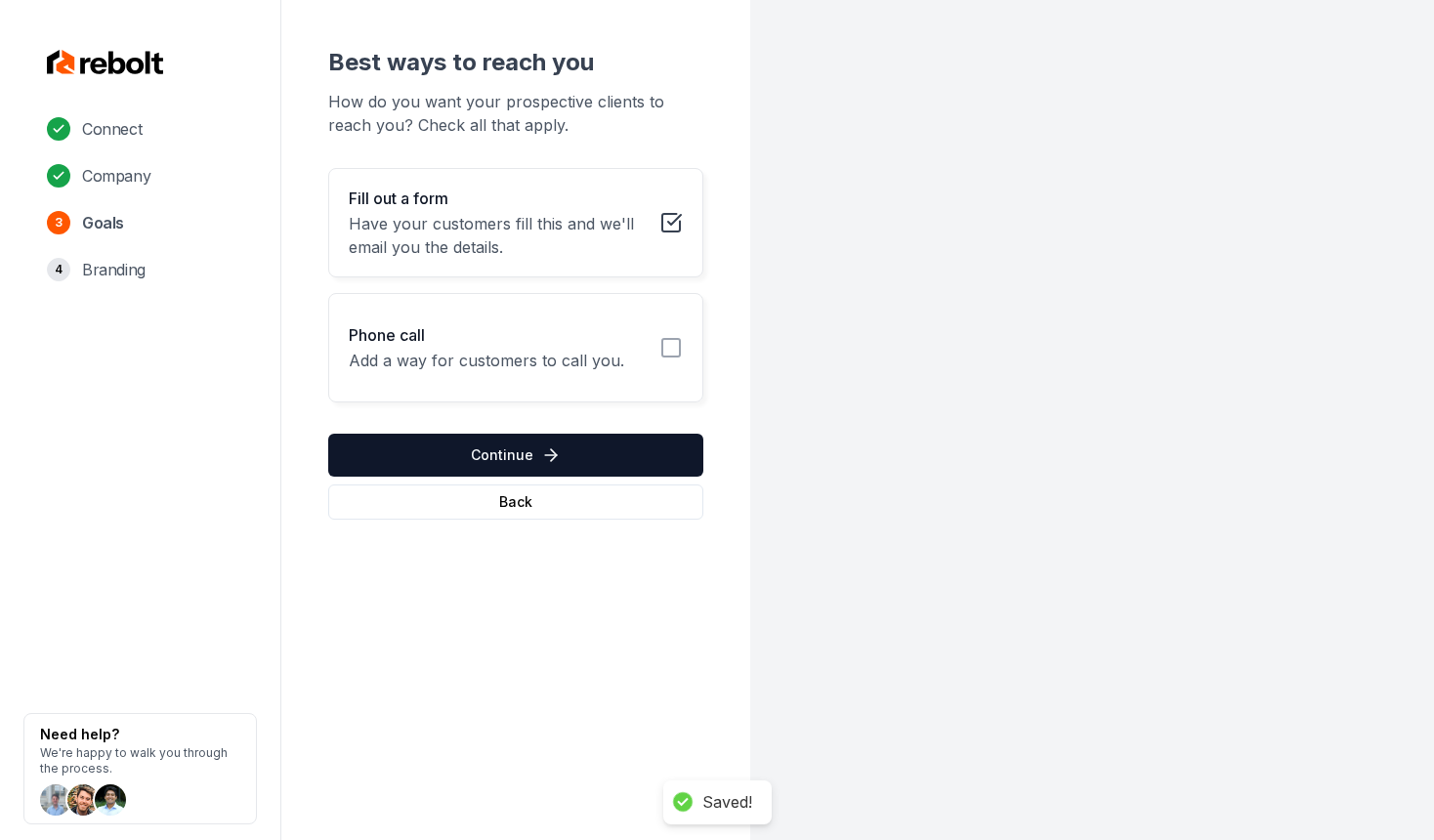 click on "Phone call" at bounding box center [486, 335] 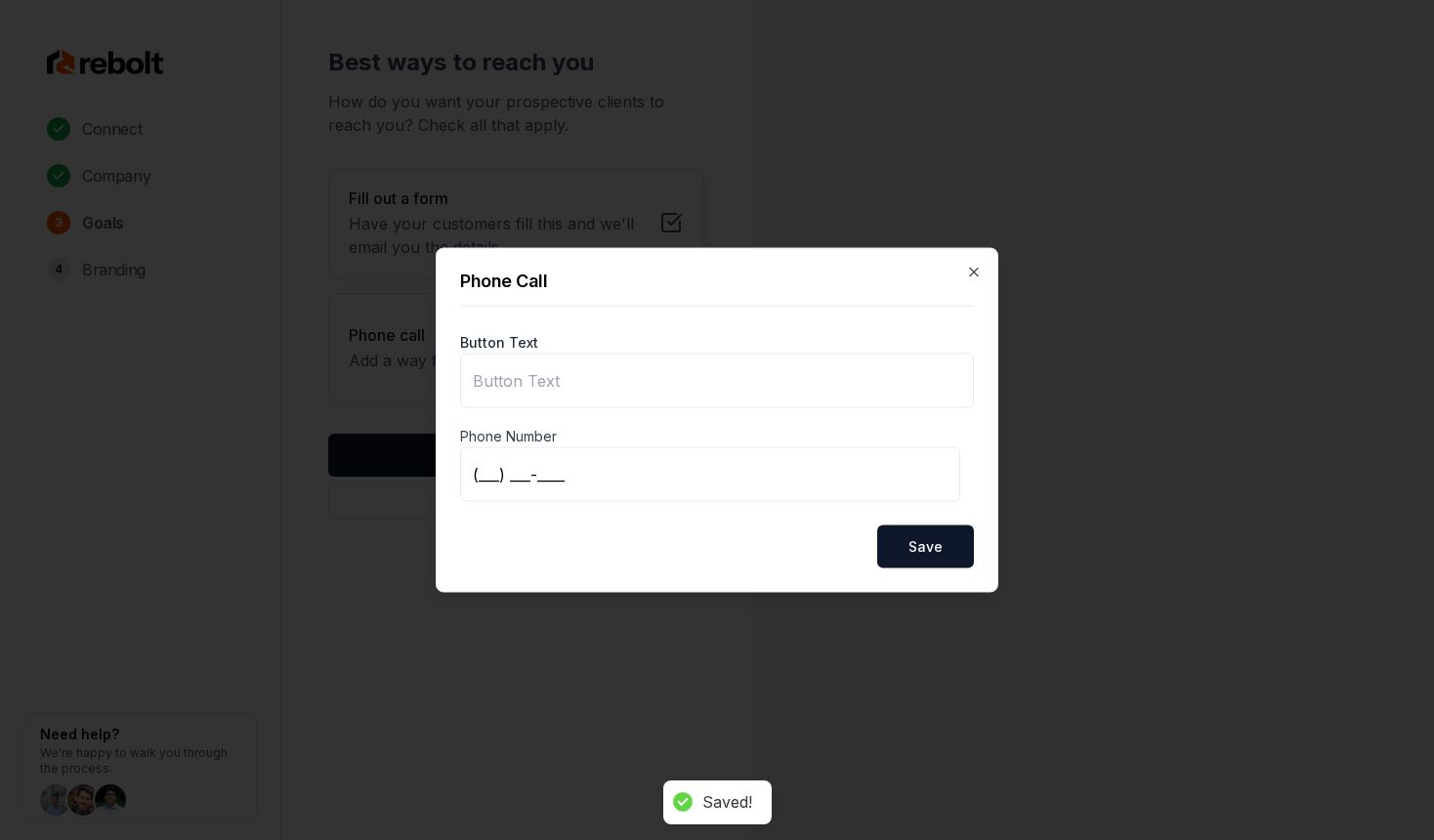 type on "Call us" 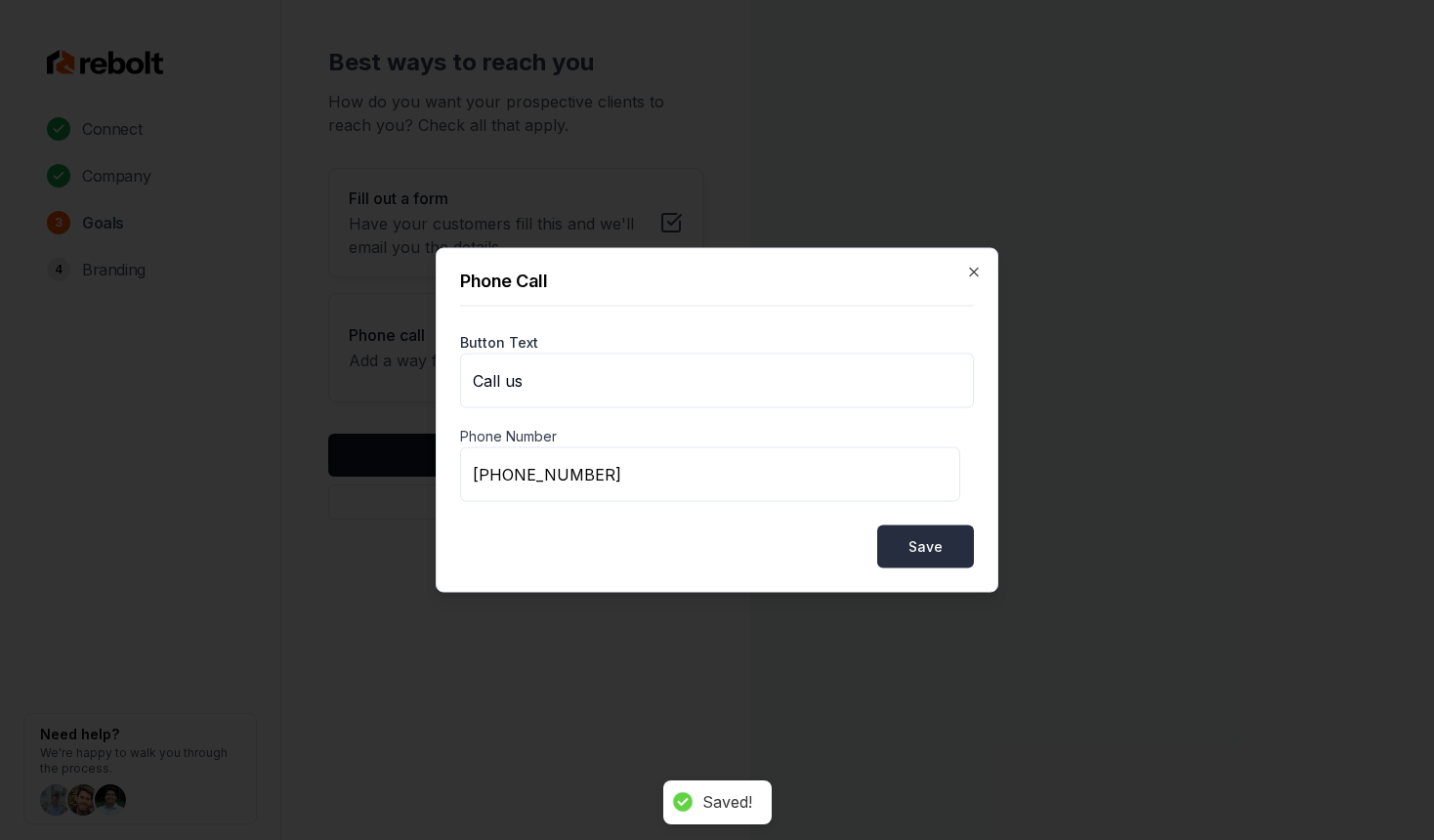 drag, startPoint x: 932, startPoint y: 573, endPoint x: 910, endPoint y: 533, distance: 45.65085 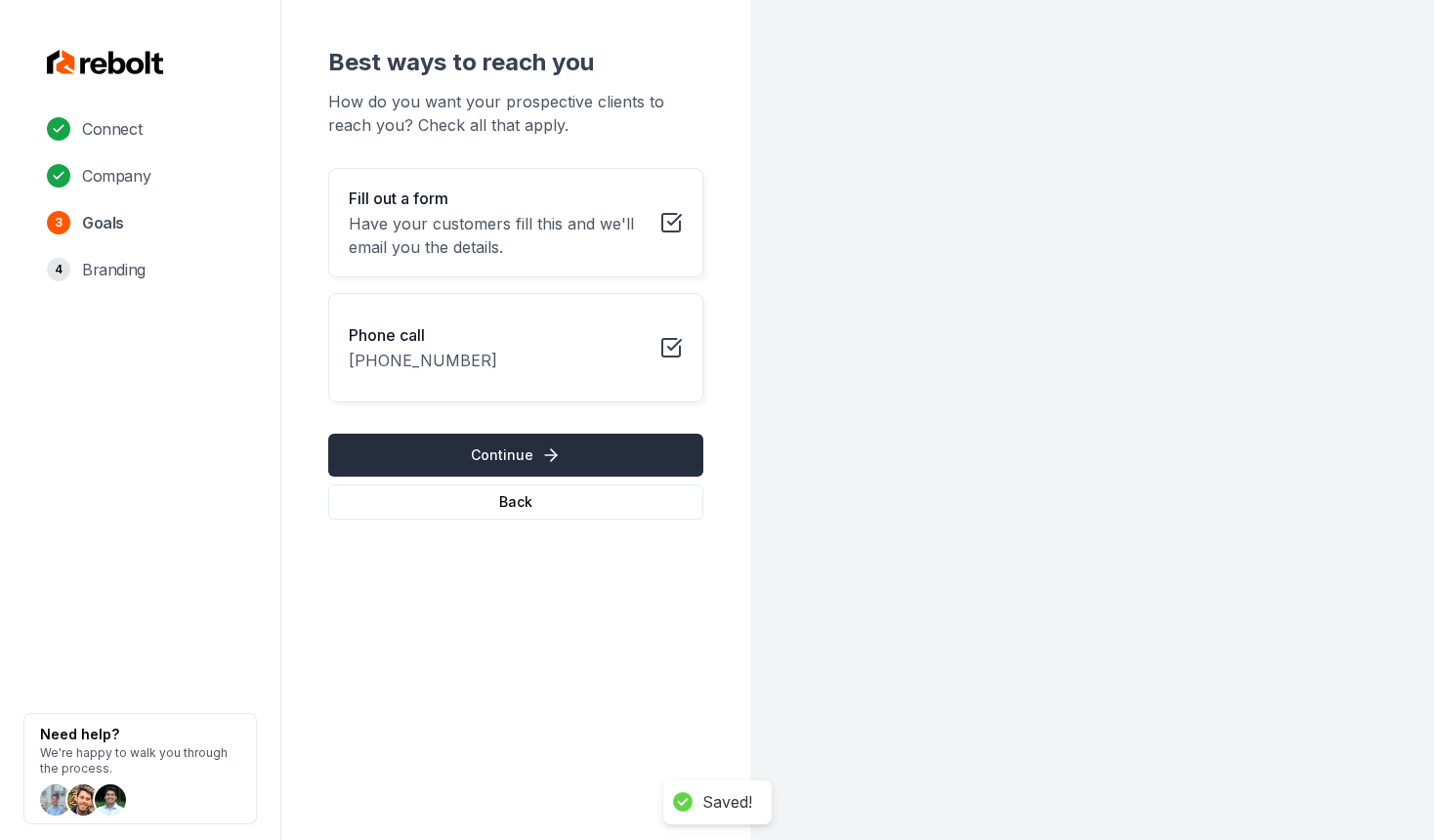 click on "Continue" at bounding box center (516, 455) 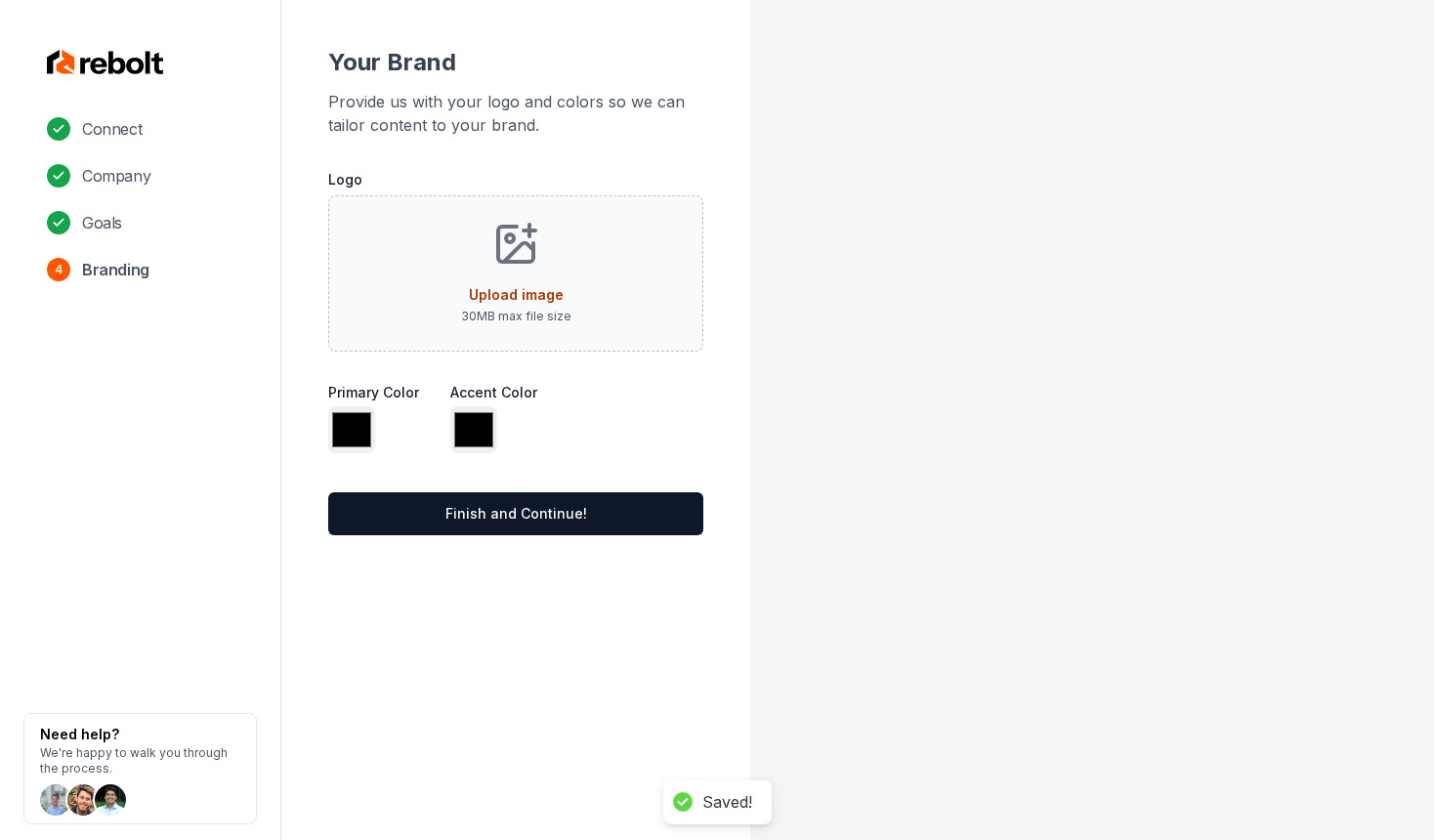 type on "*******" 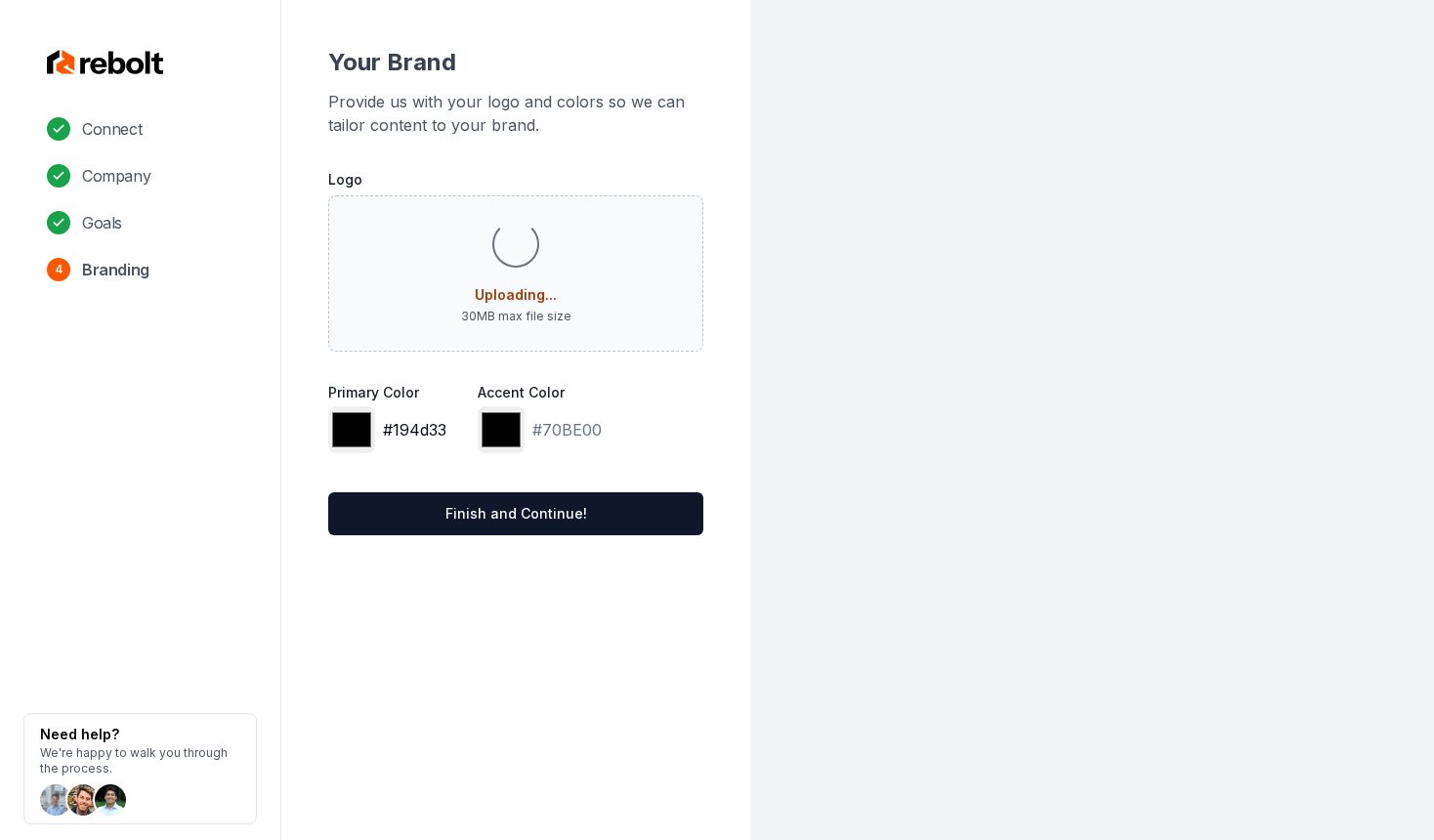 click on "*******" at bounding box center (352, 430) 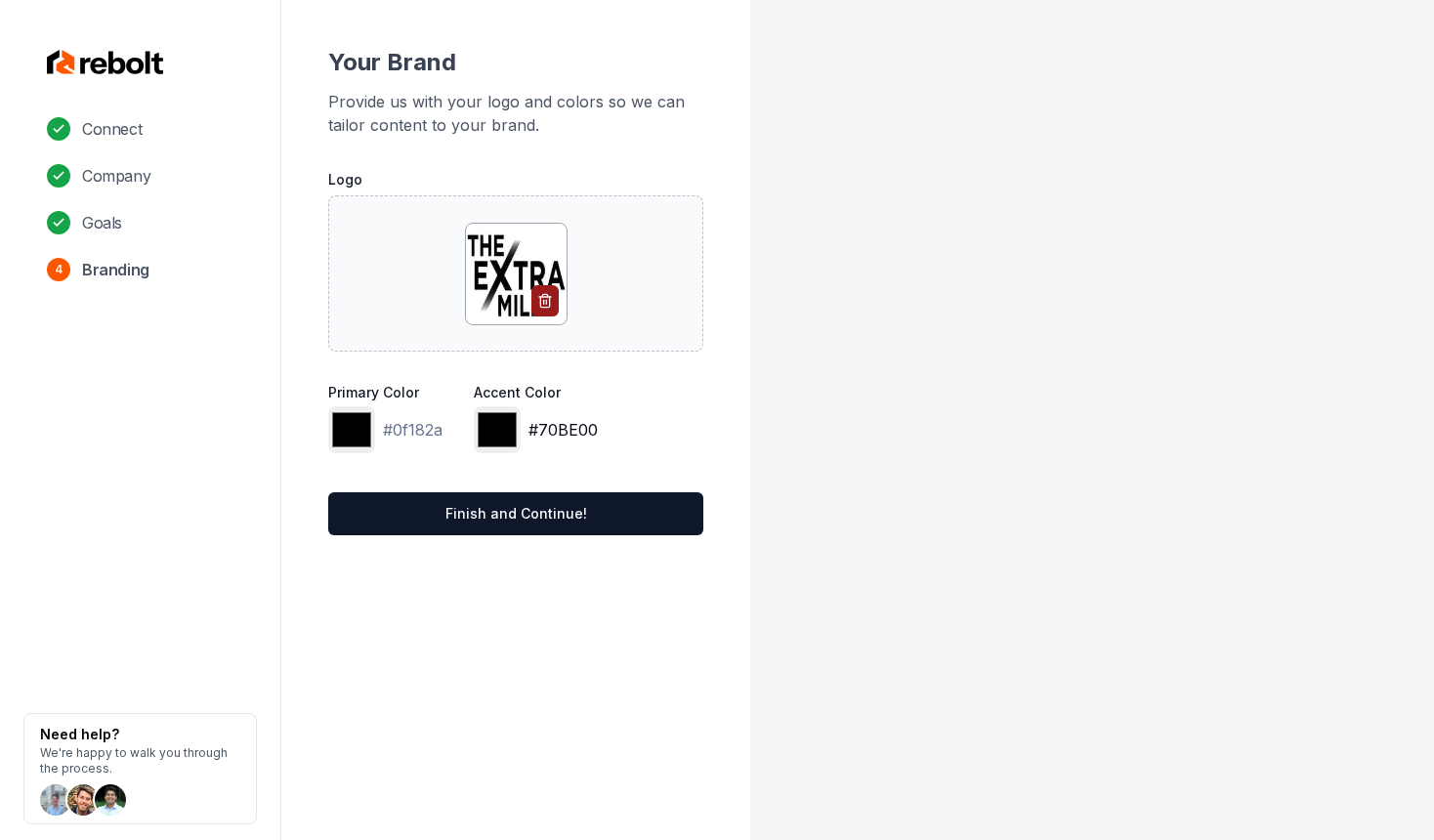 type on "*******" 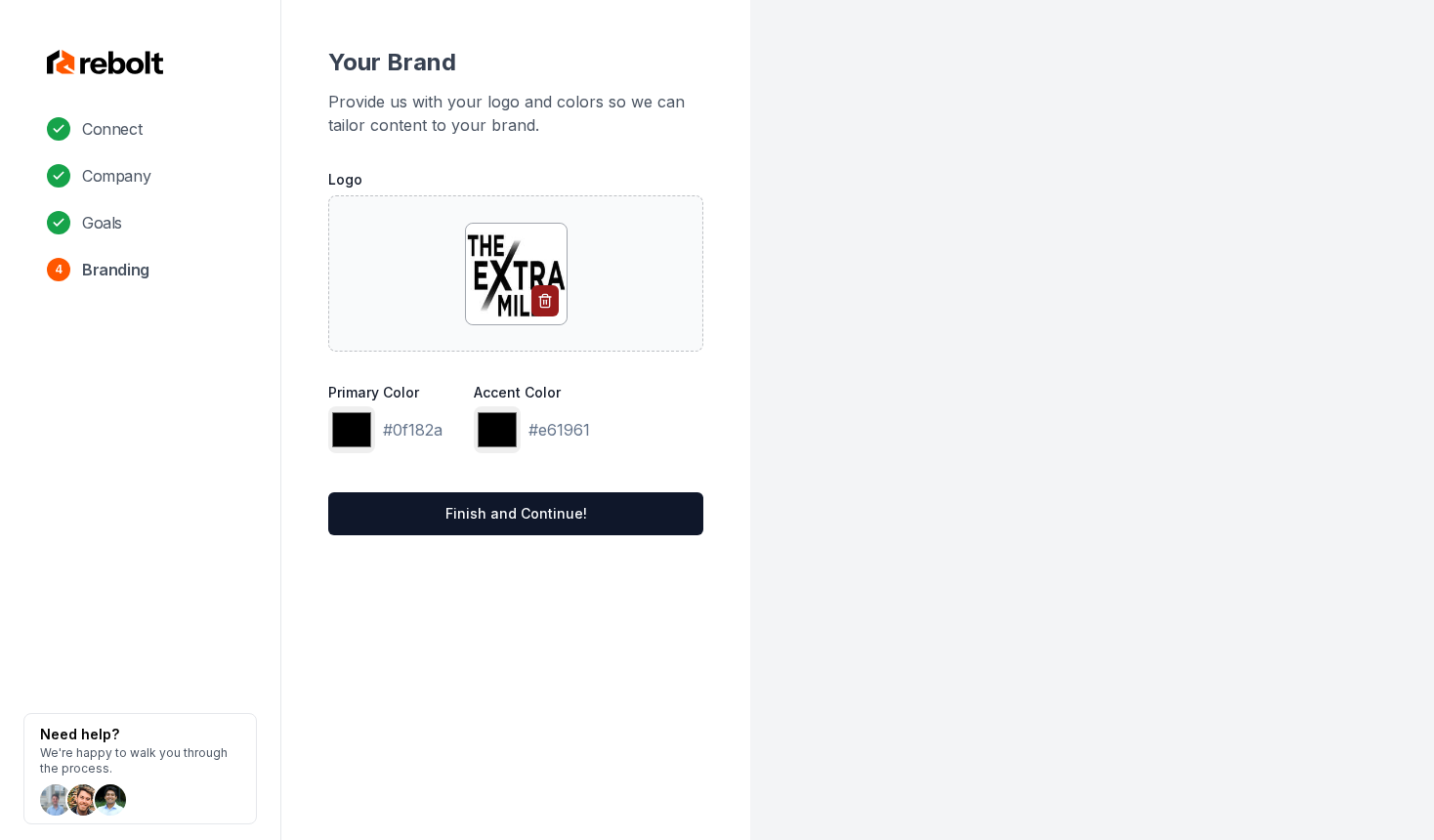 type on "*******" 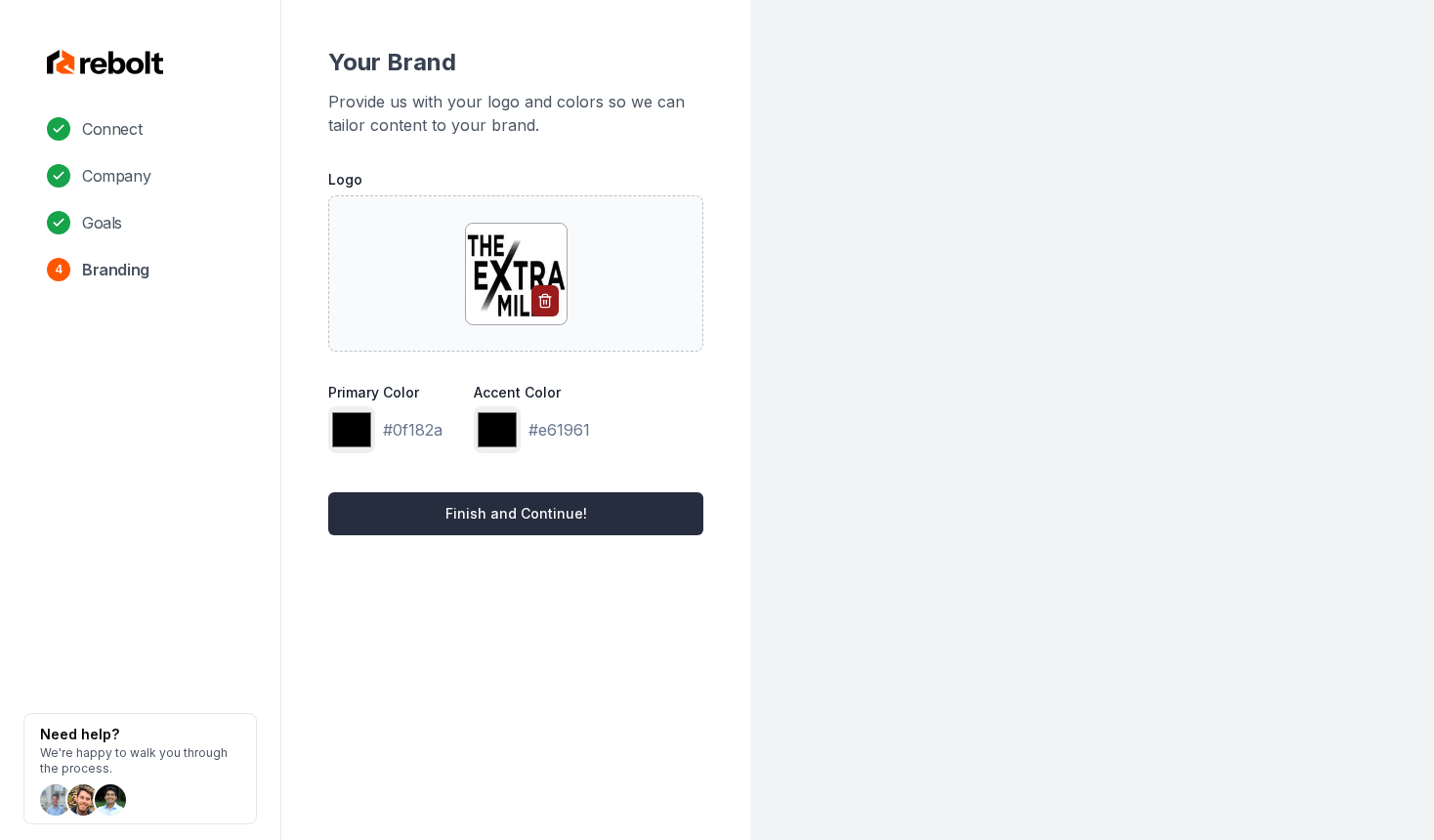 click on "Finish and Continue!" at bounding box center (516, 514) 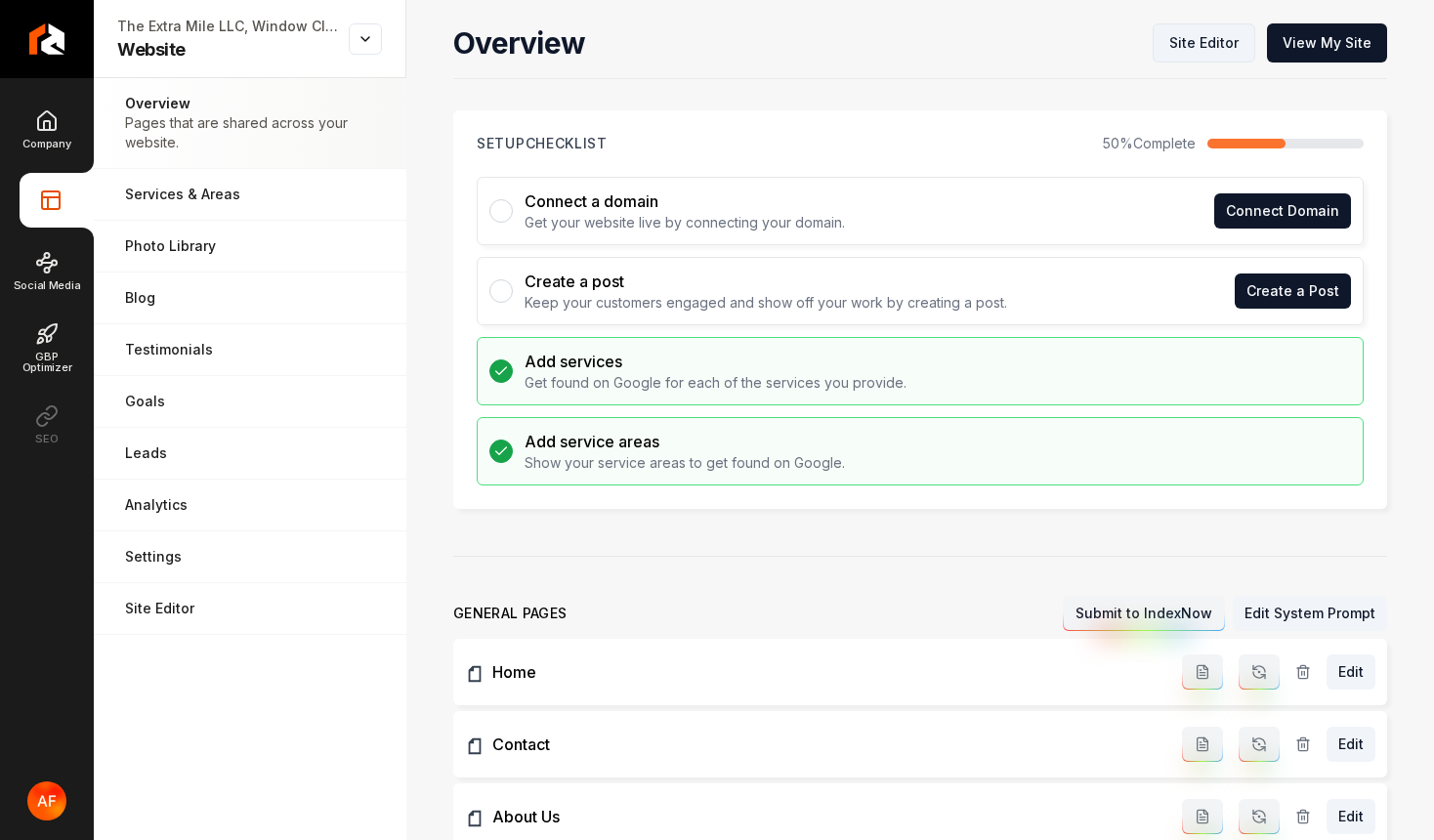click on "Site Editor" at bounding box center (1203, 43) 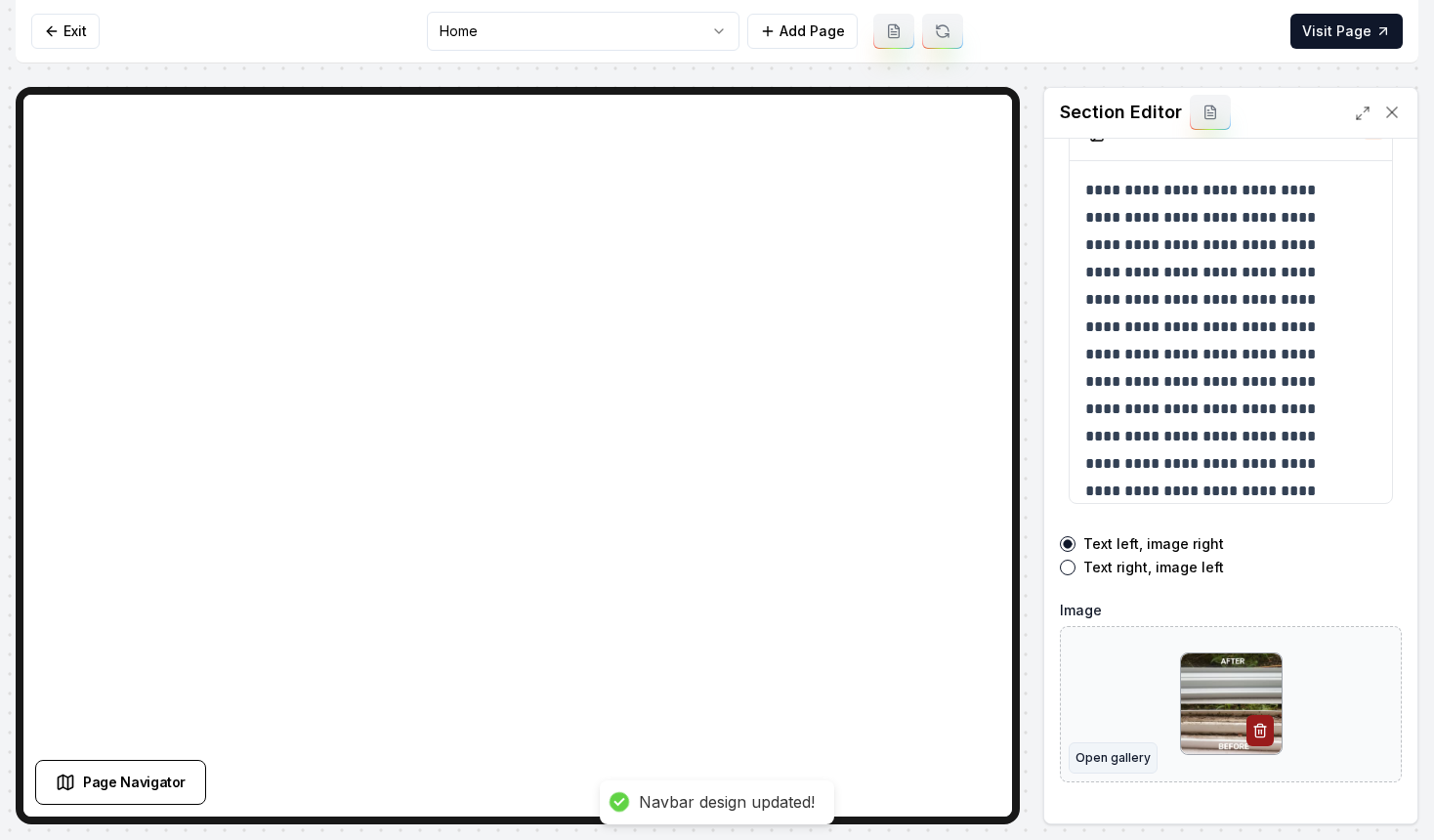 scroll, scrollTop: 183, scrollLeft: 0, axis: vertical 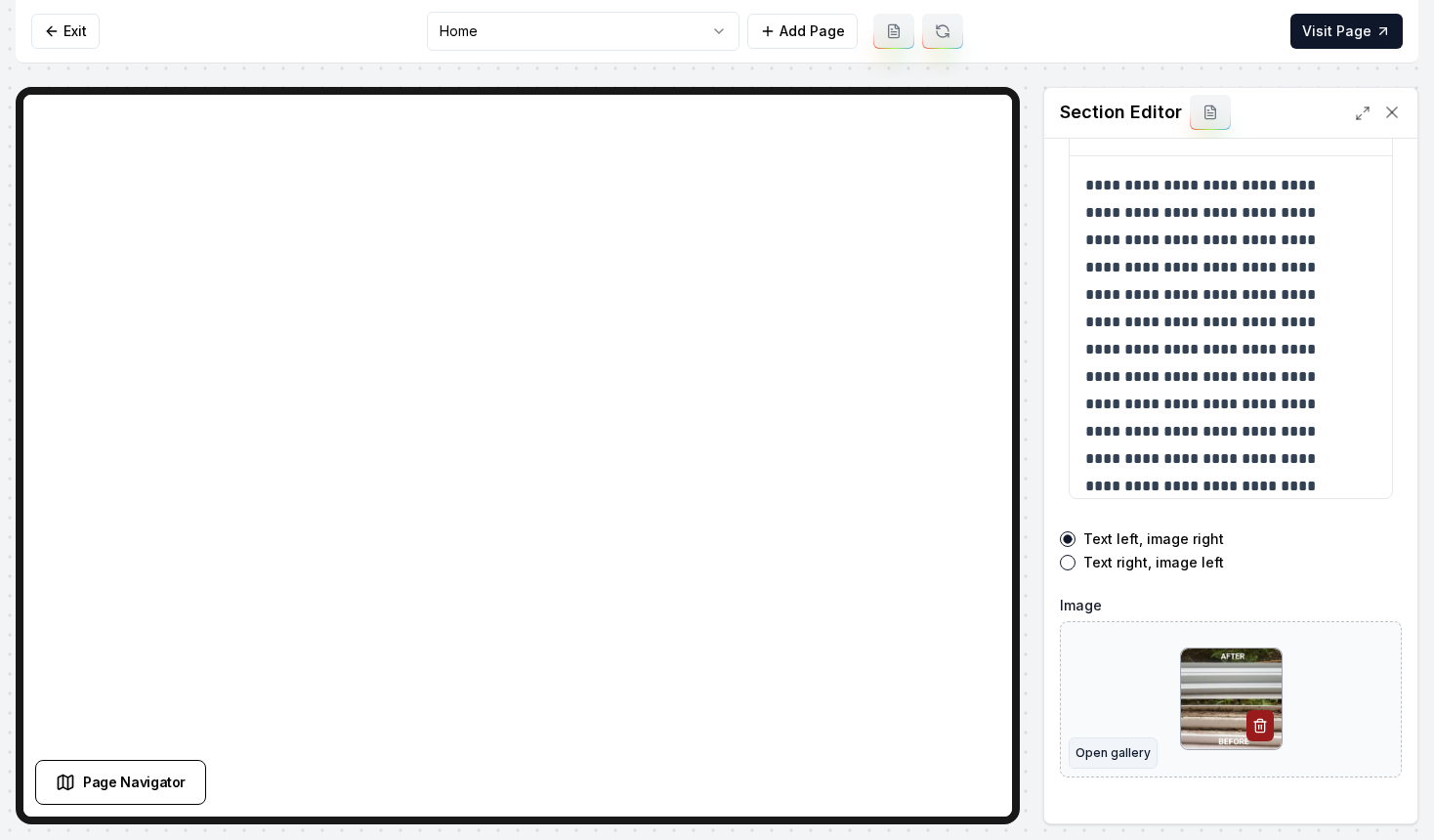 click on "Open gallery" at bounding box center [1113, 753] 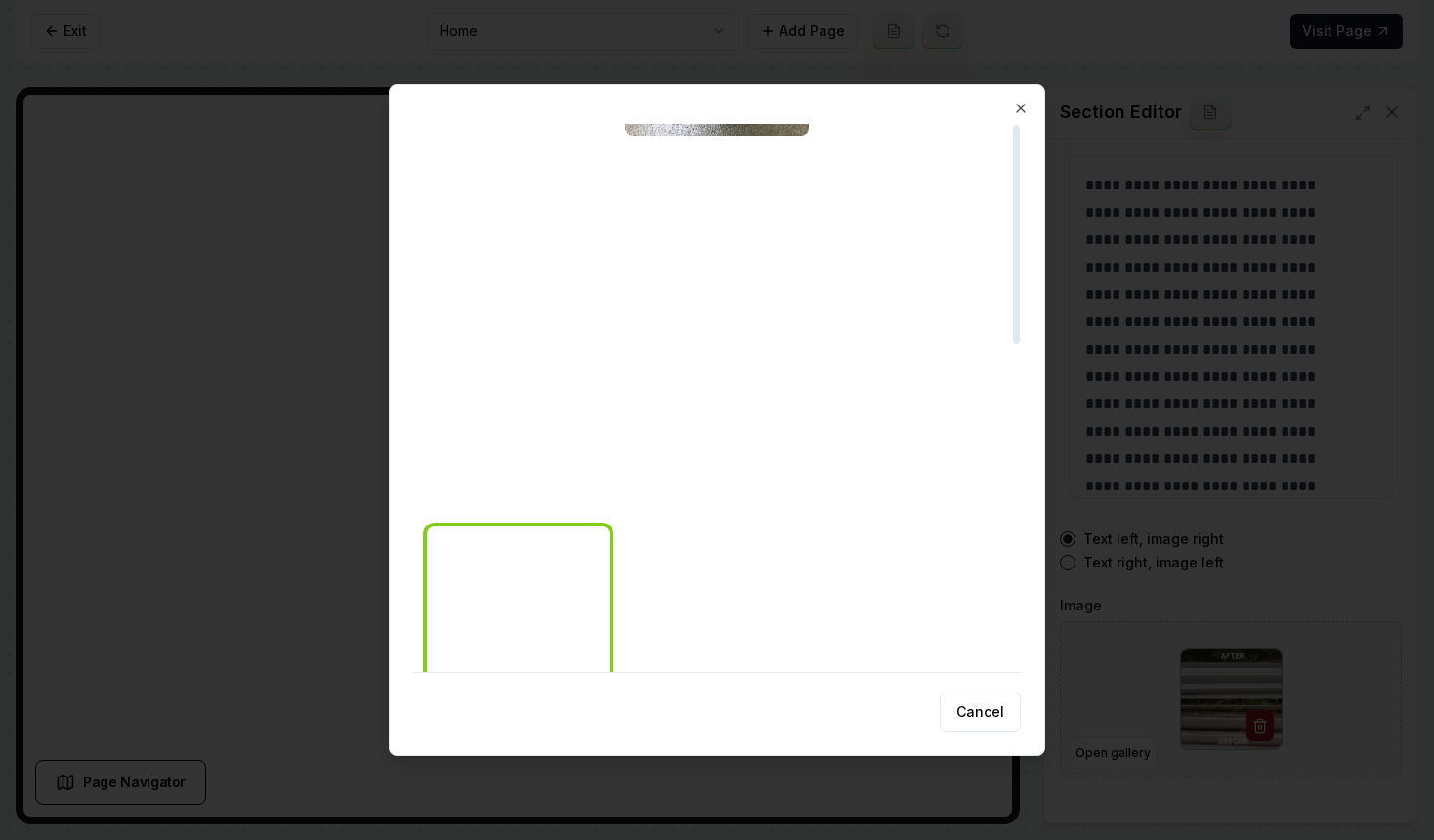 scroll, scrollTop: 0, scrollLeft: 0, axis: both 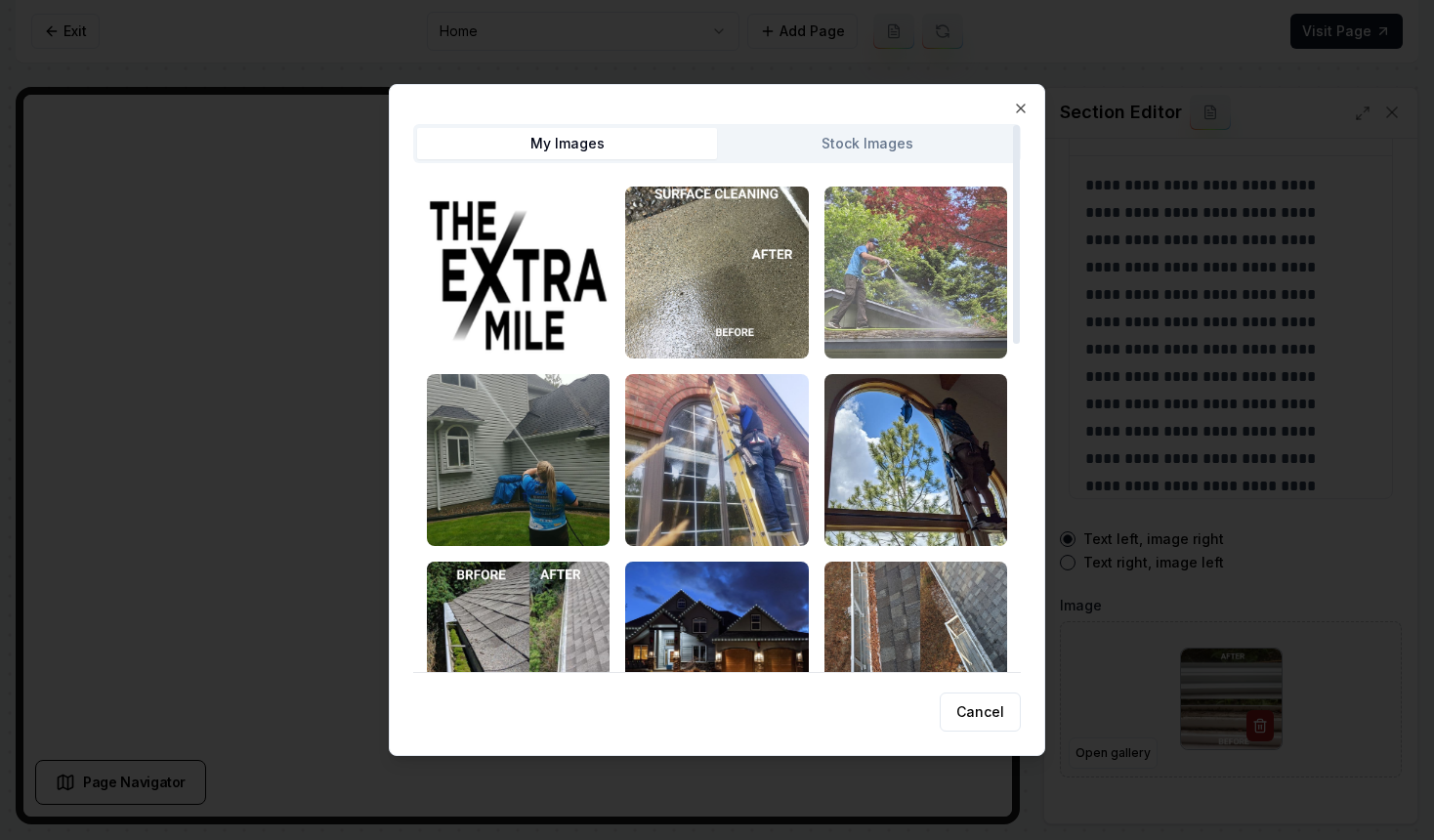 click at bounding box center (915, 273) 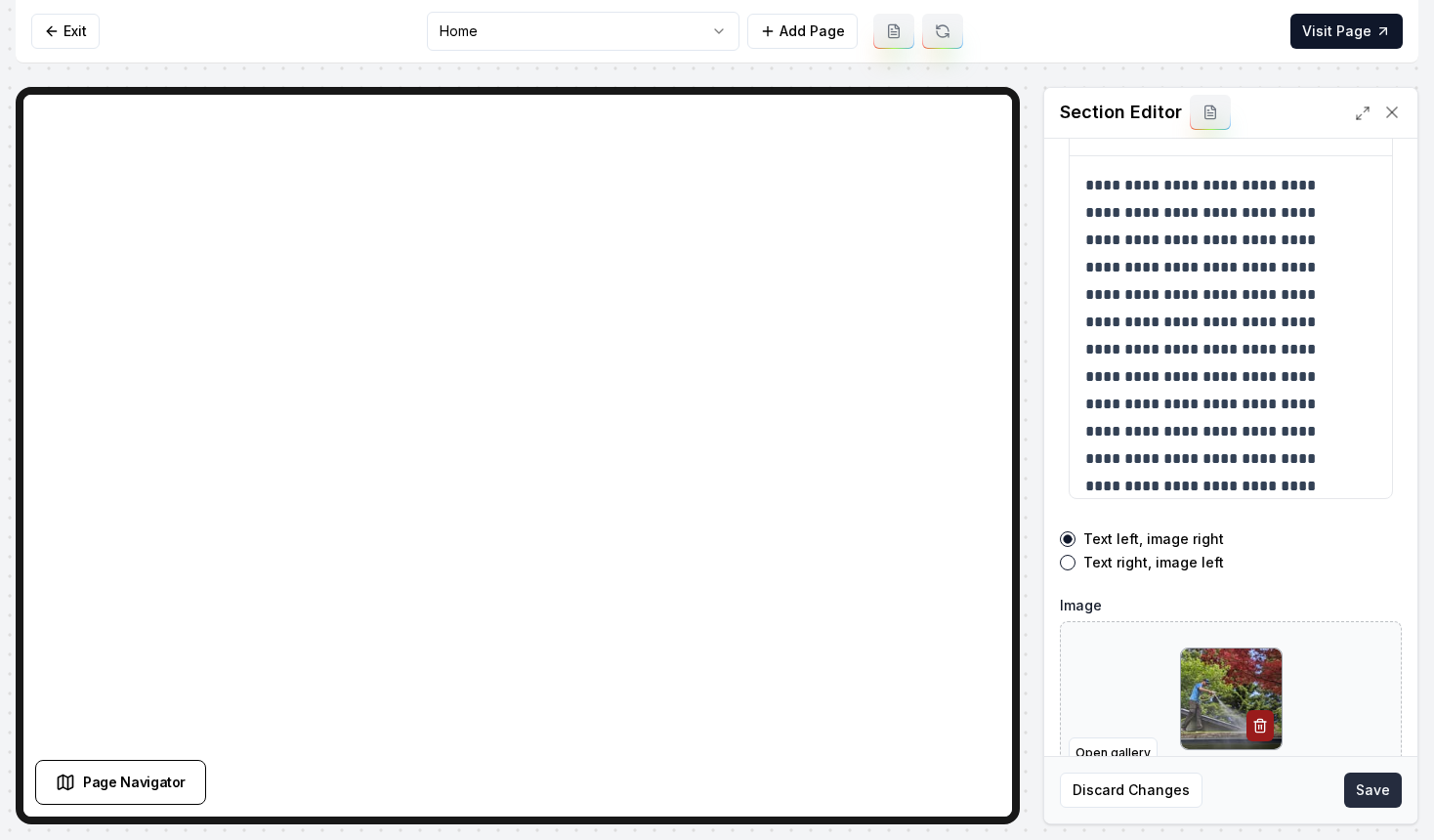 click on "Save" at bounding box center [1372, 790] 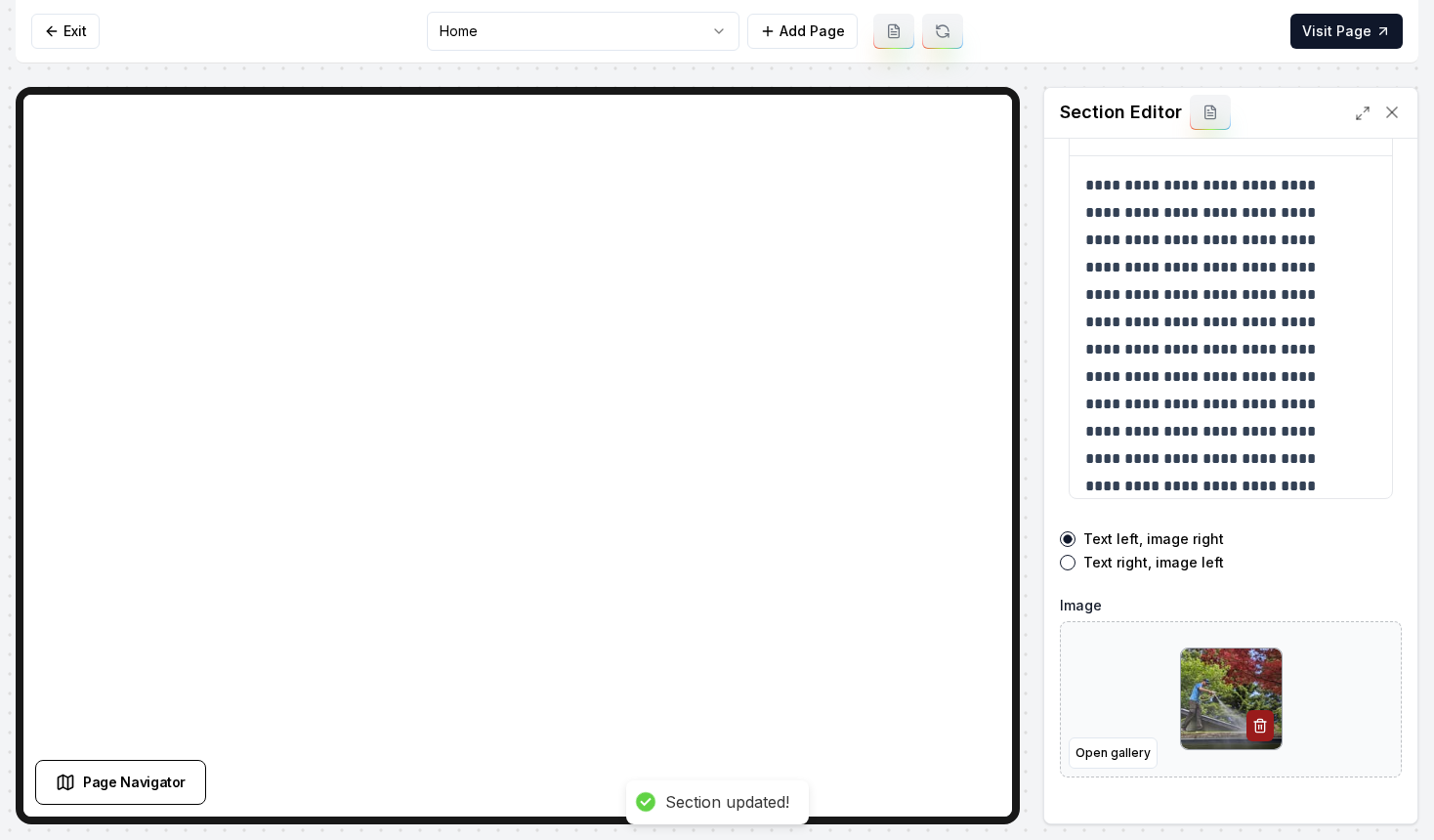 scroll, scrollTop: 0, scrollLeft: 0, axis: both 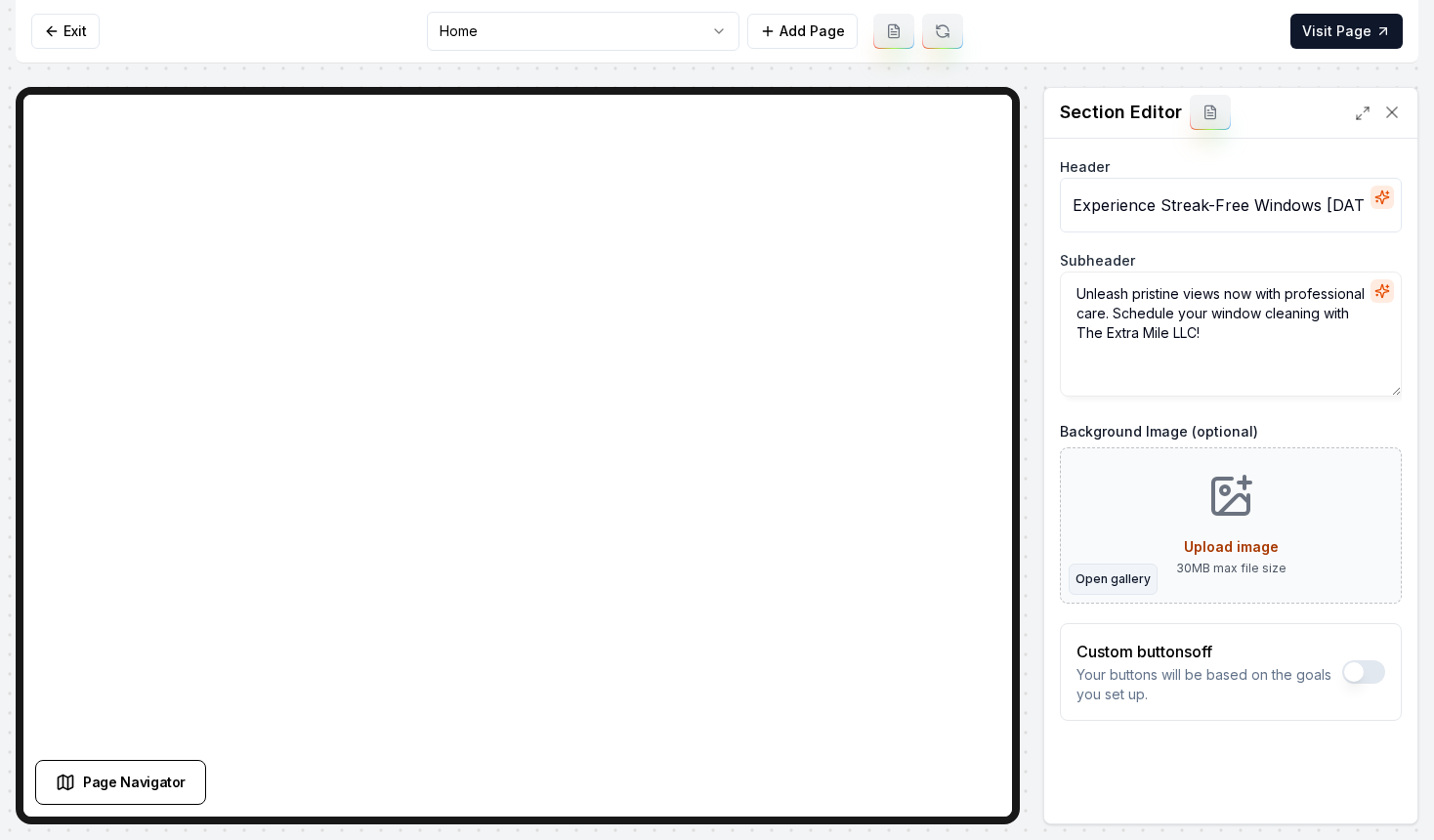 click on "Open gallery" at bounding box center [1113, 579] 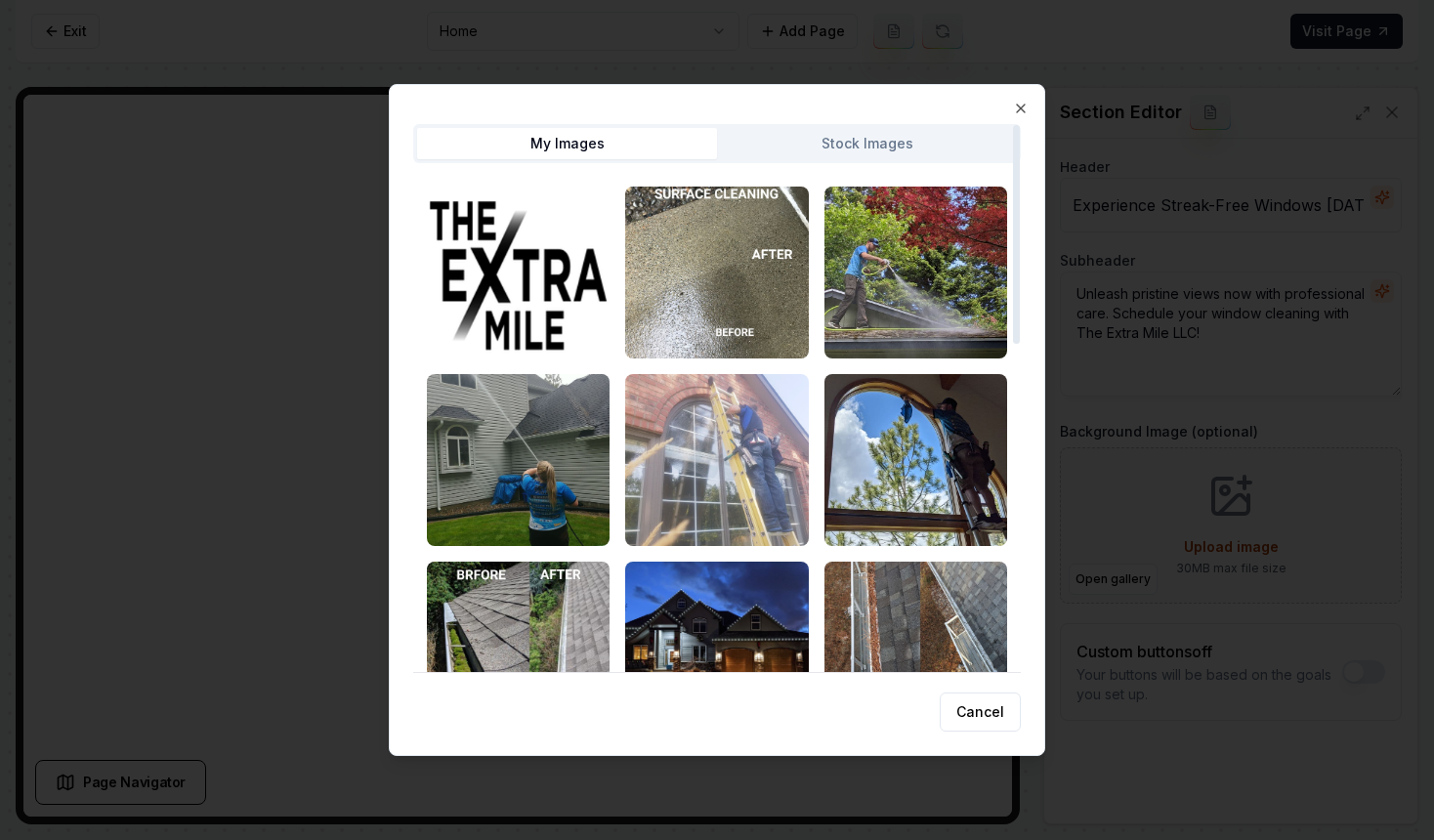 click at bounding box center (716, 460) 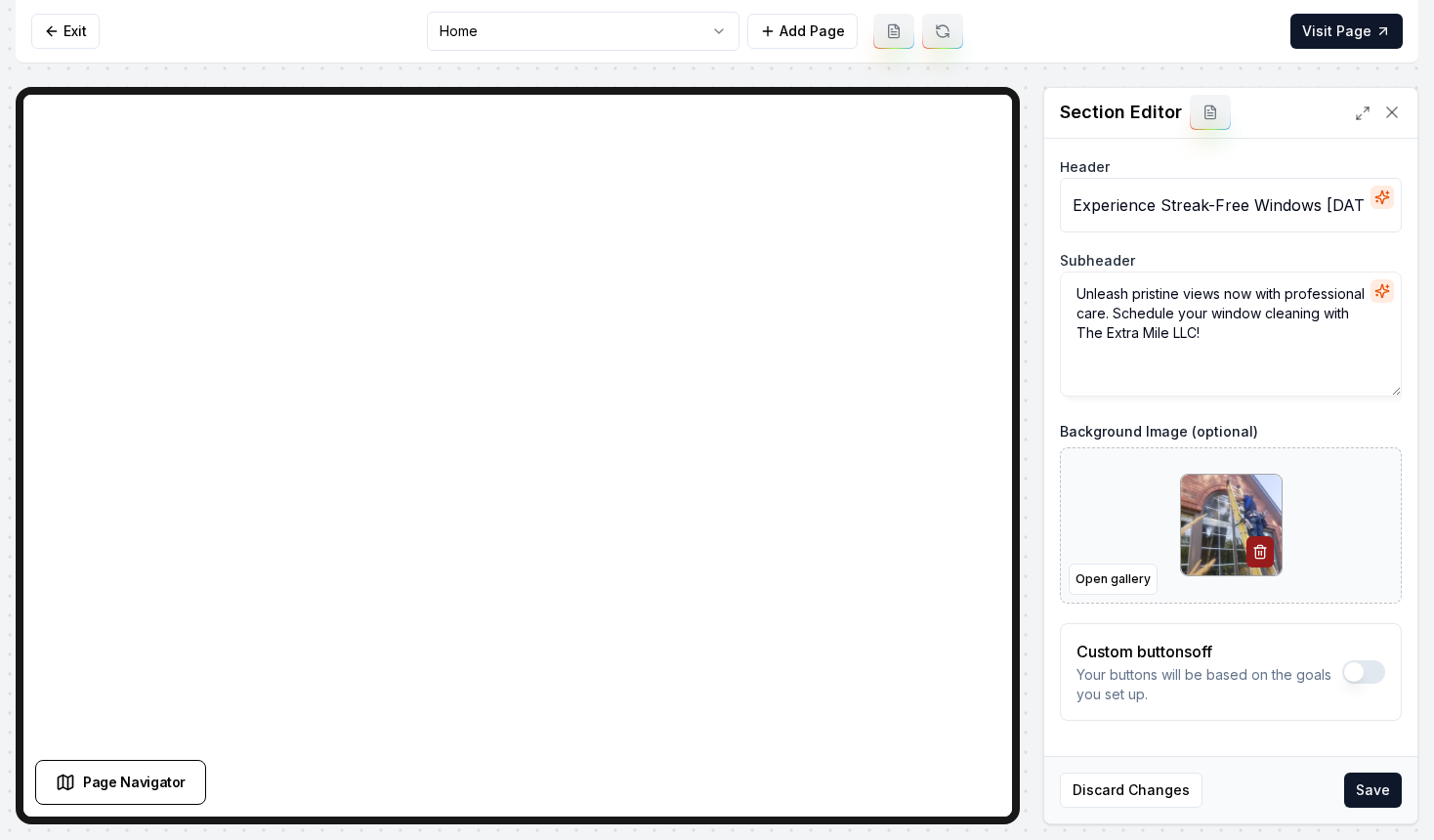 click on "Discard Changes Save" at bounding box center (1231, 789) 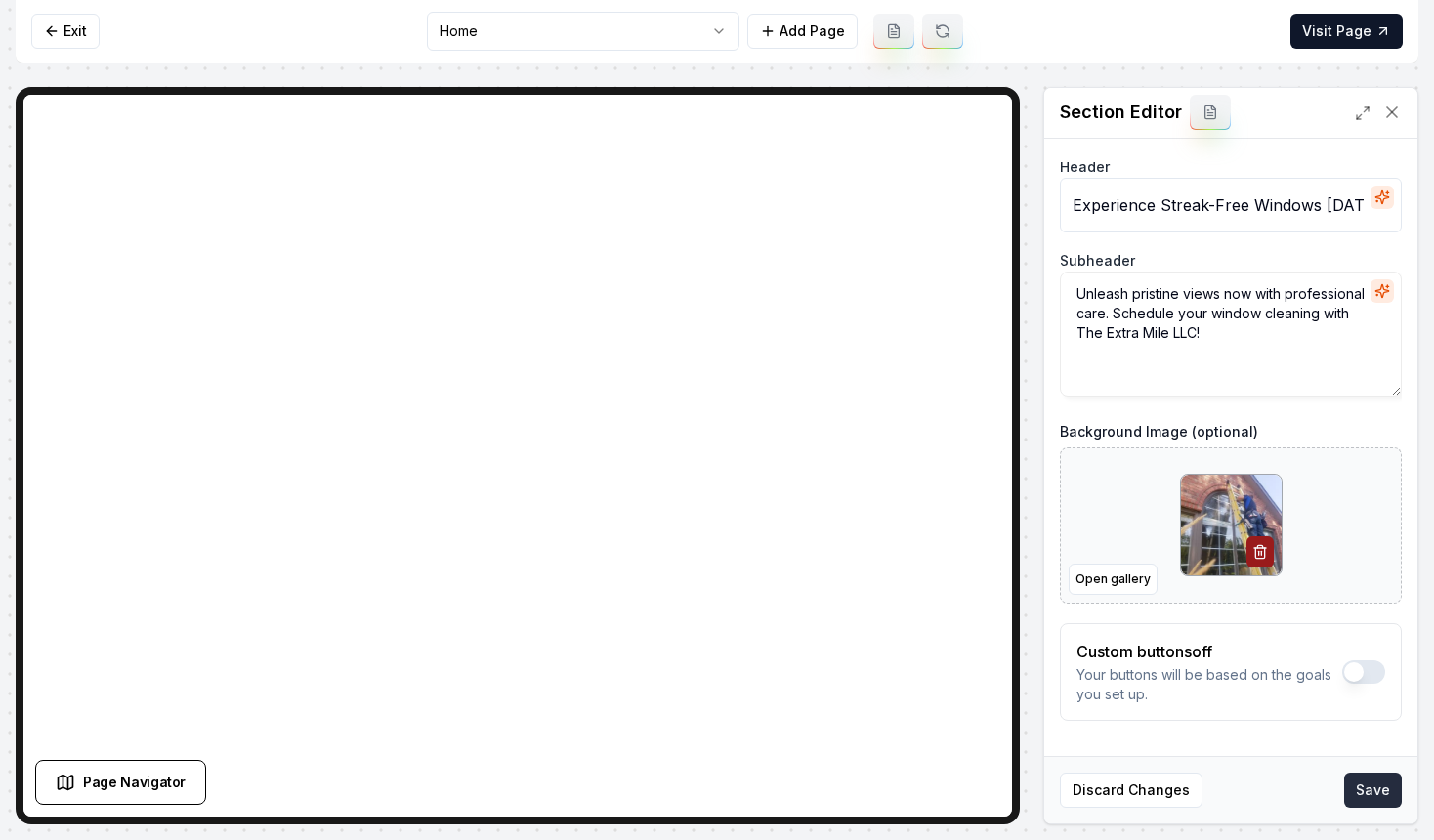 click on "Save" at bounding box center (1372, 790) 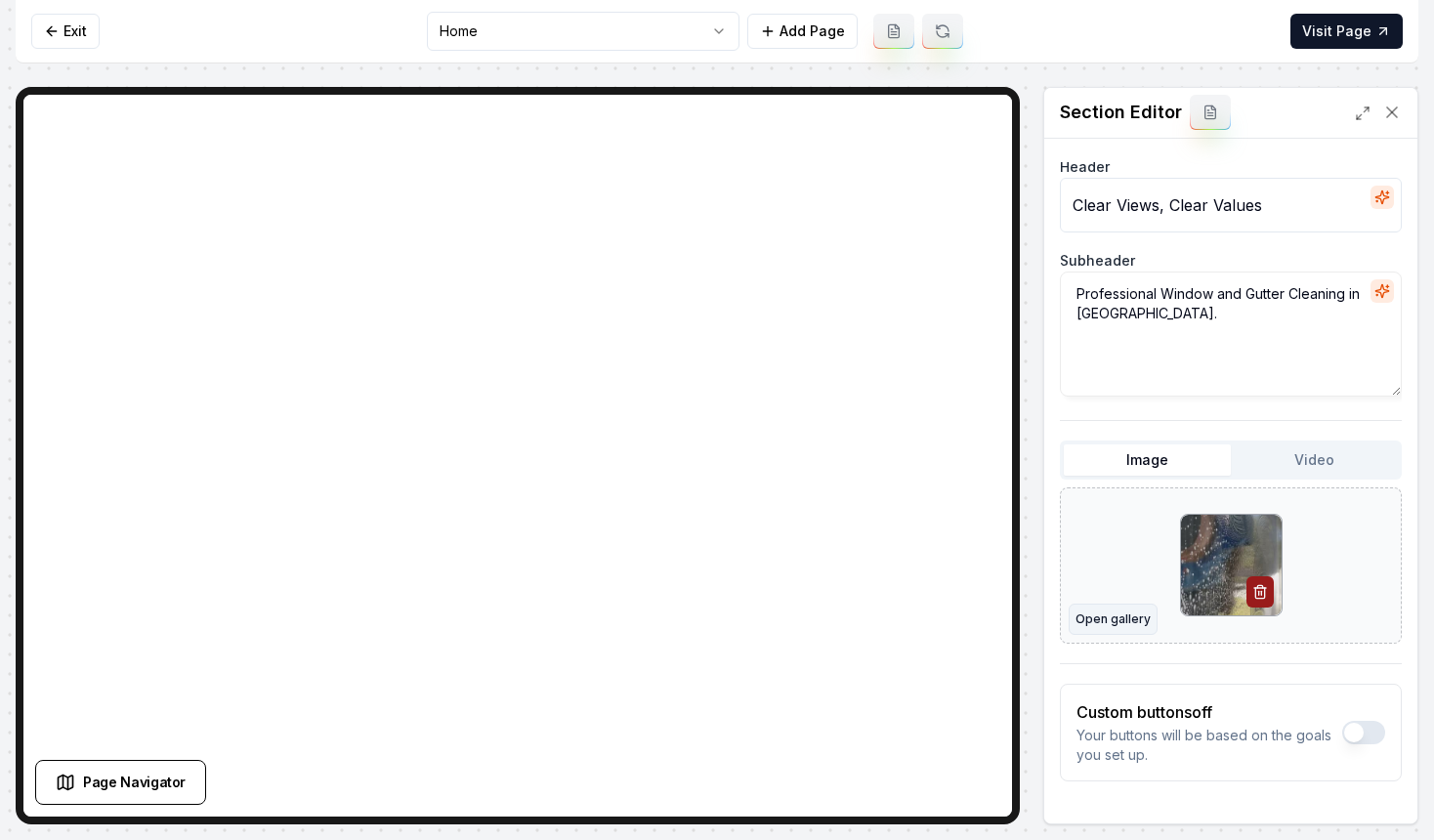 click on "Open gallery" at bounding box center [1113, 619] 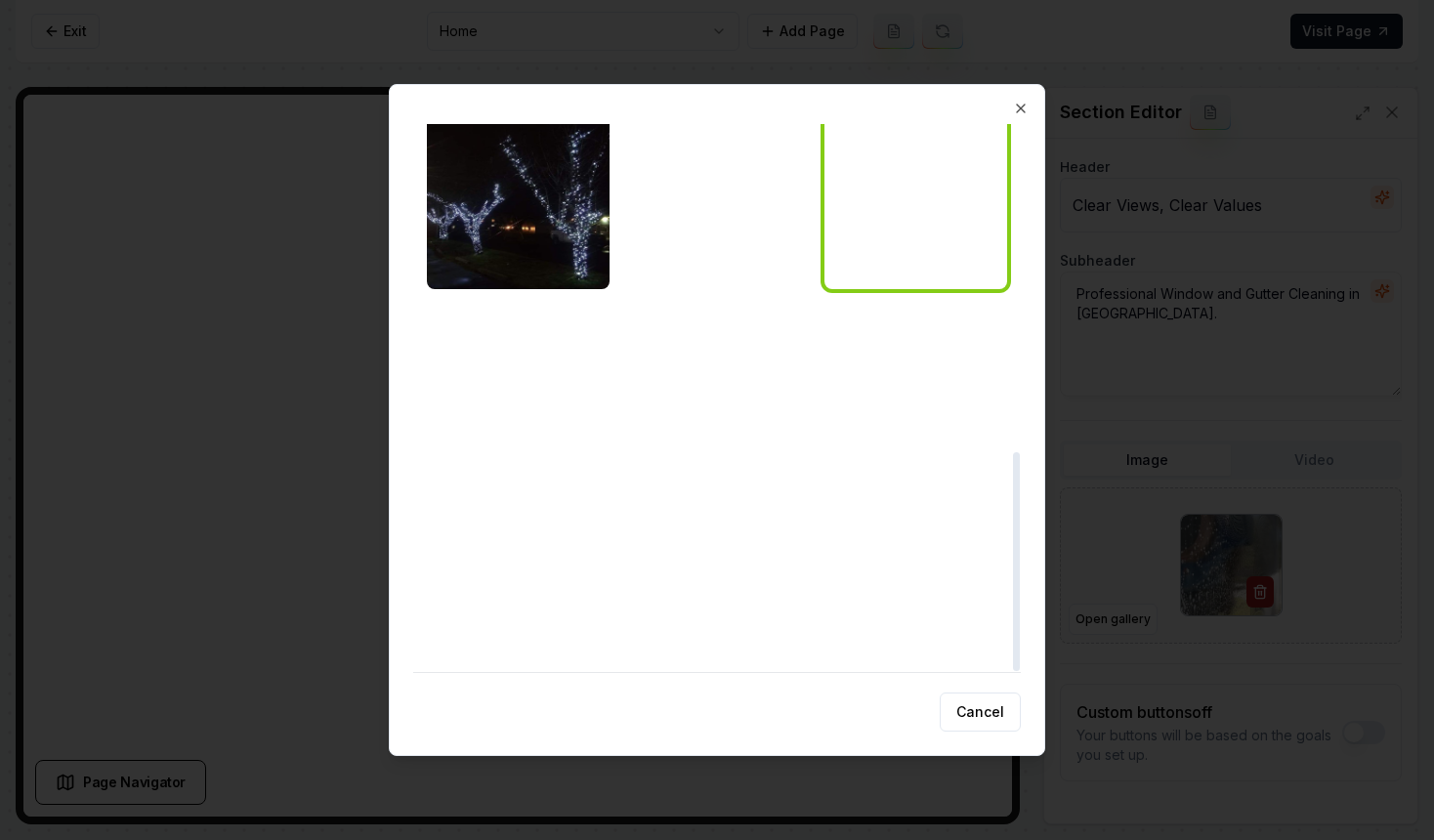 scroll, scrollTop: 0, scrollLeft: 0, axis: both 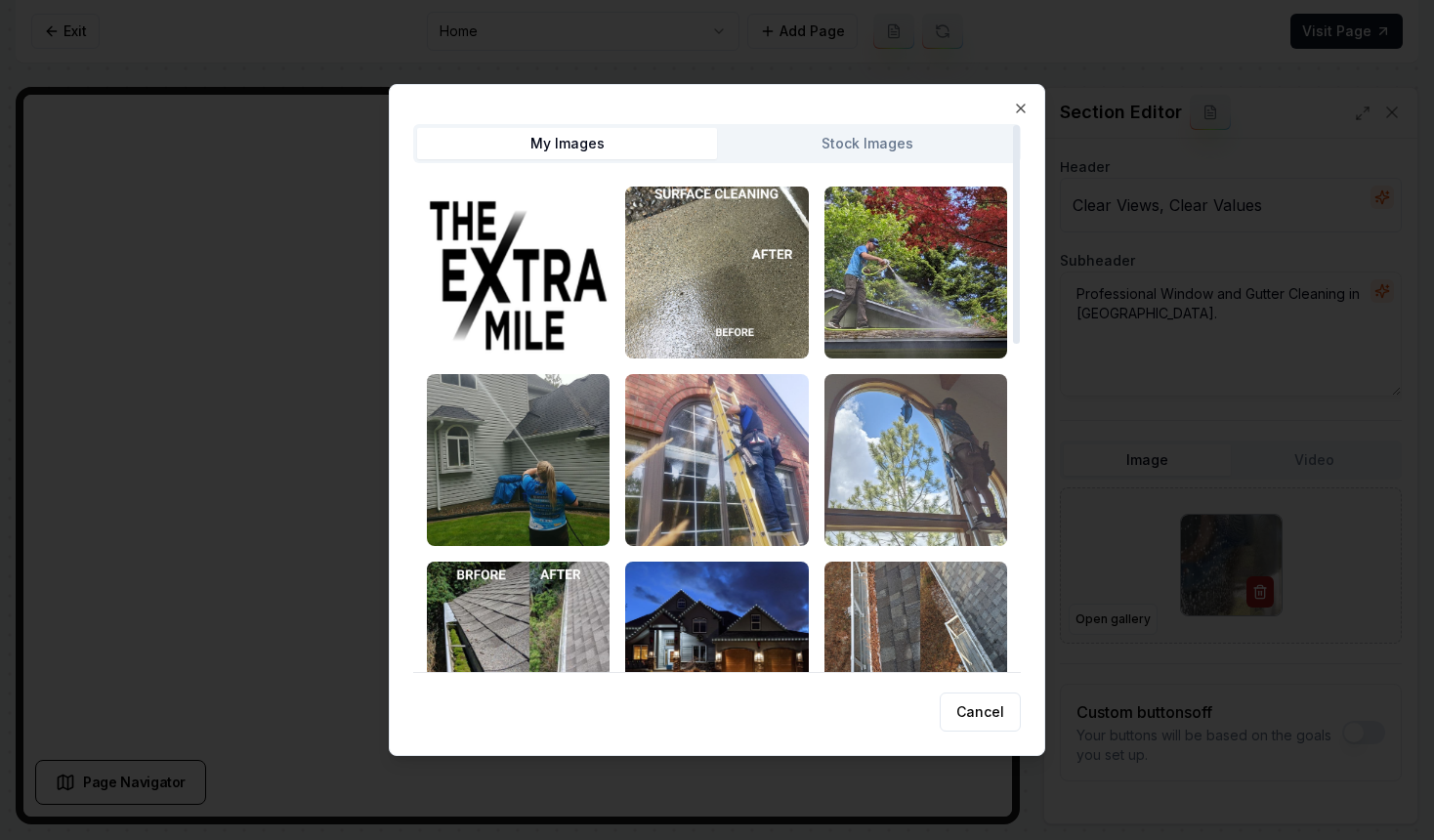 click at bounding box center [915, 460] 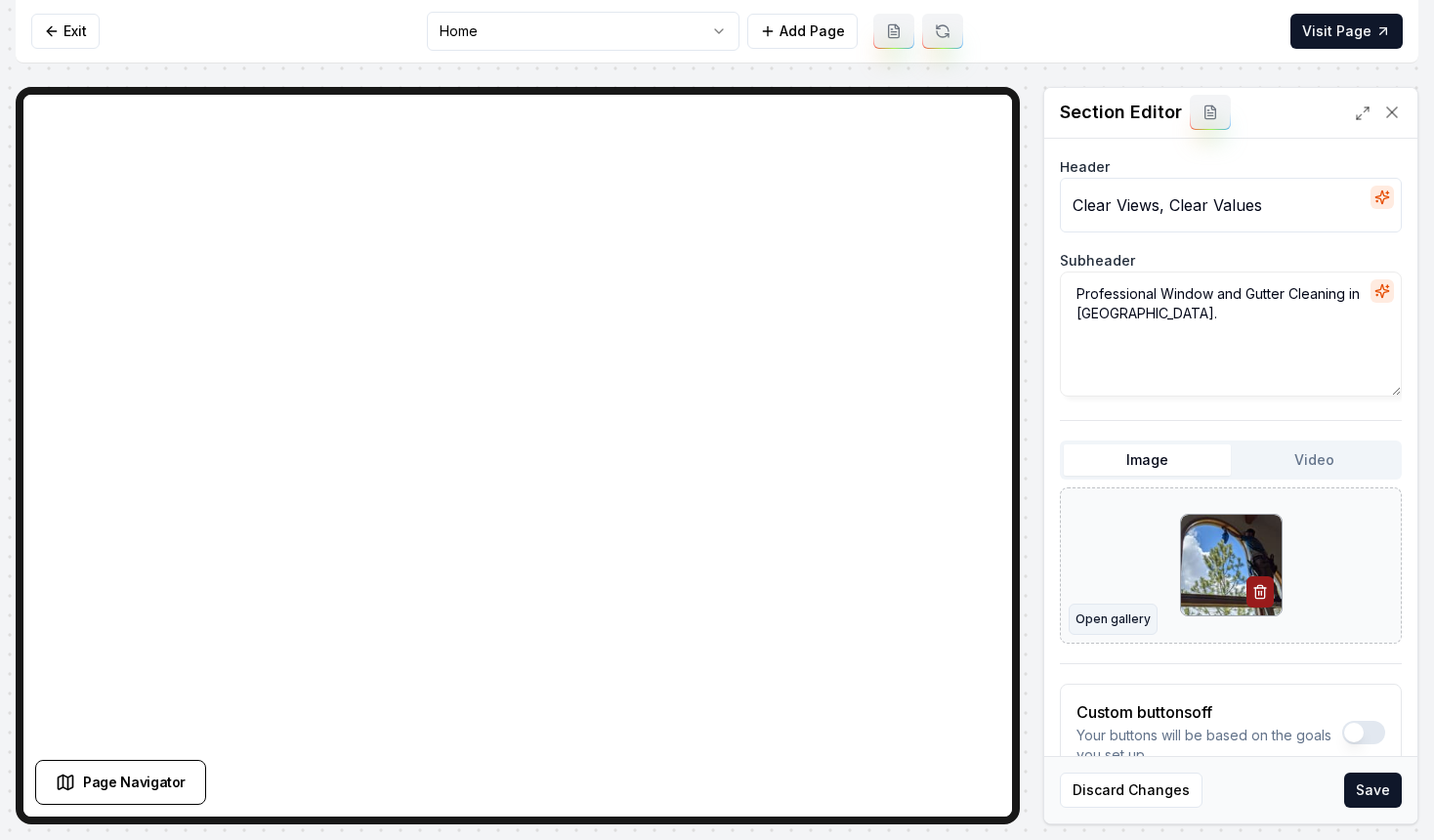 click on "Open gallery" at bounding box center [1113, 619] 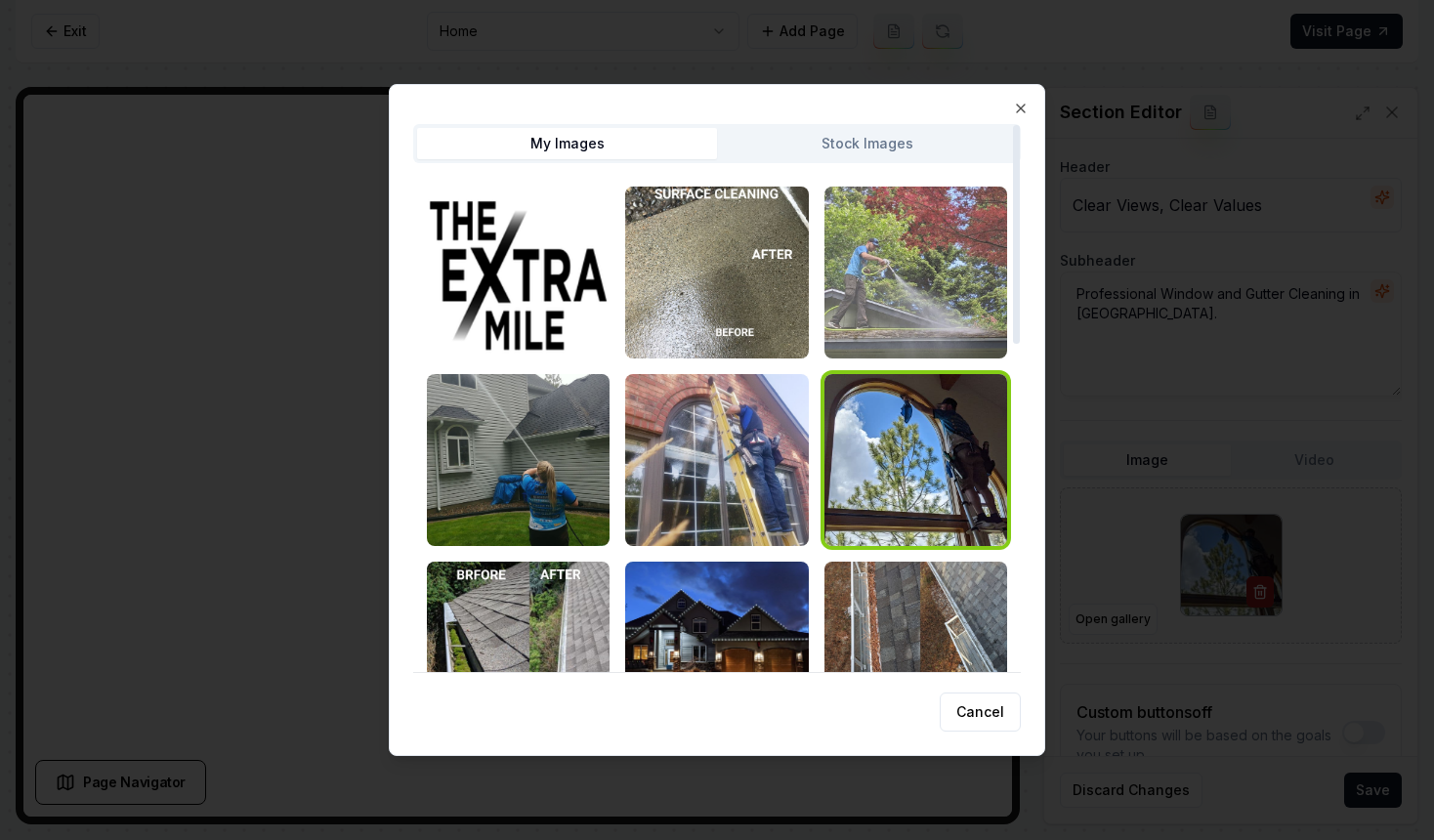 click at bounding box center (915, 273) 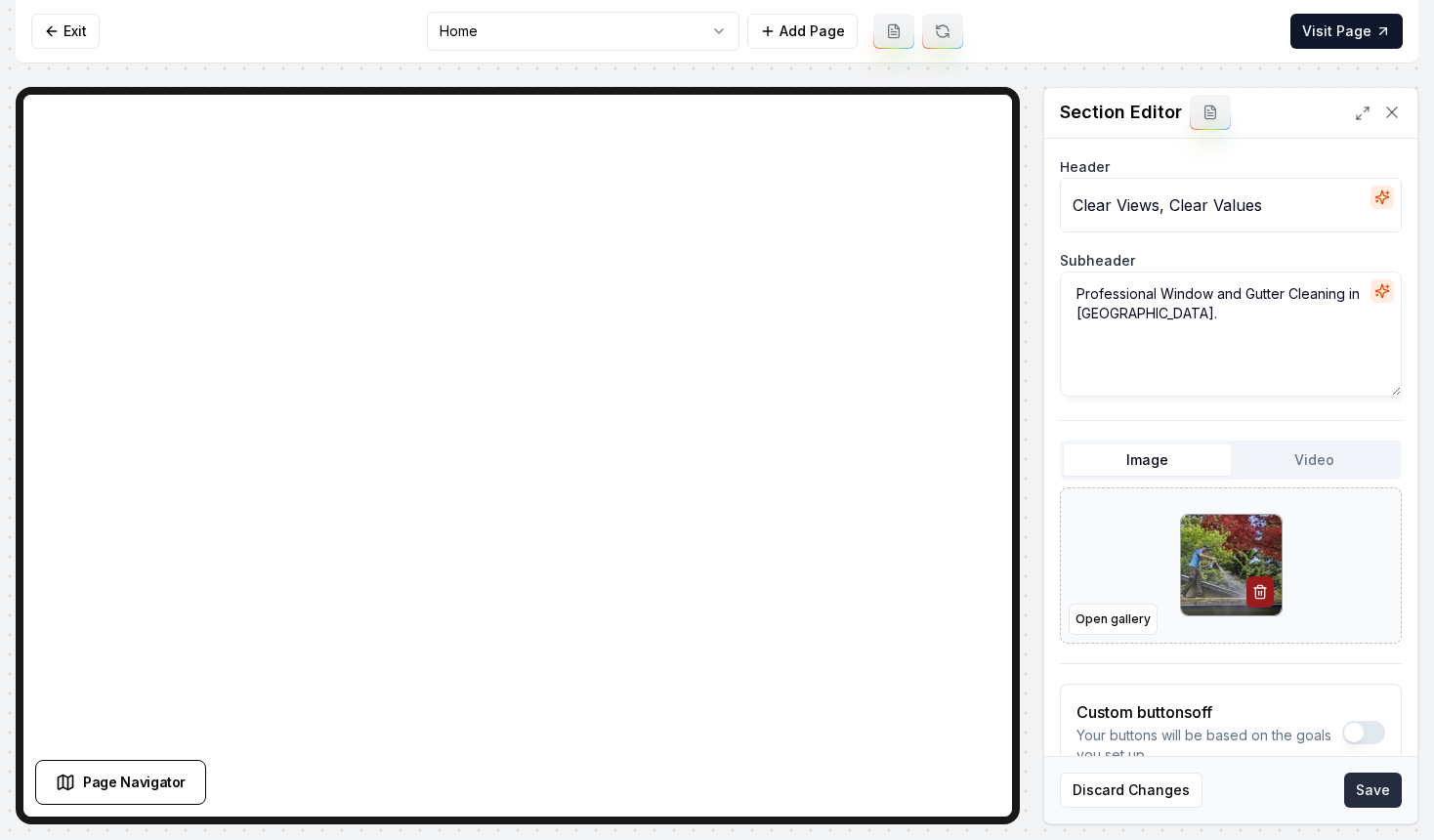 click on "Save" at bounding box center (1372, 790) 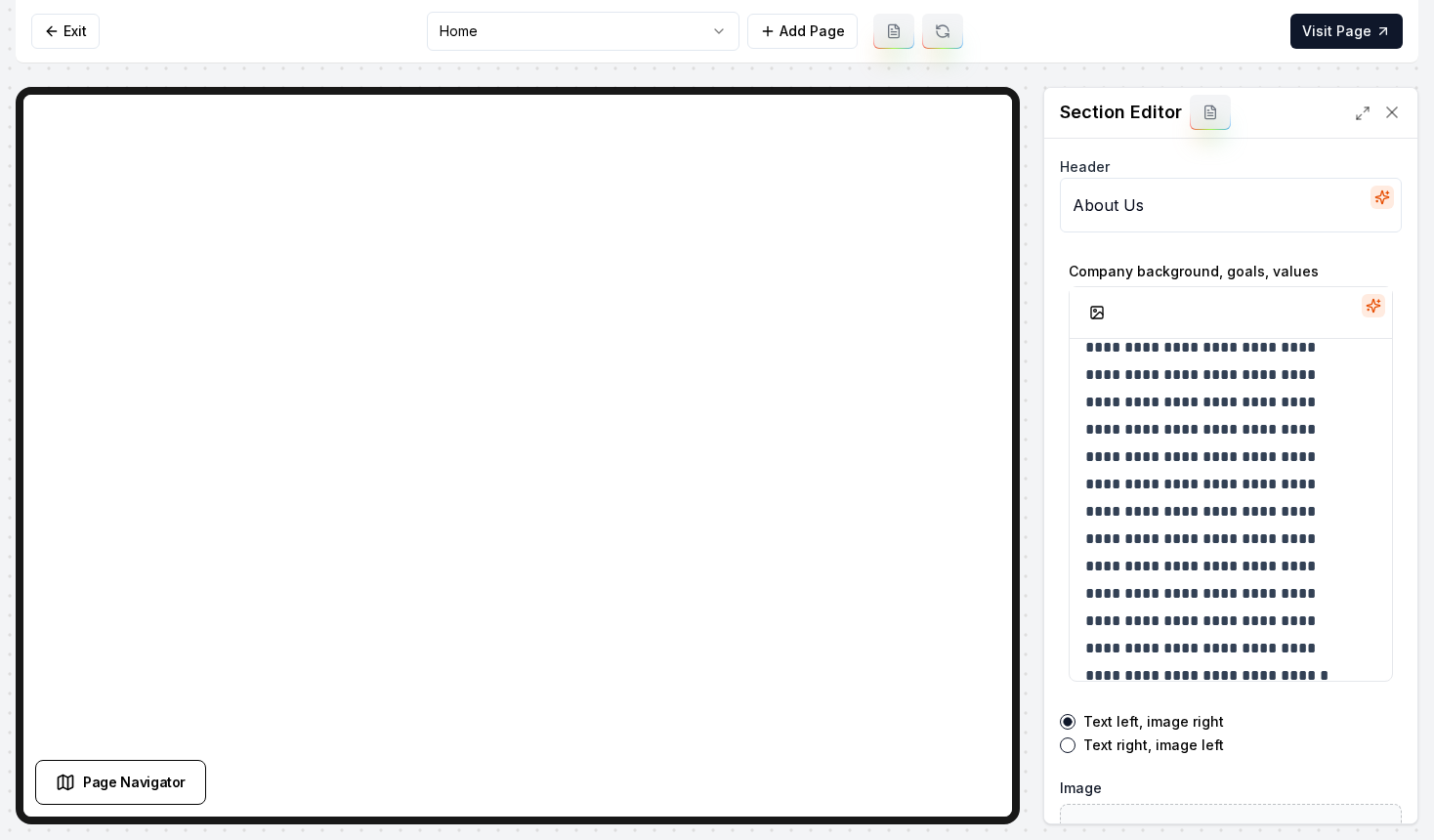scroll, scrollTop: 45, scrollLeft: 0, axis: vertical 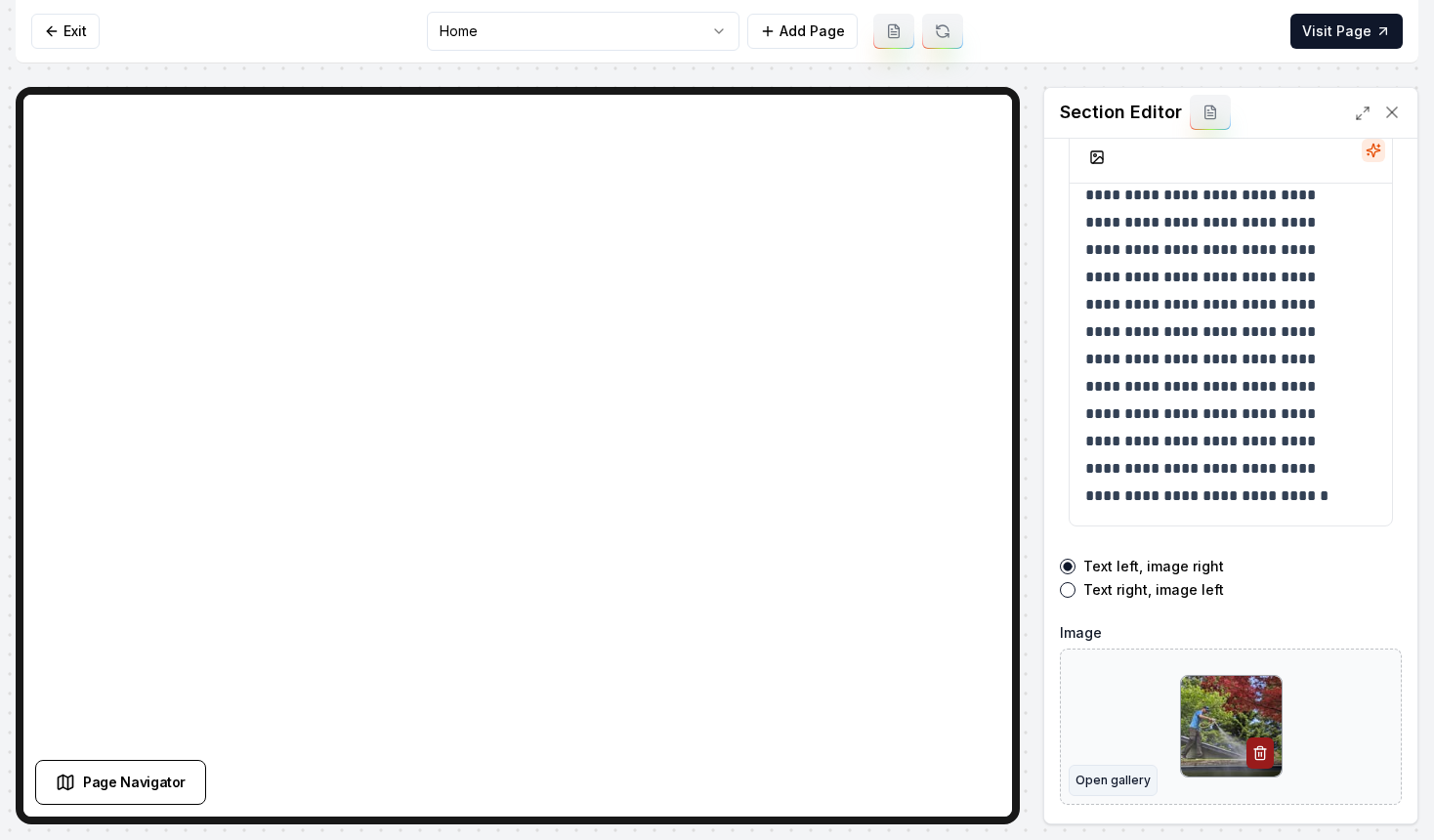 click on "Open gallery" at bounding box center [1113, 780] 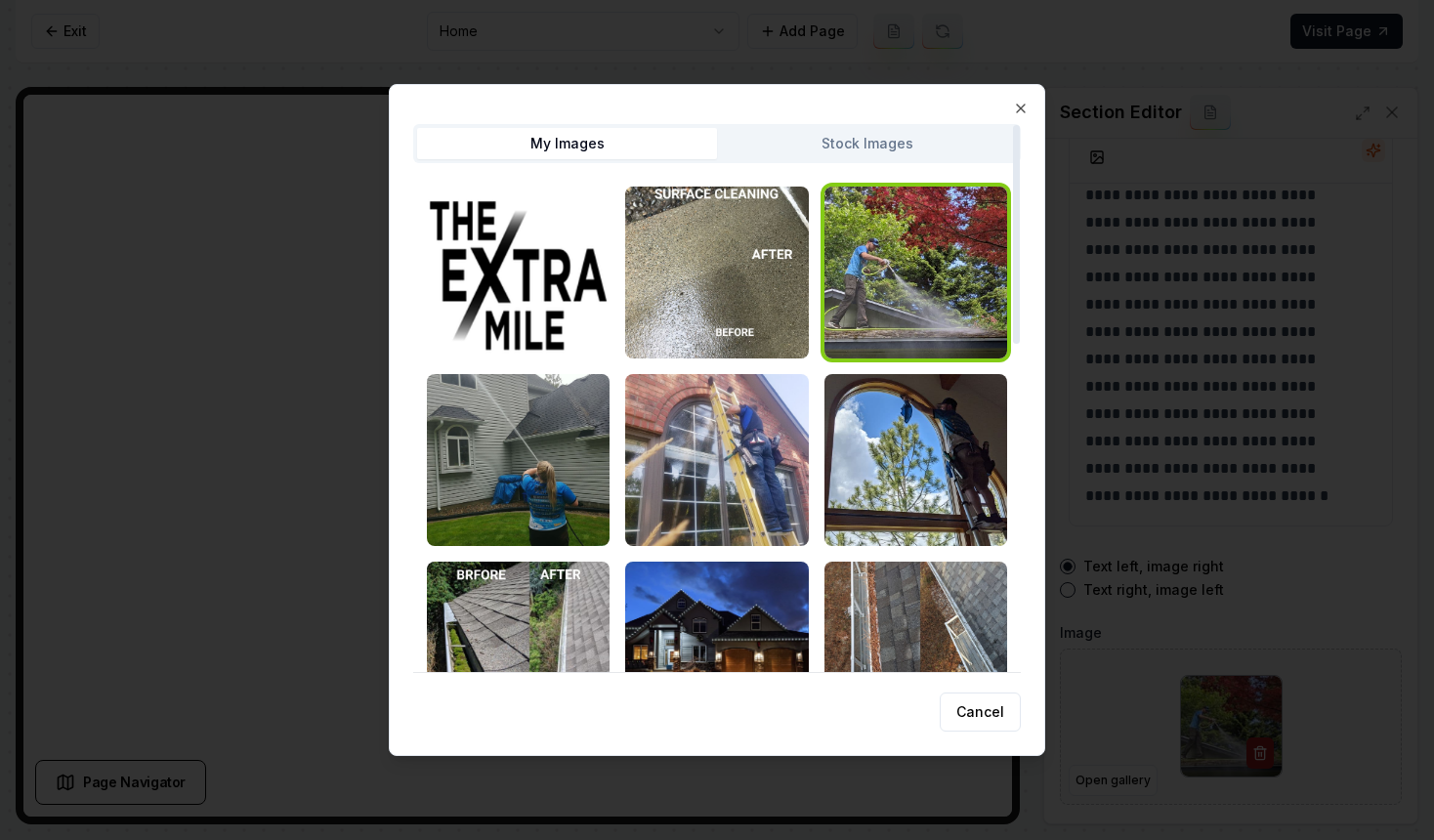 click at bounding box center (717, 835) 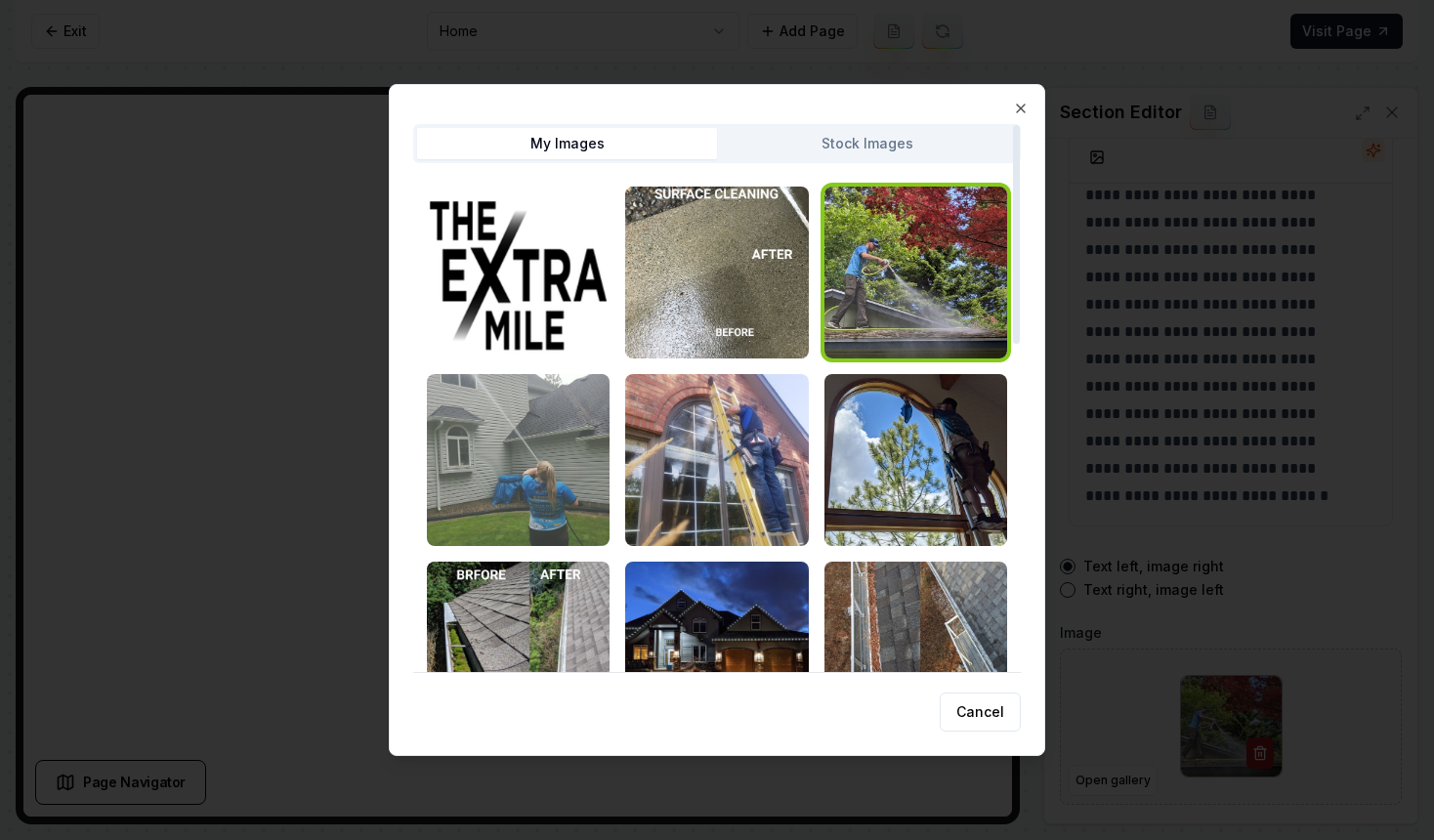 click at bounding box center (518, 460) 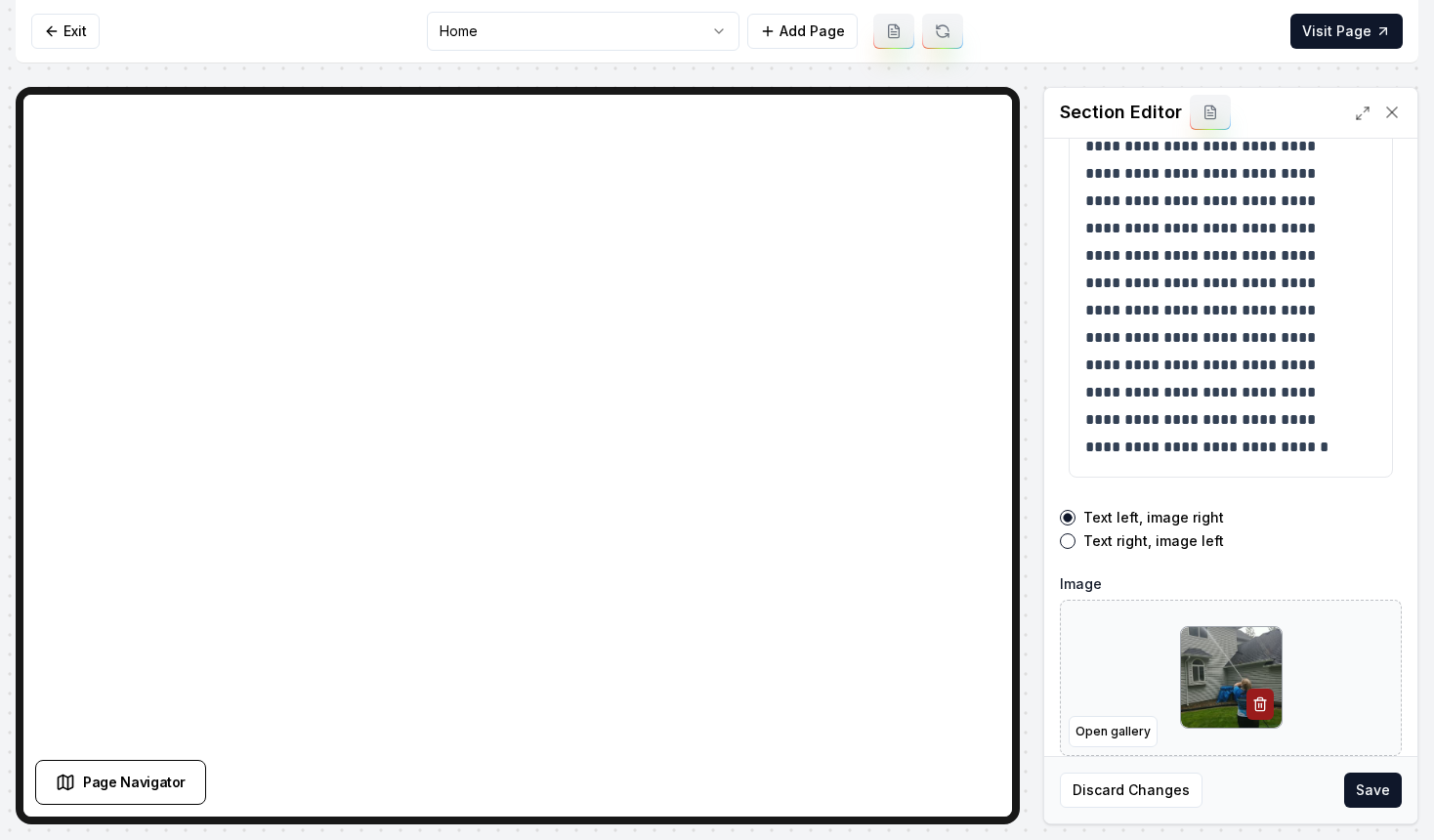 scroll, scrollTop: 215, scrollLeft: 0, axis: vertical 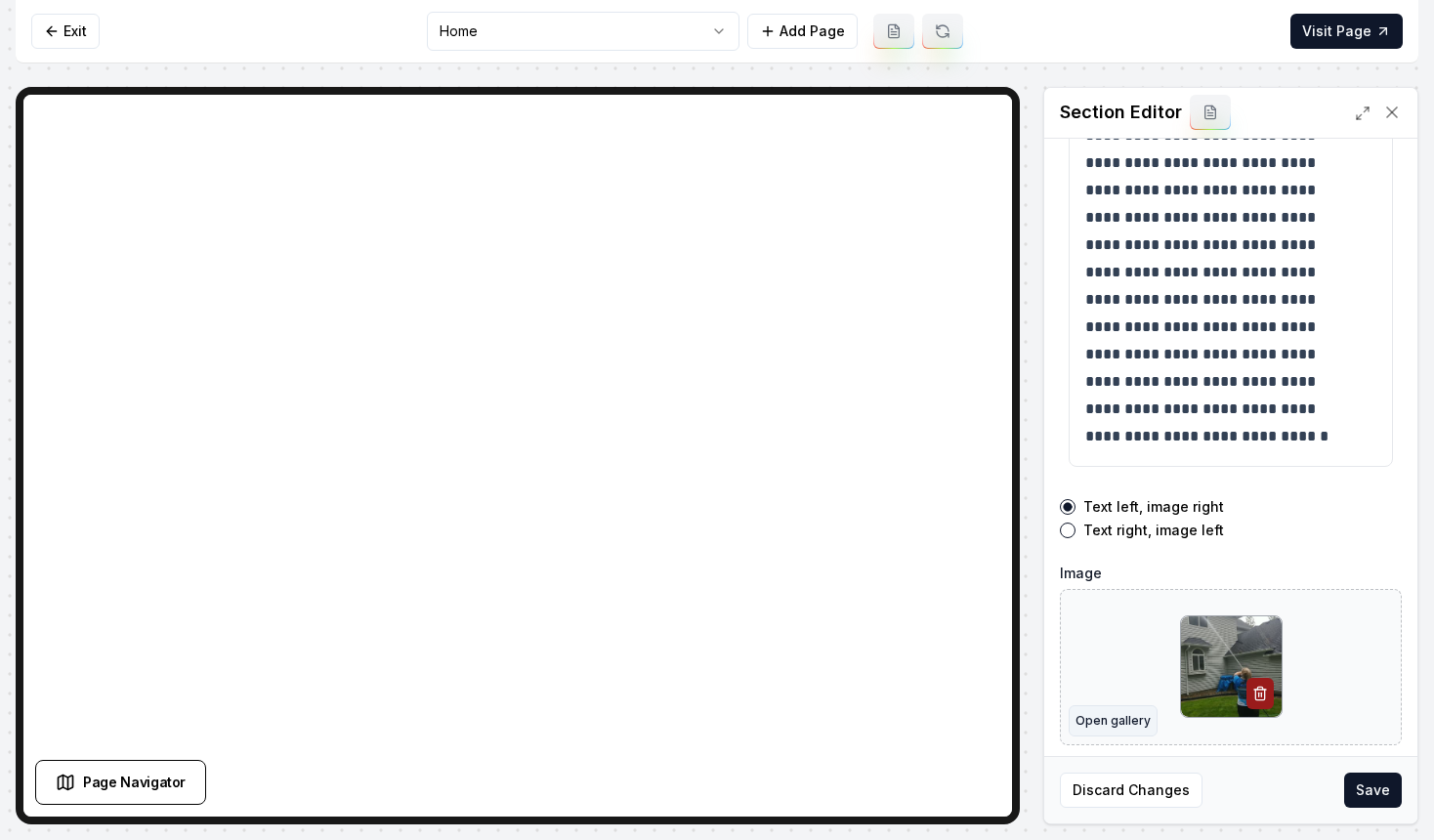 click on "Open gallery" at bounding box center [1113, 721] 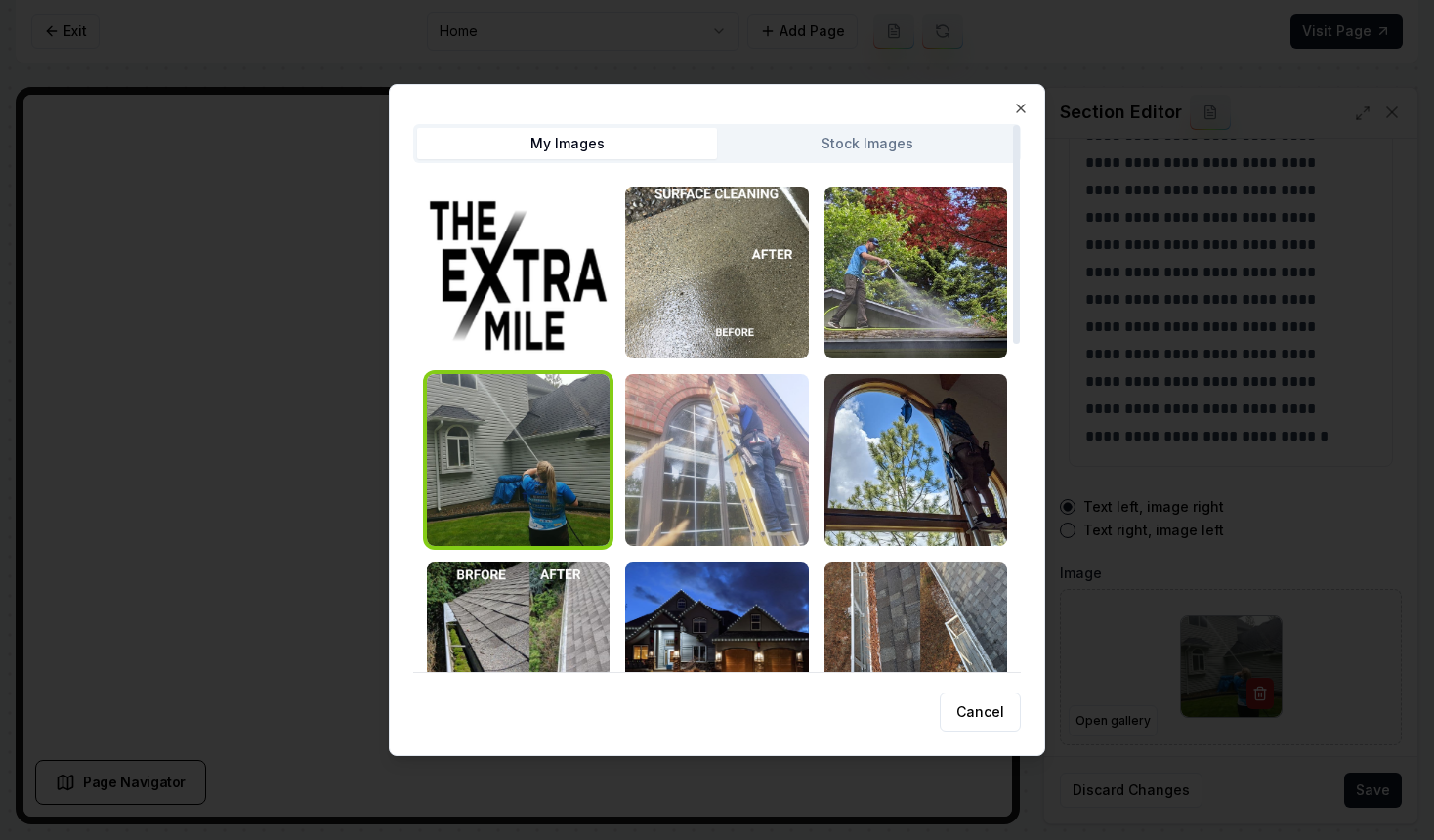 click at bounding box center (716, 460) 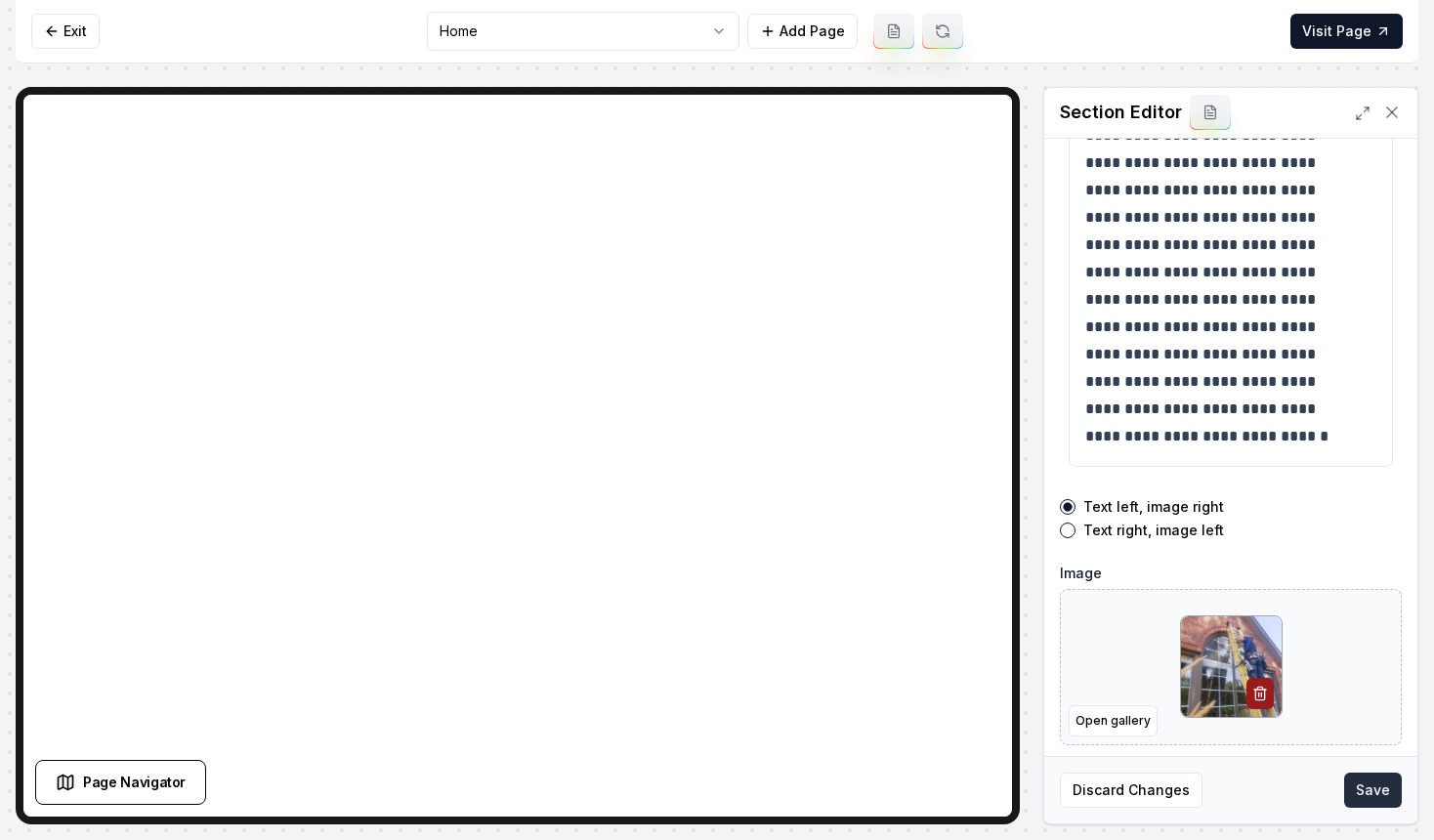 click on "Save" at bounding box center (1372, 790) 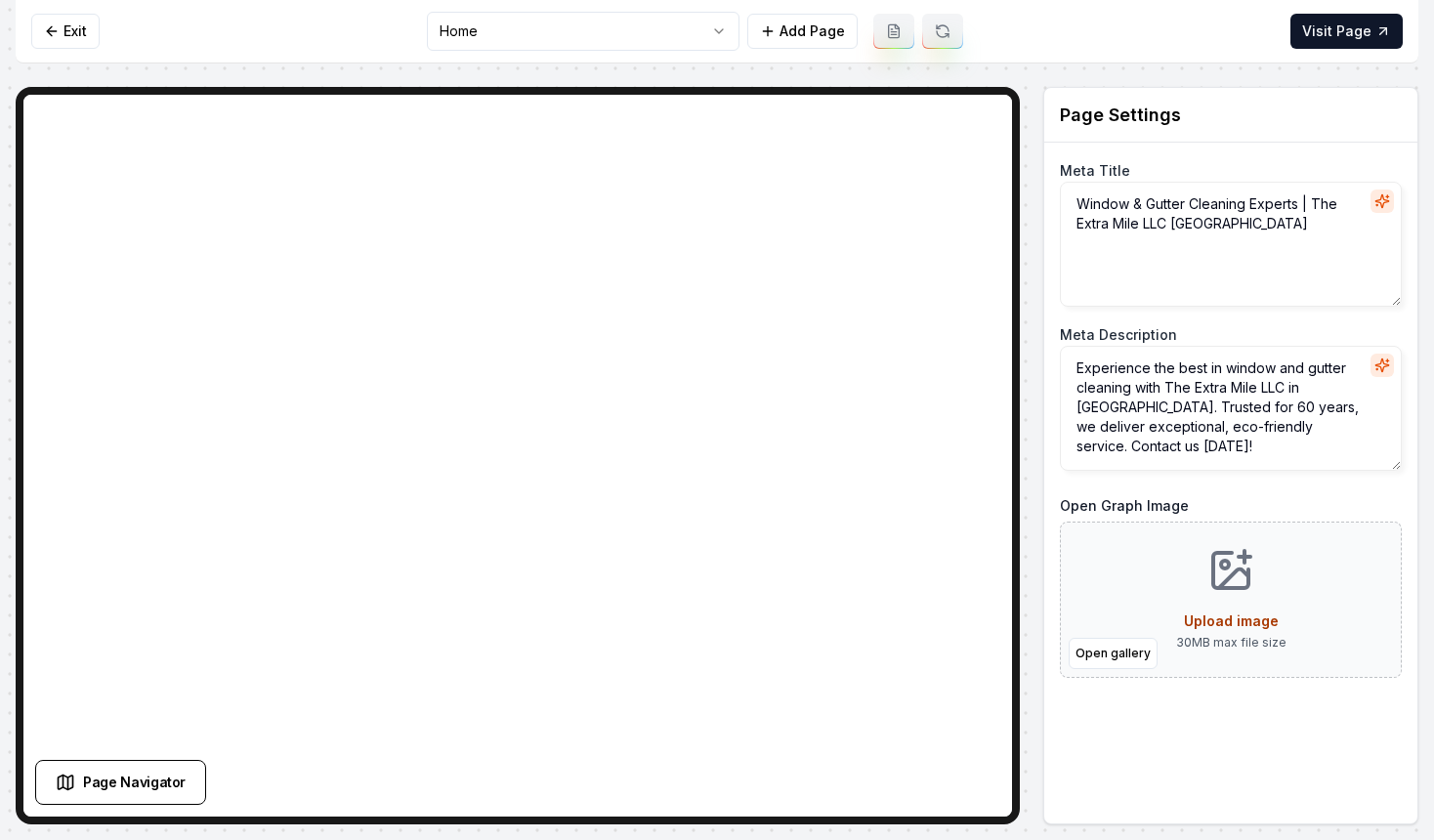 scroll, scrollTop: 0, scrollLeft: 0, axis: both 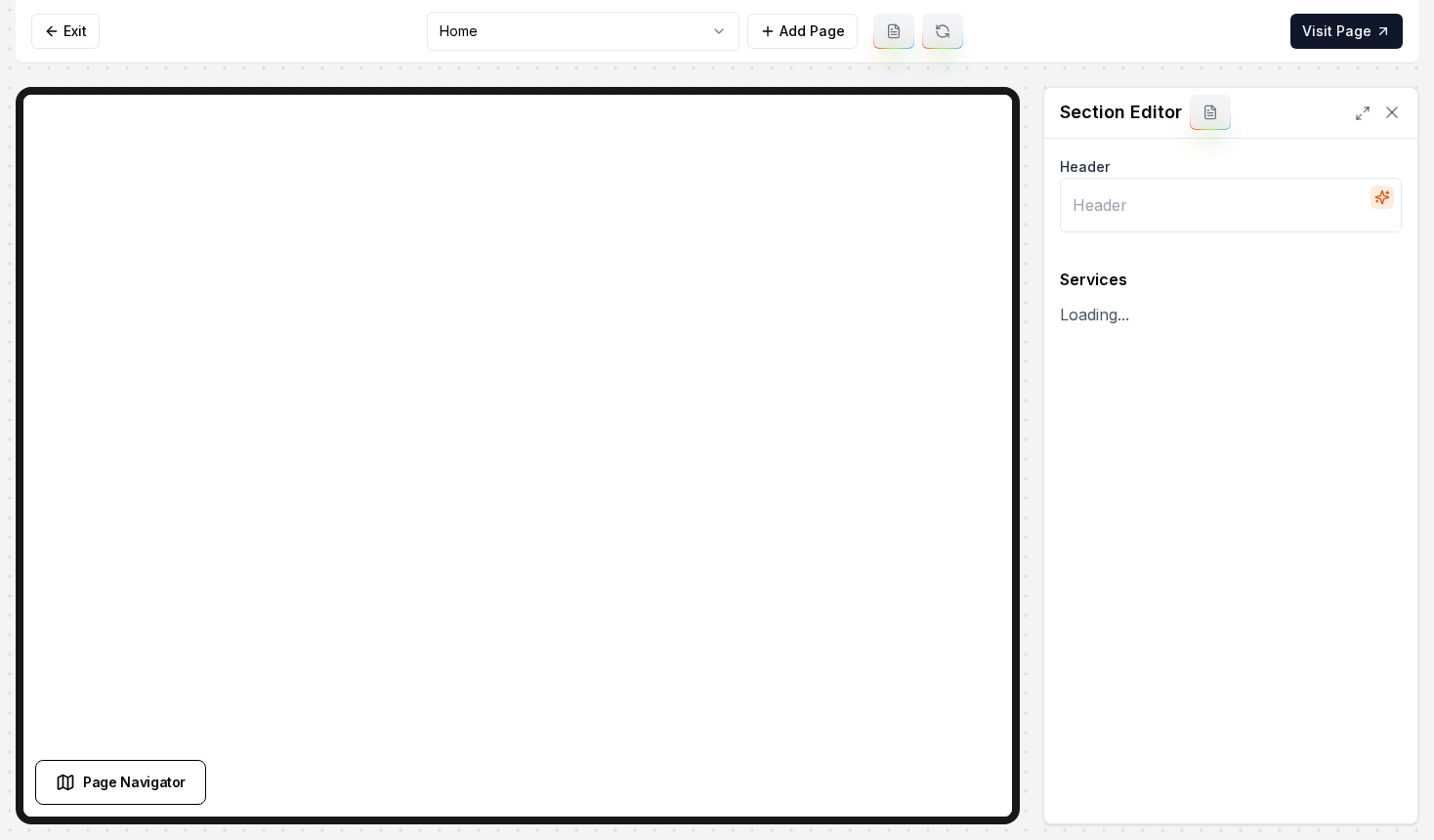 type on "Our Expert Cleaning Services" 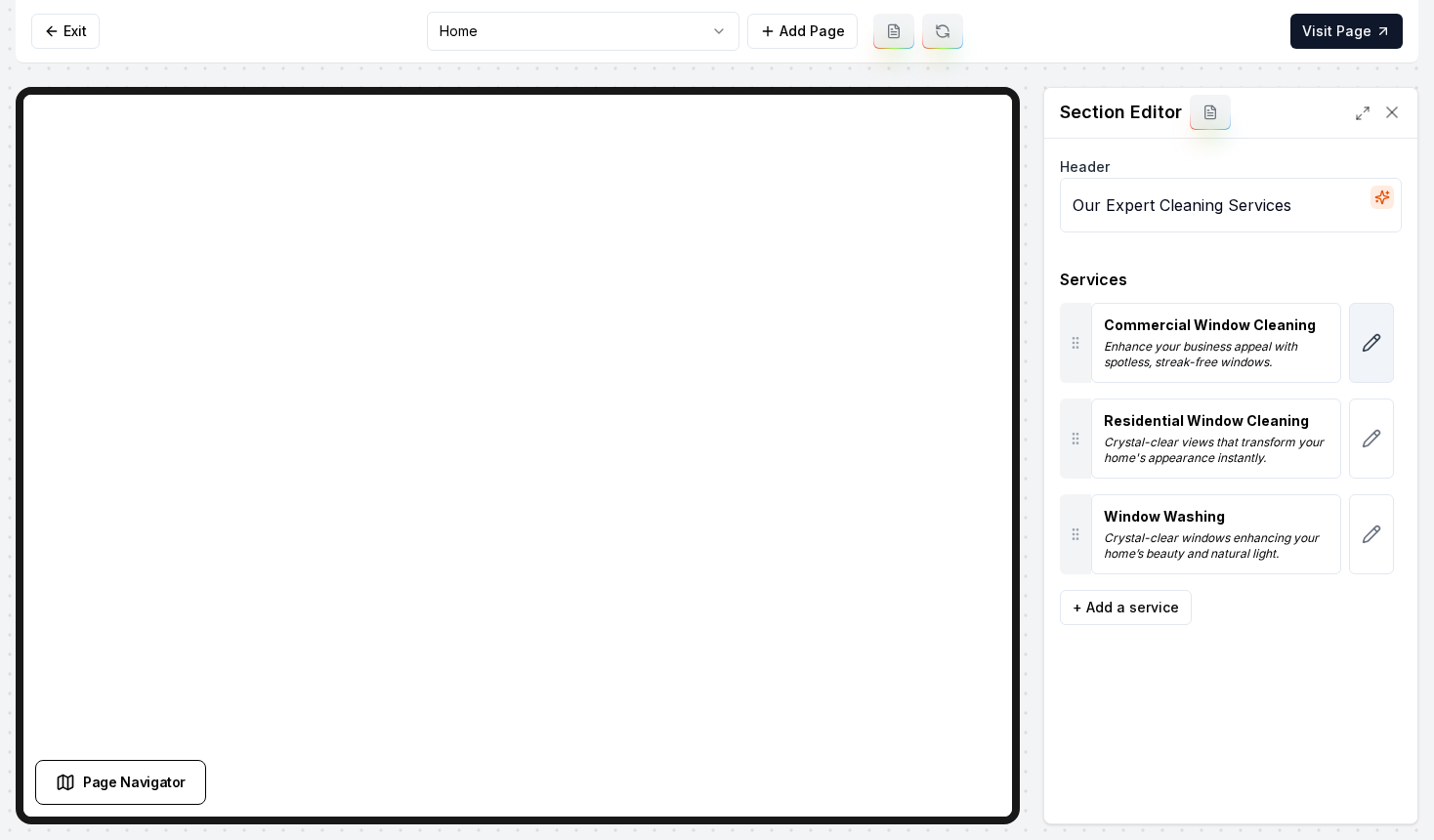 click at bounding box center [1371, 343] 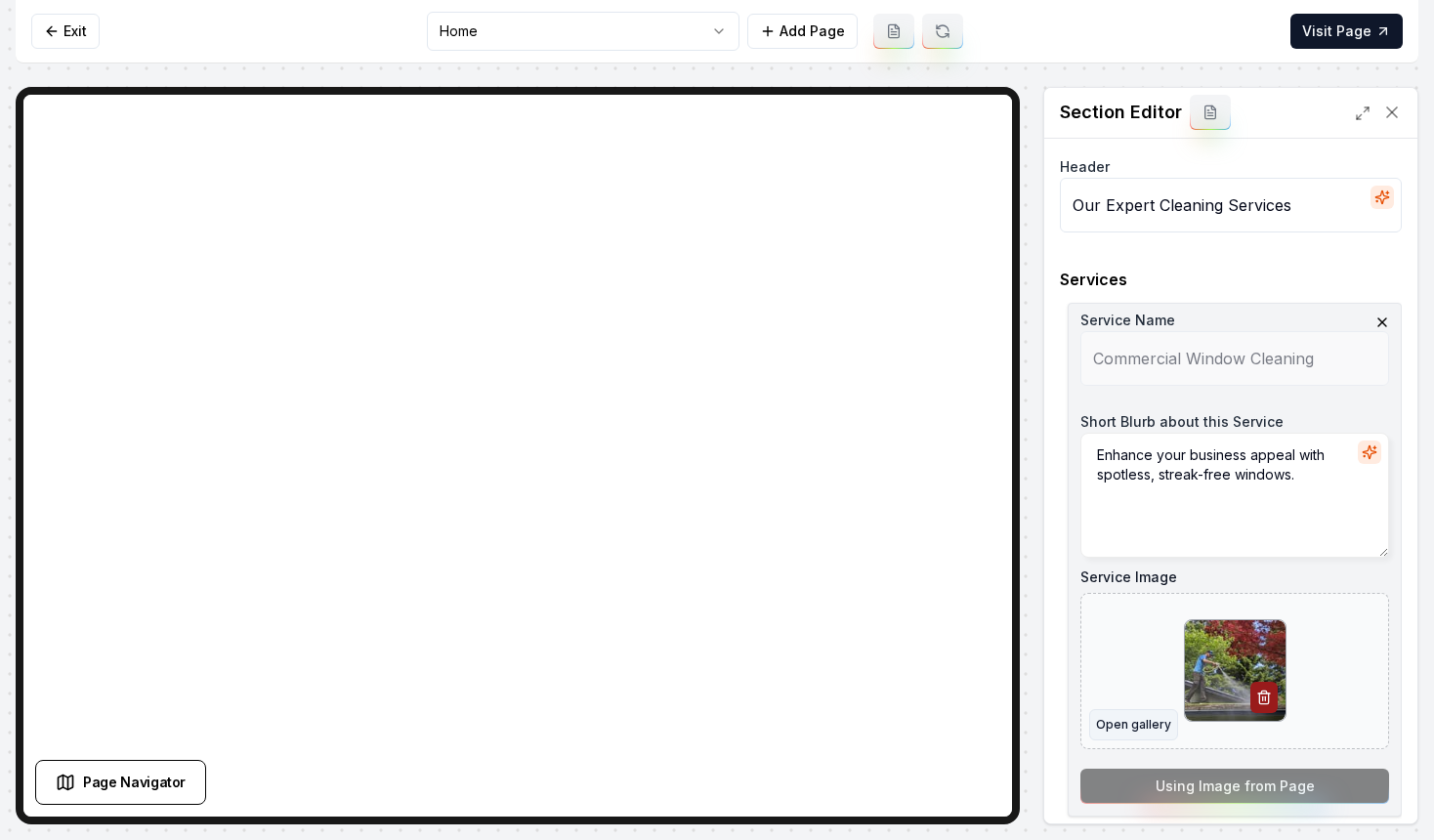 click on "Open gallery" at bounding box center [1133, 725] 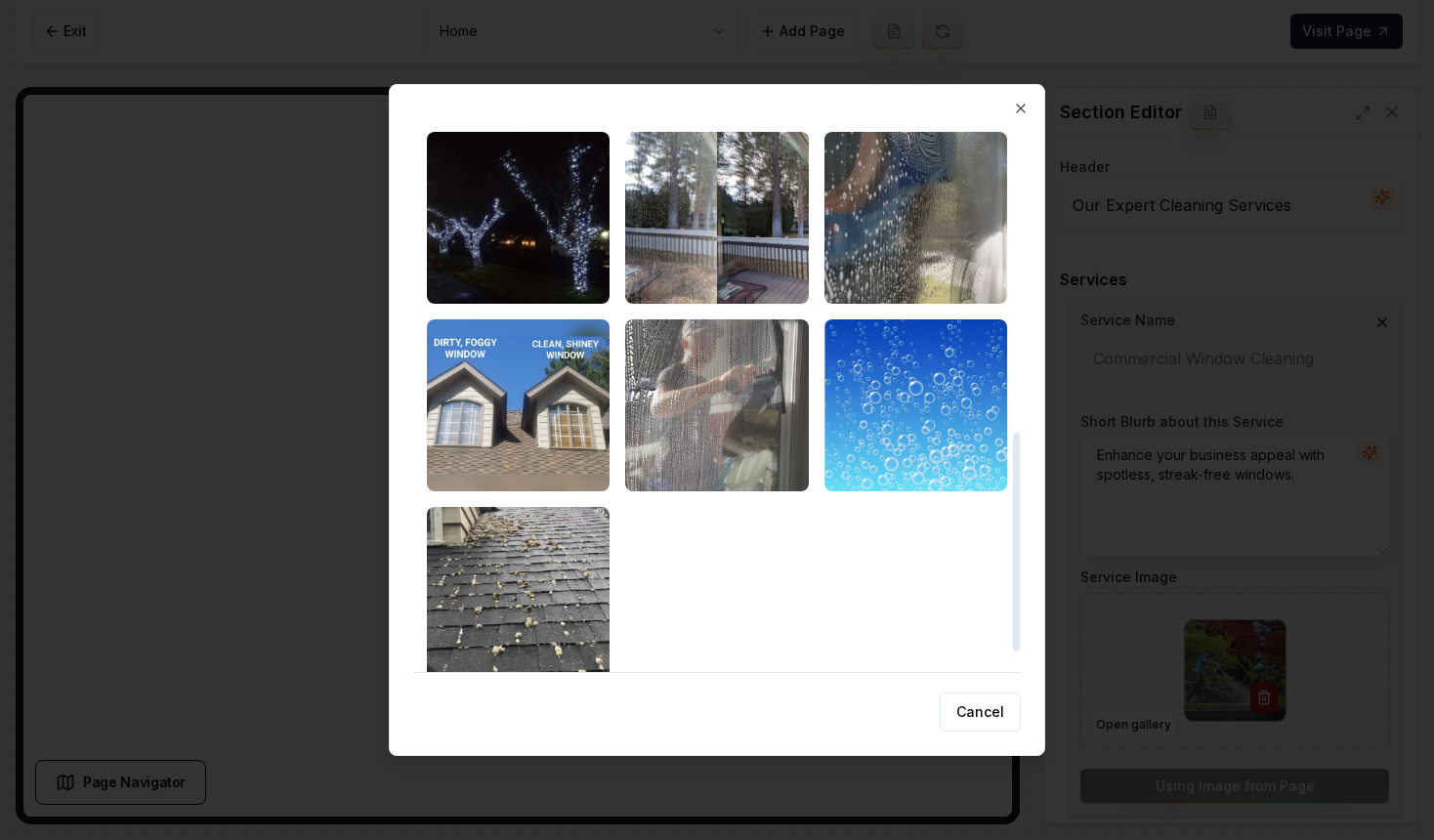 scroll, scrollTop: 819, scrollLeft: 0, axis: vertical 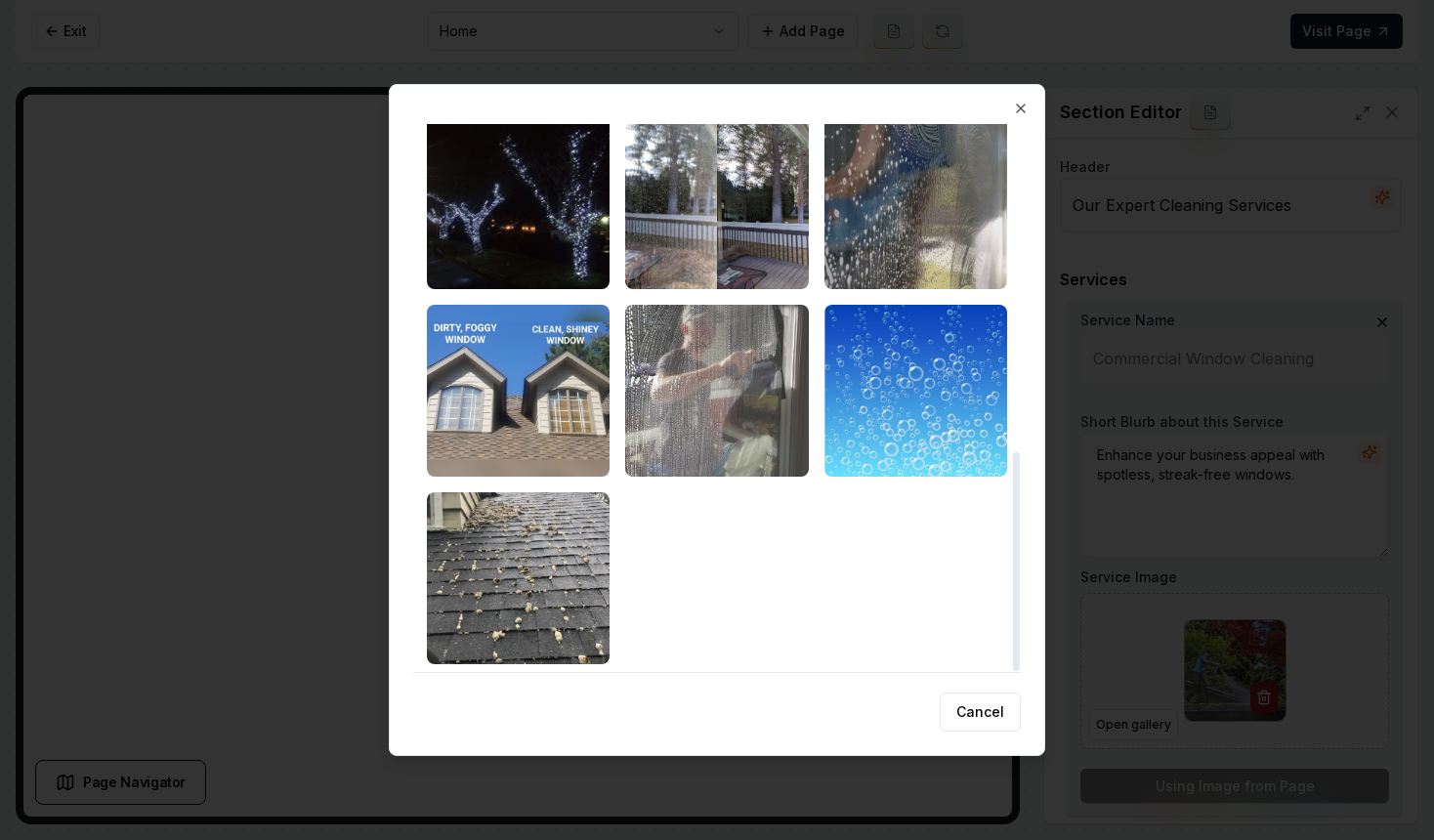 click at bounding box center (716, 391) 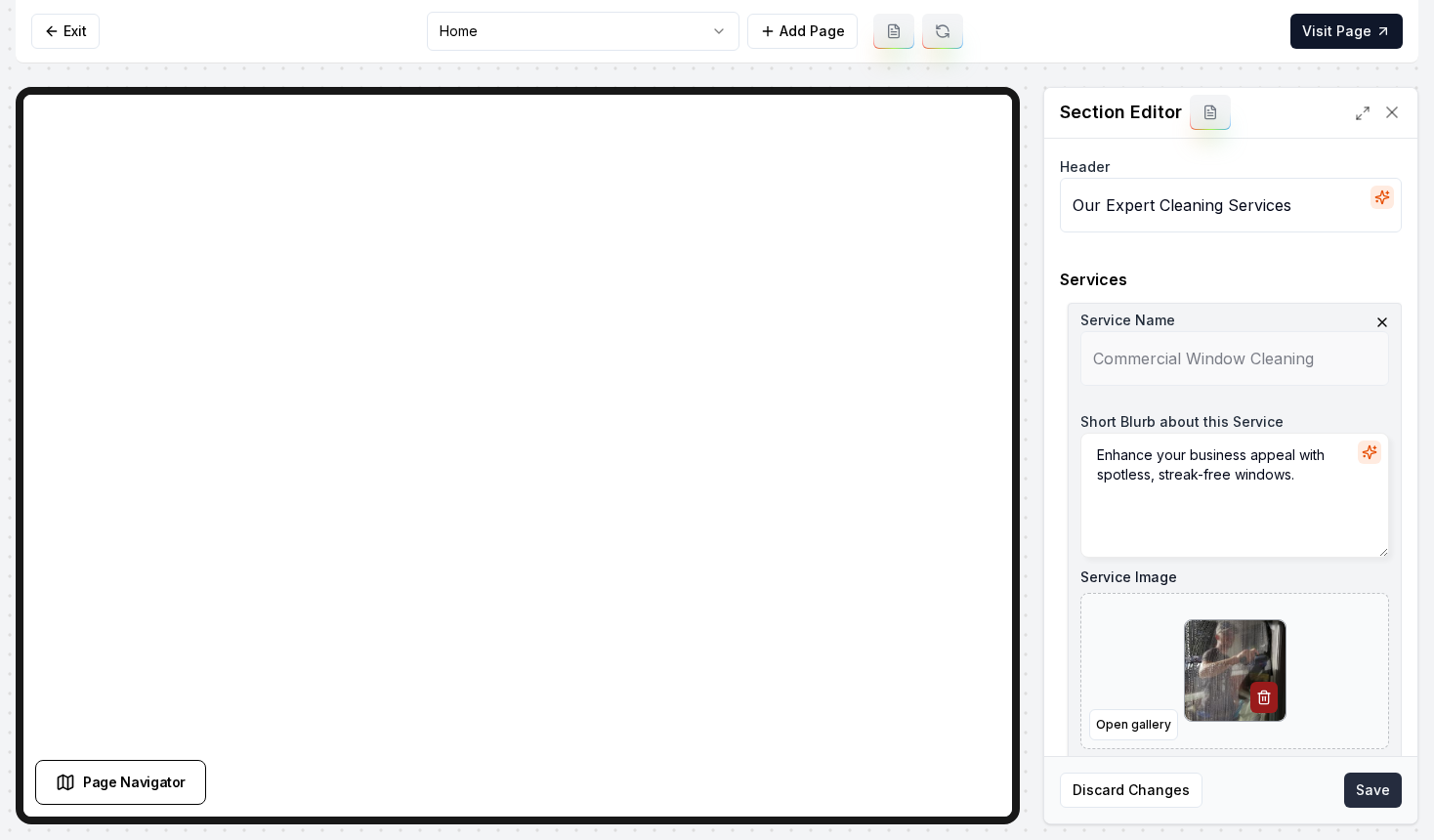 click on "Save" at bounding box center (1372, 790) 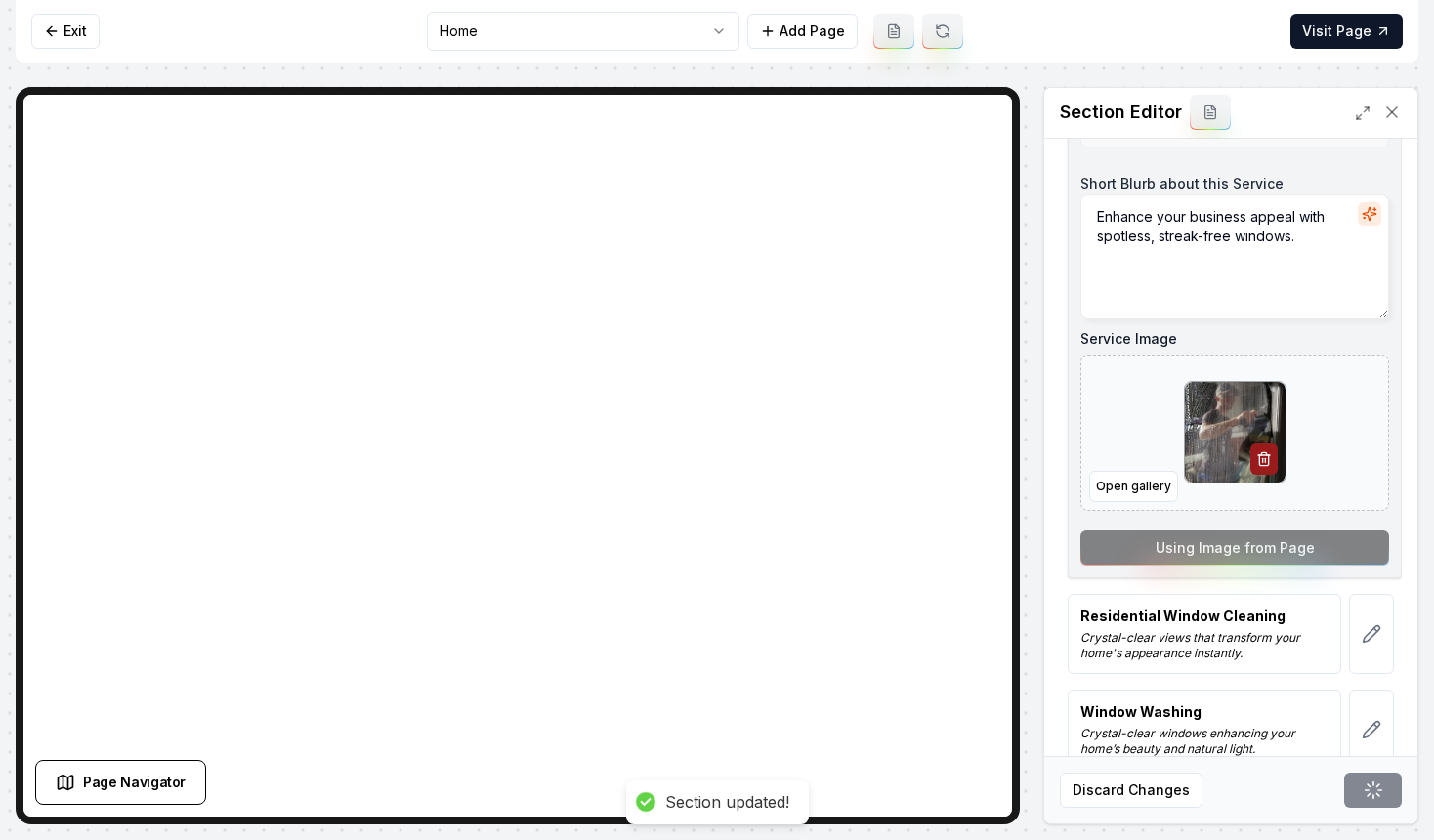 scroll, scrollTop: 255, scrollLeft: 0, axis: vertical 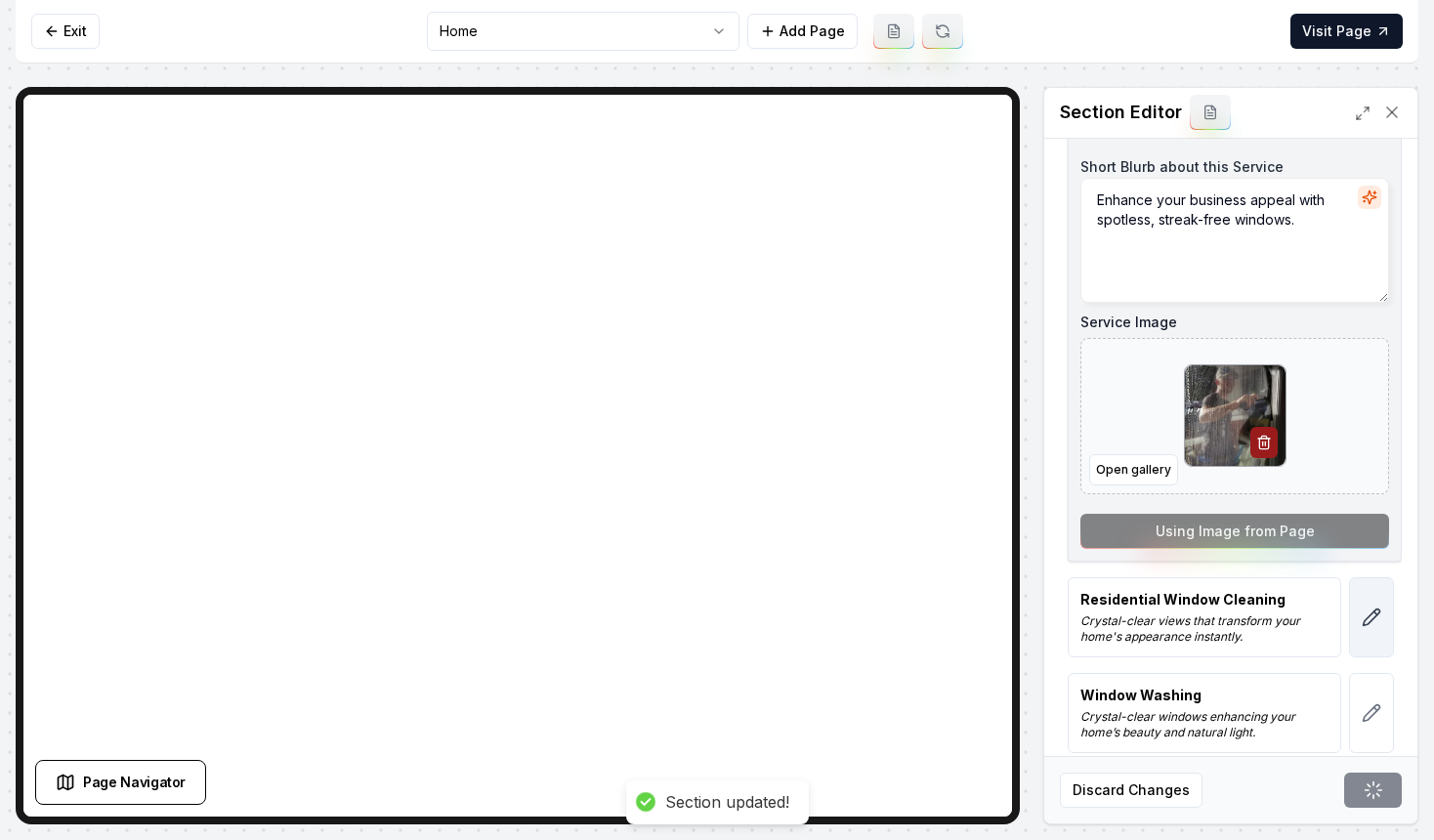 click at bounding box center (1371, 617) 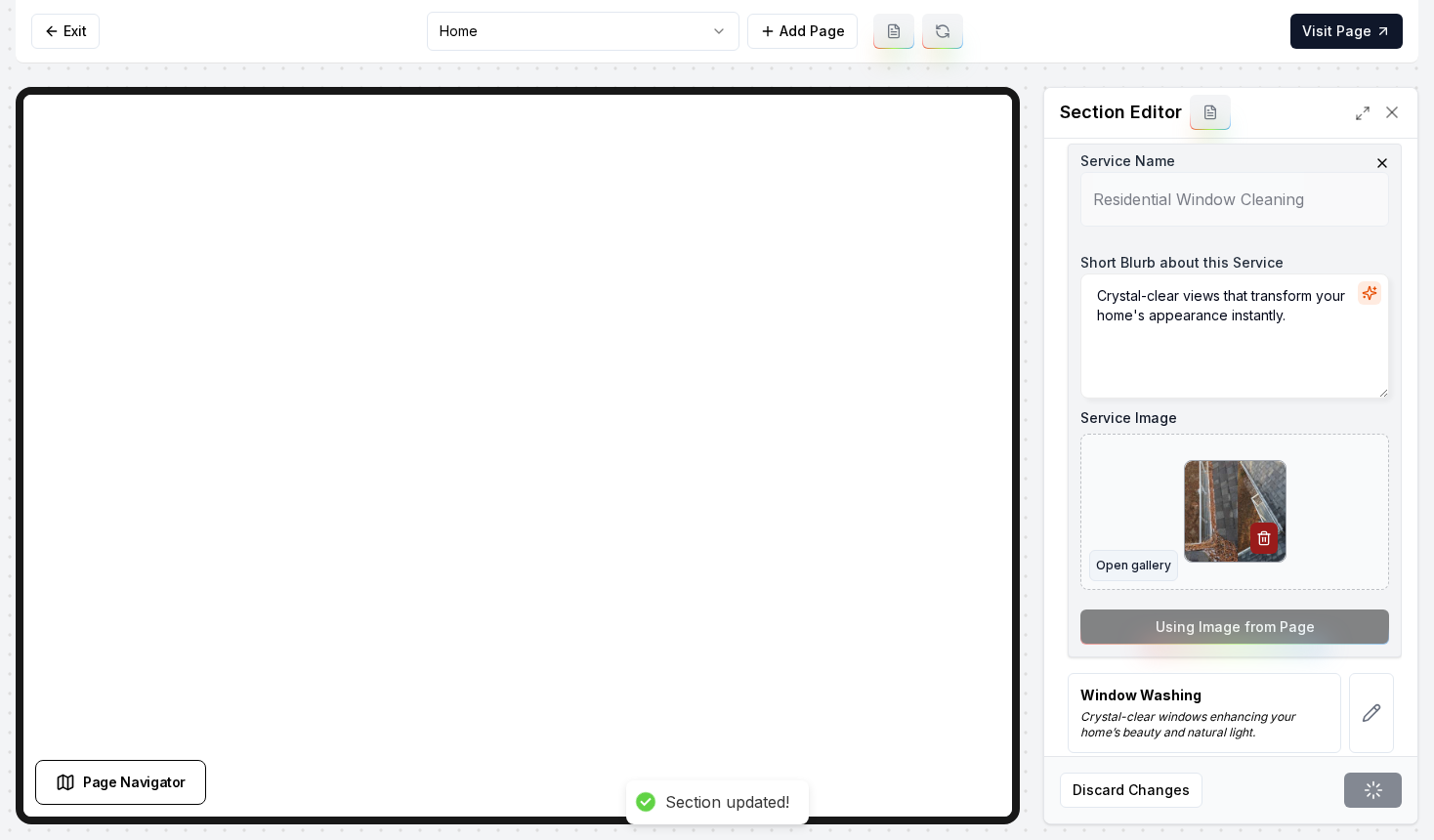 click on "Open gallery" at bounding box center (1133, 566) 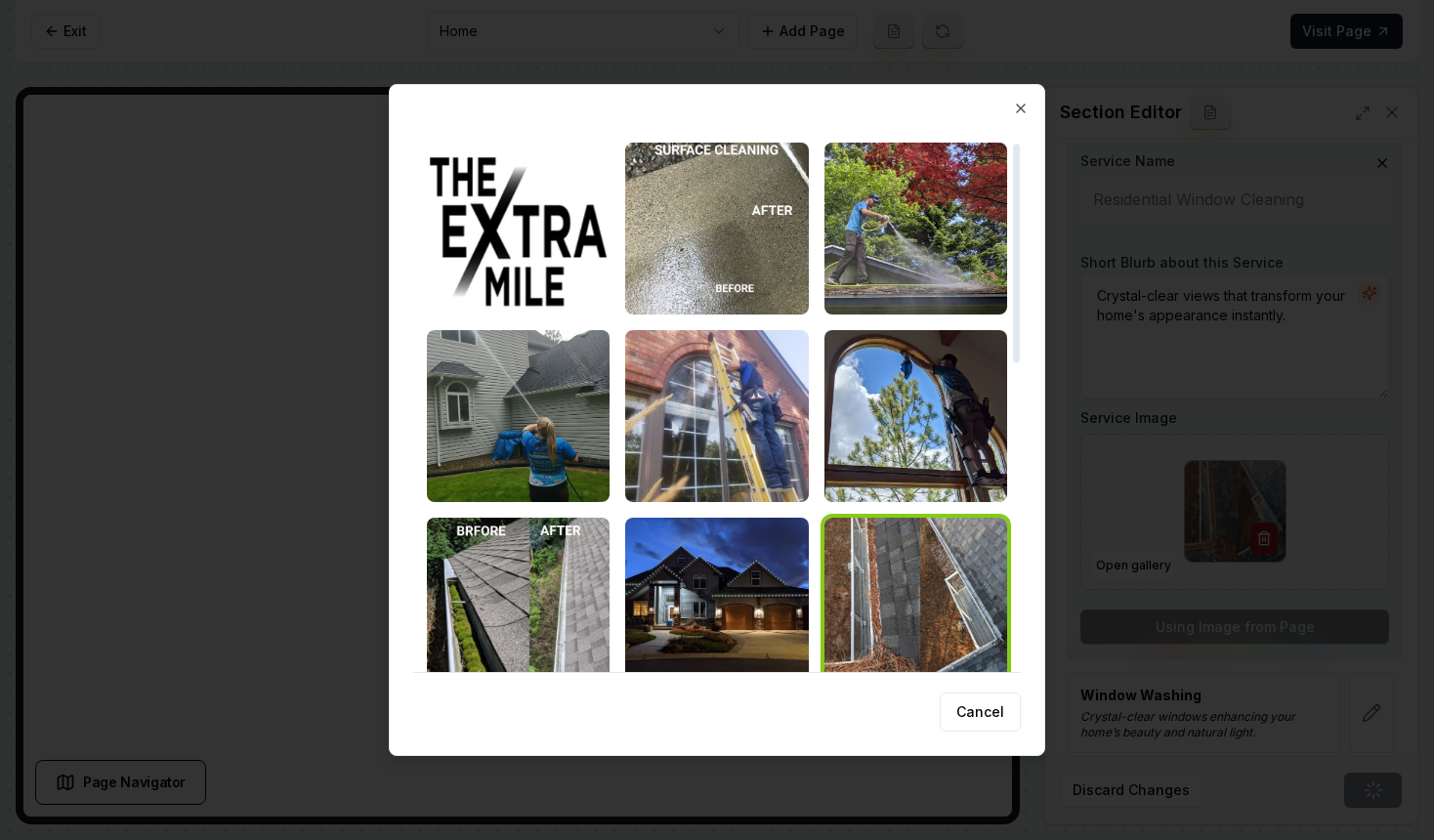 scroll, scrollTop: 43, scrollLeft: 0, axis: vertical 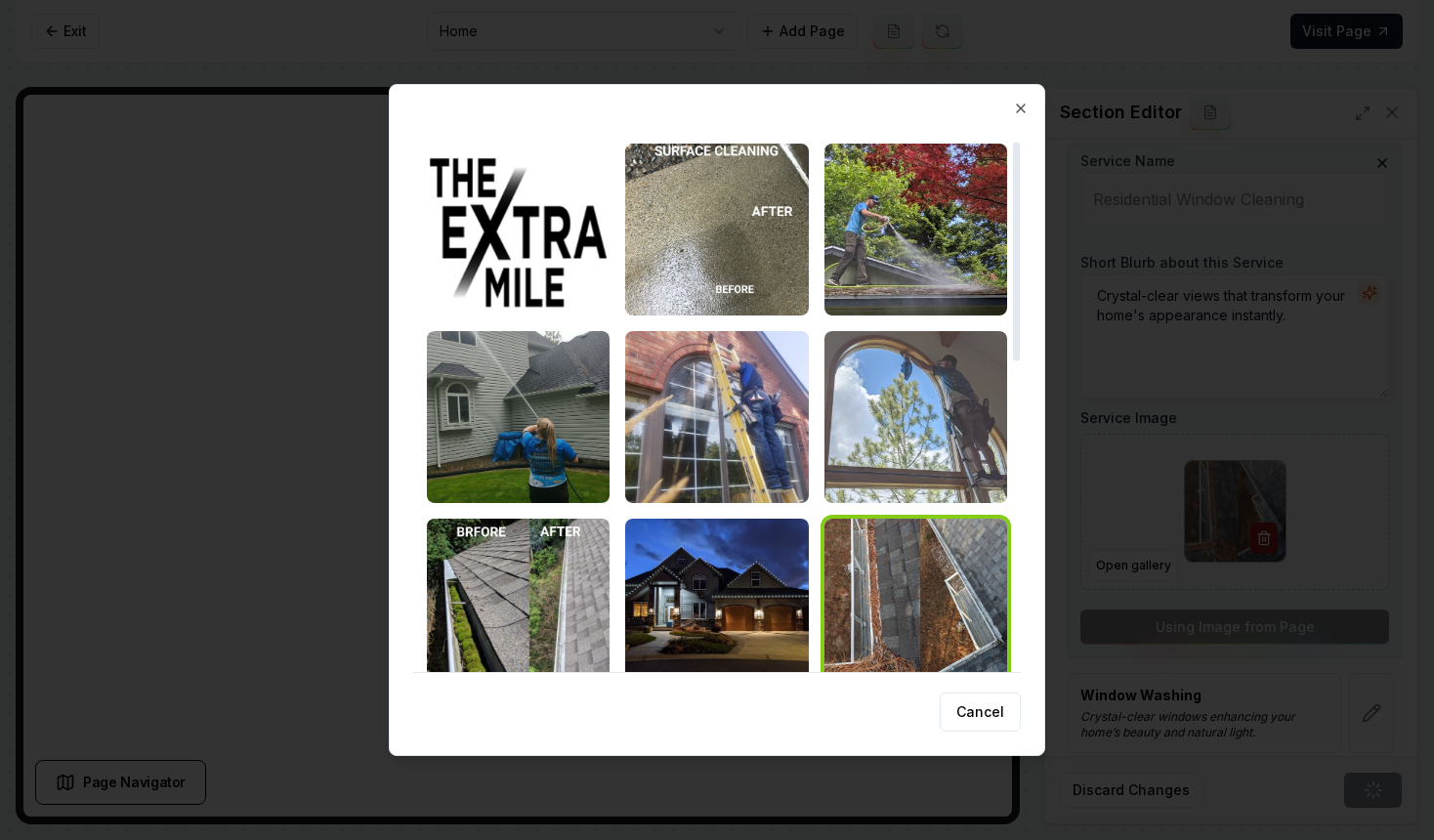 click at bounding box center [915, 417] 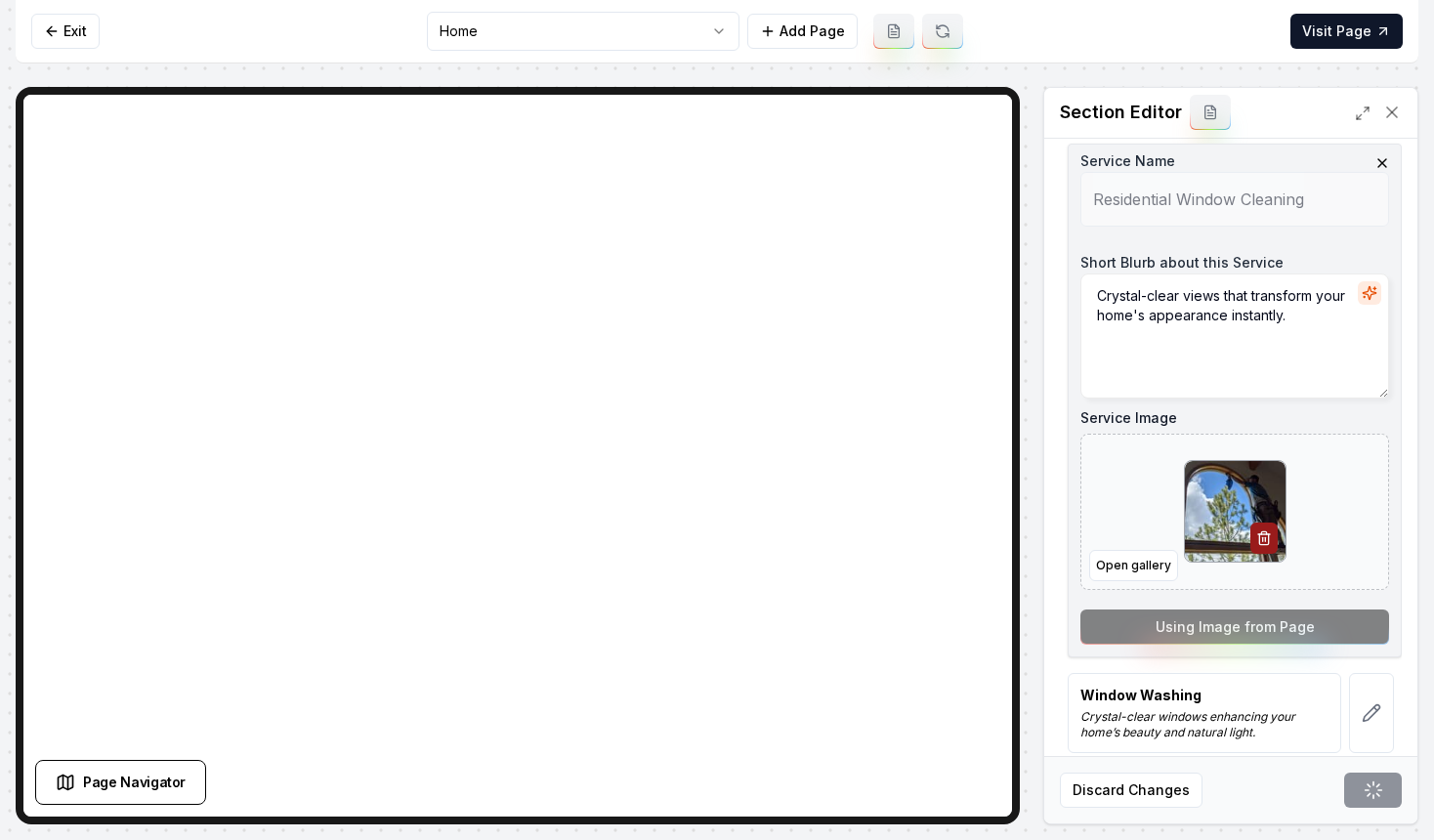 scroll, scrollTop: 0, scrollLeft: 0, axis: both 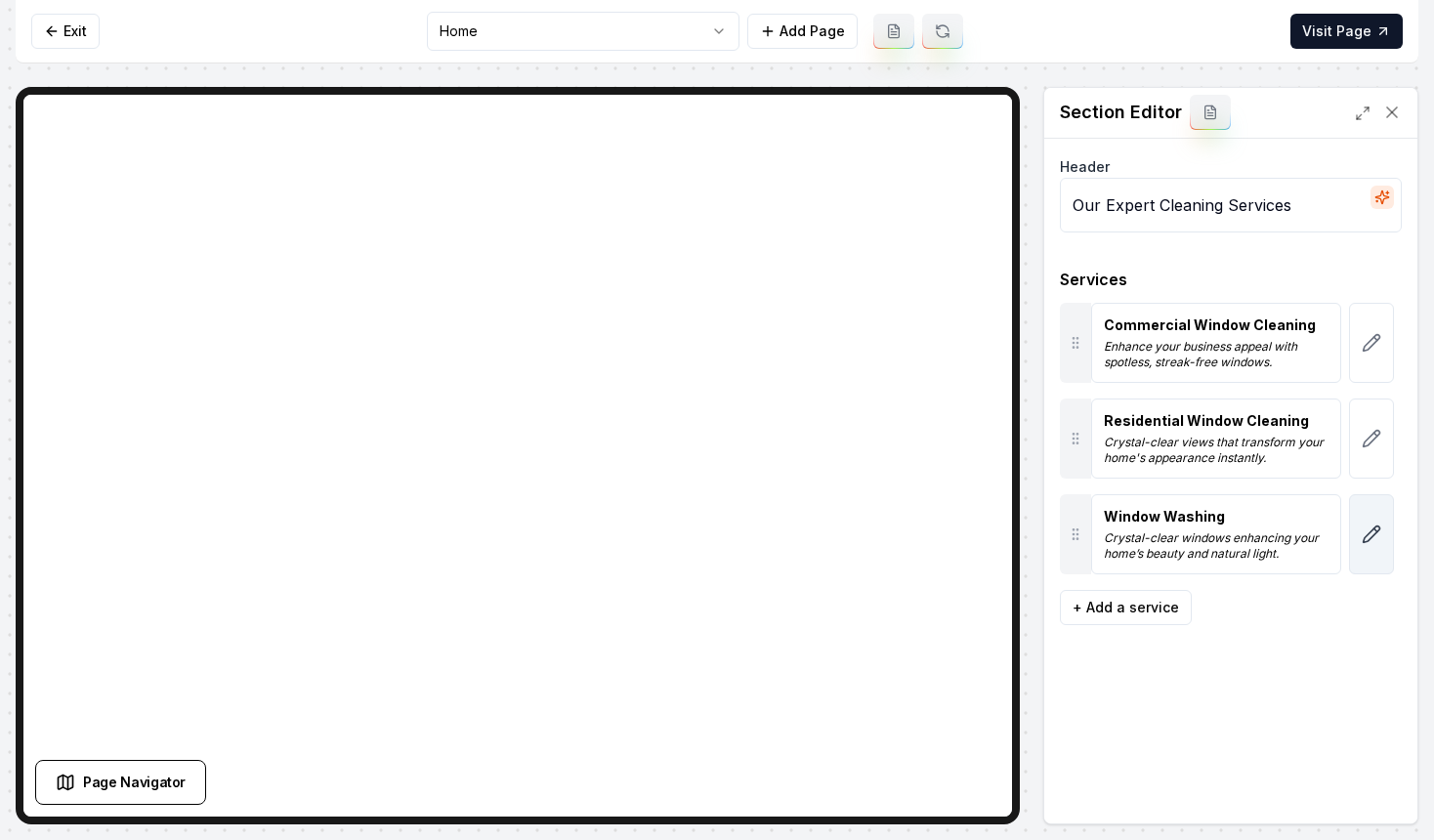click at bounding box center [1371, 534] 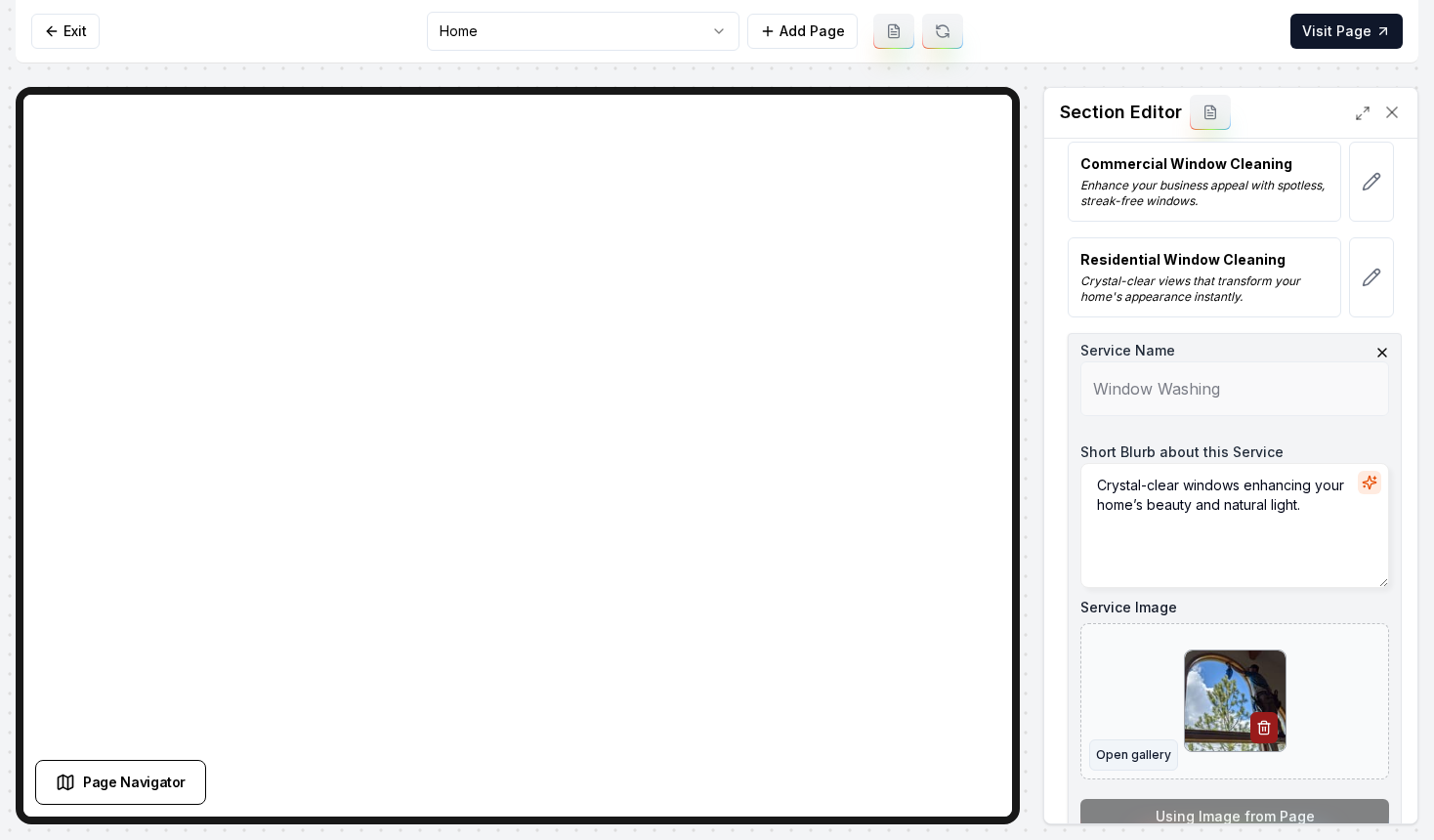 scroll, scrollTop: 172, scrollLeft: 0, axis: vertical 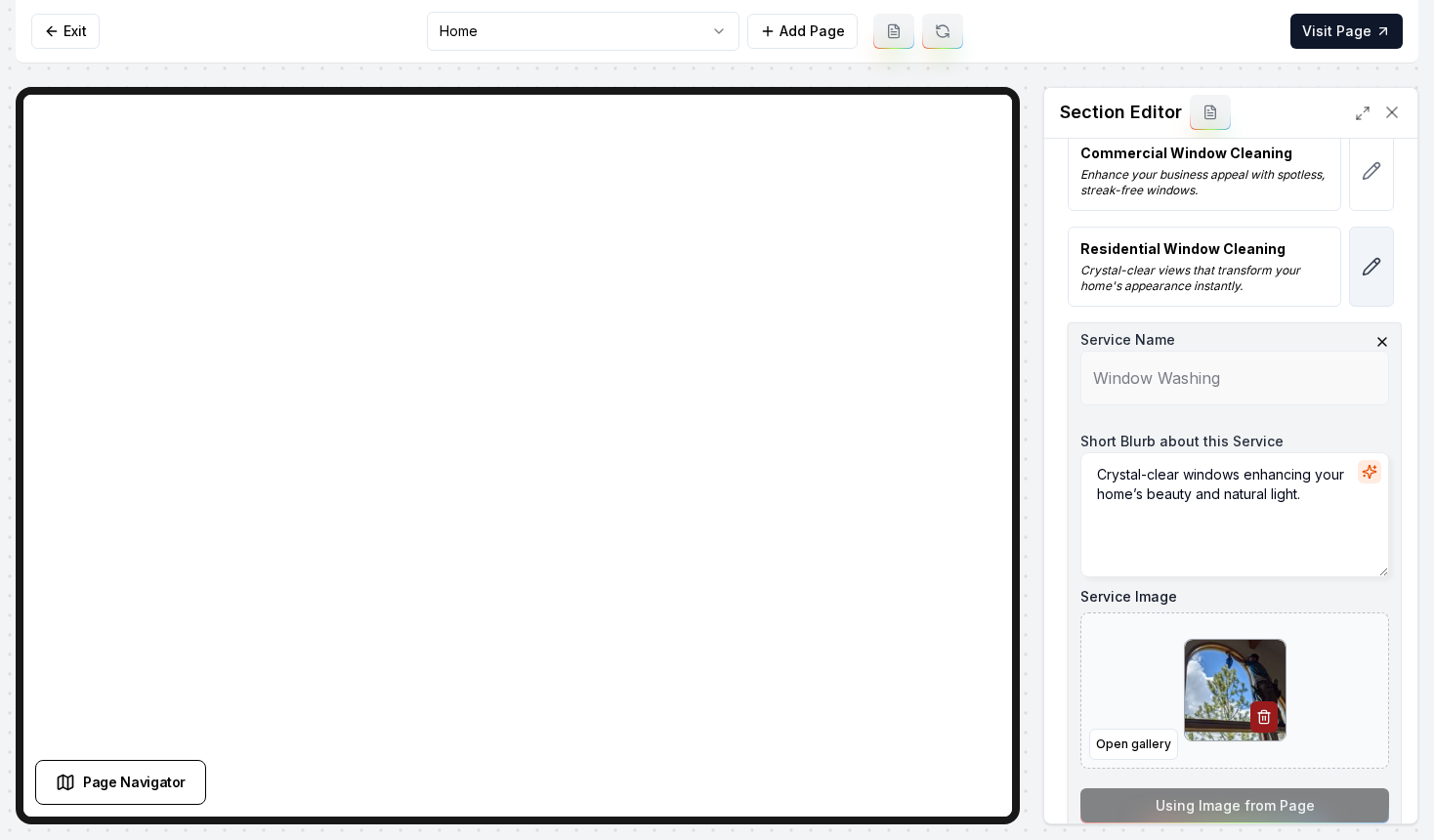 click at bounding box center [1371, 267] 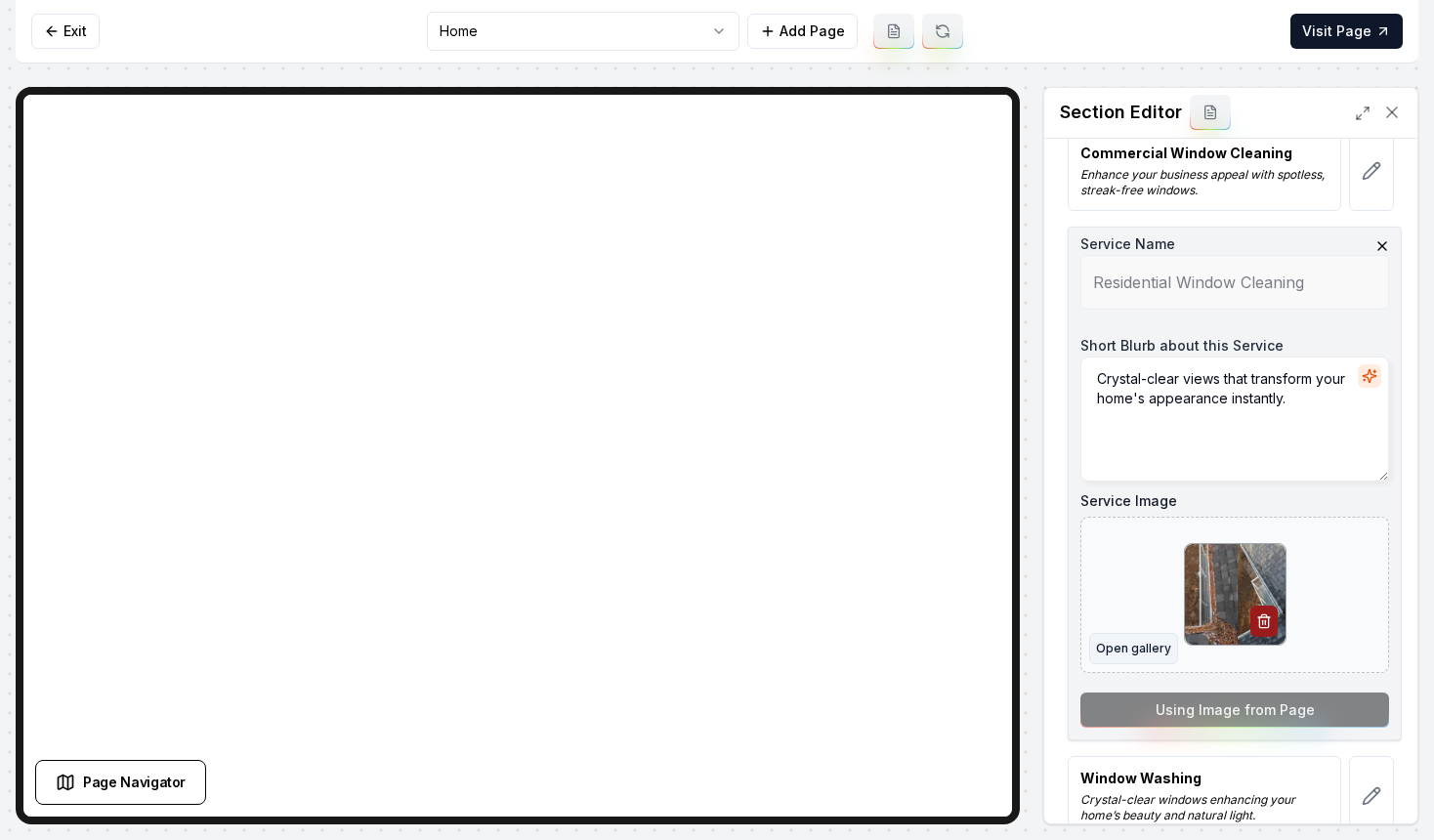 click on "Open gallery" at bounding box center [1133, 649] 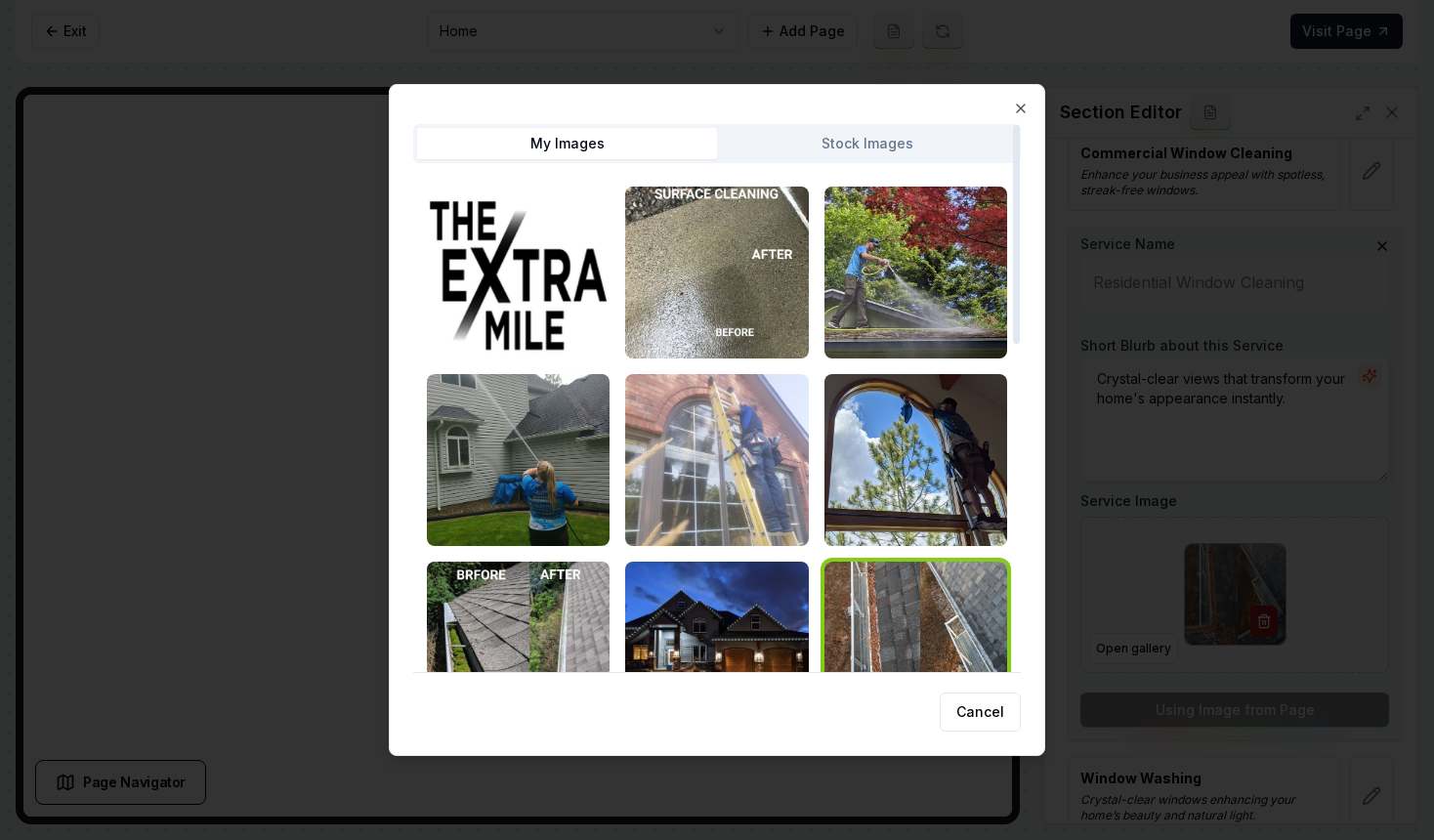click at bounding box center (716, 460) 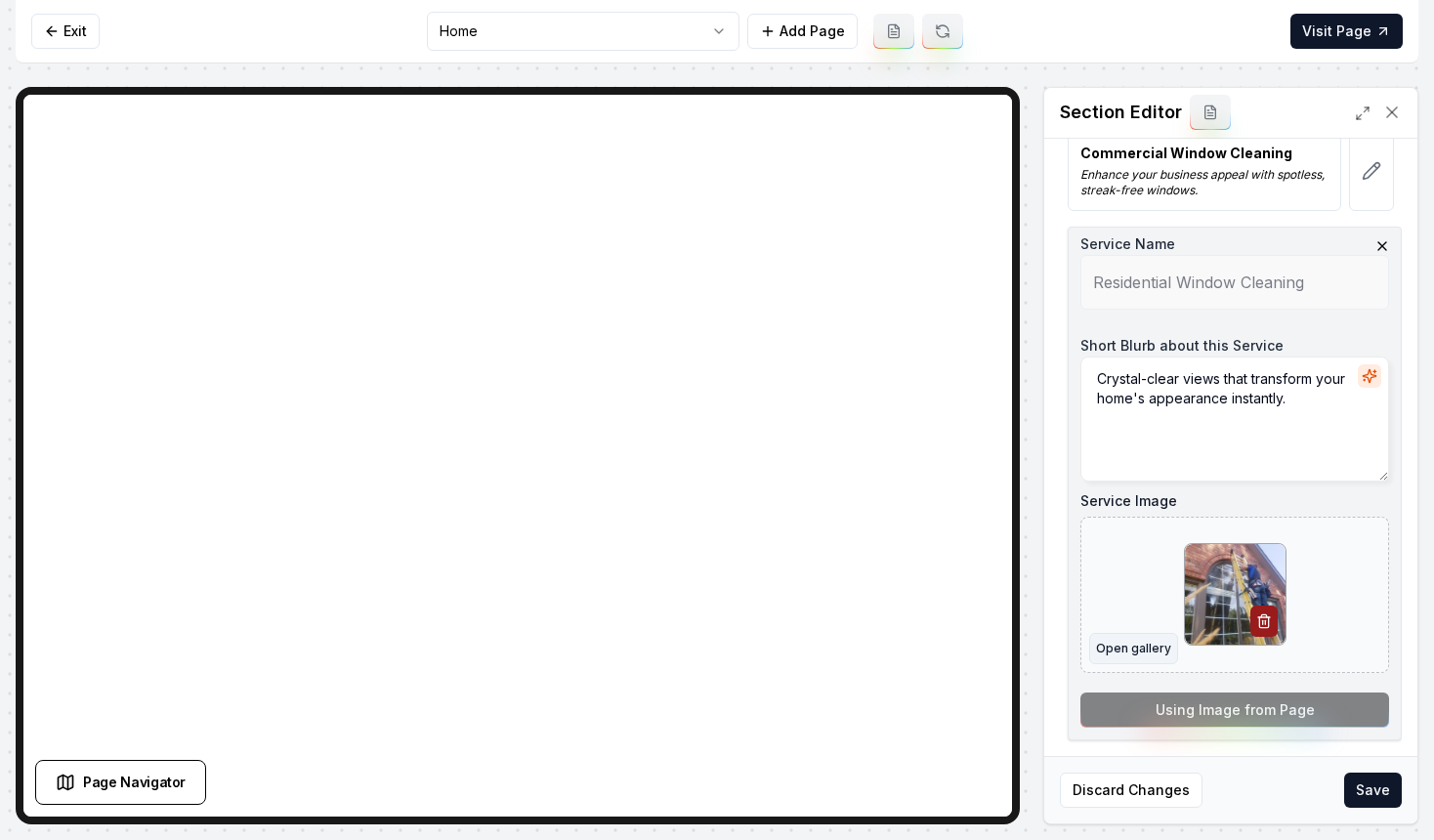 click on "Open gallery" at bounding box center (1133, 649) 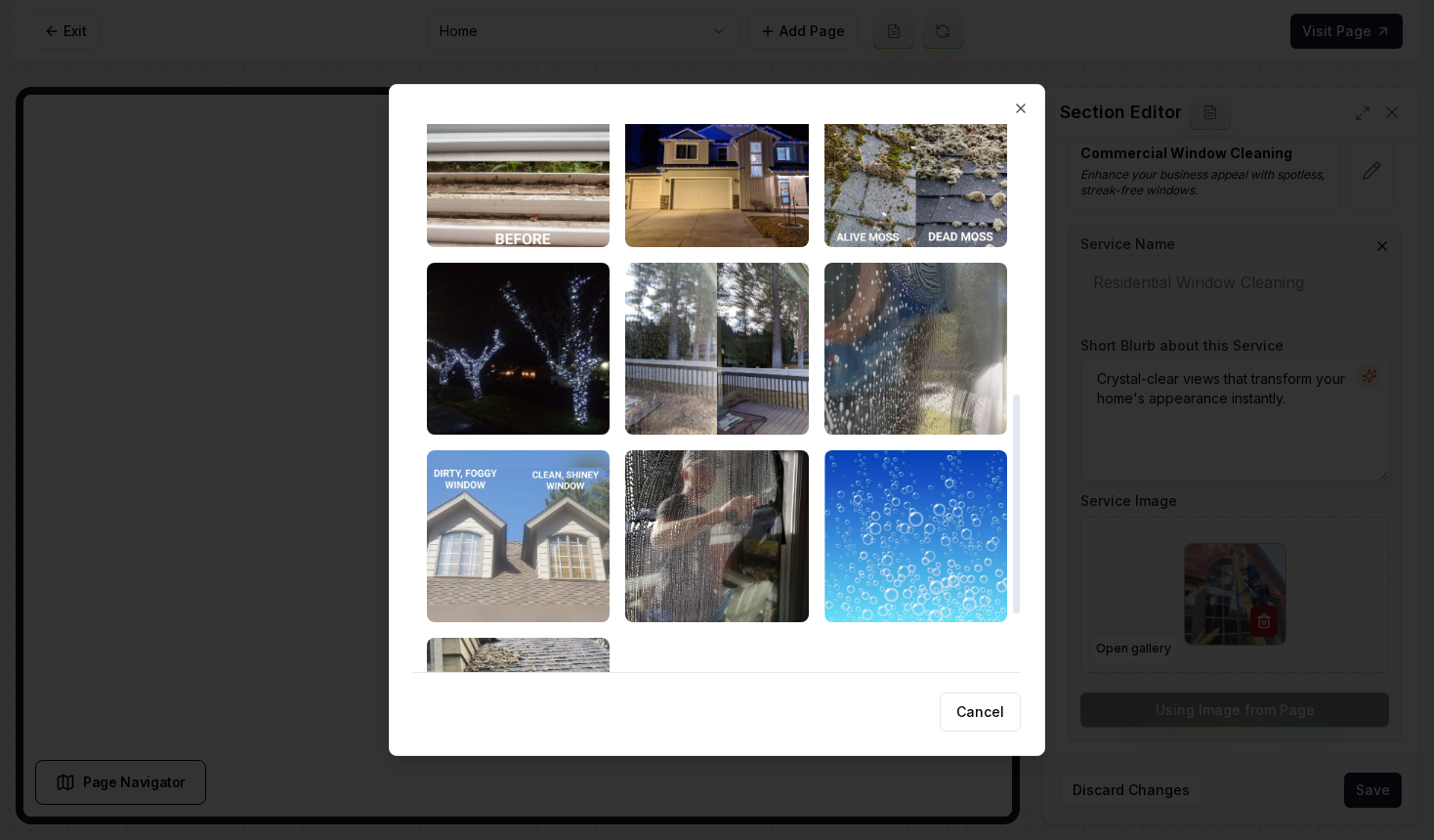 scroll, scrollTop: 678, scrollLeft: 0, axis: vertical 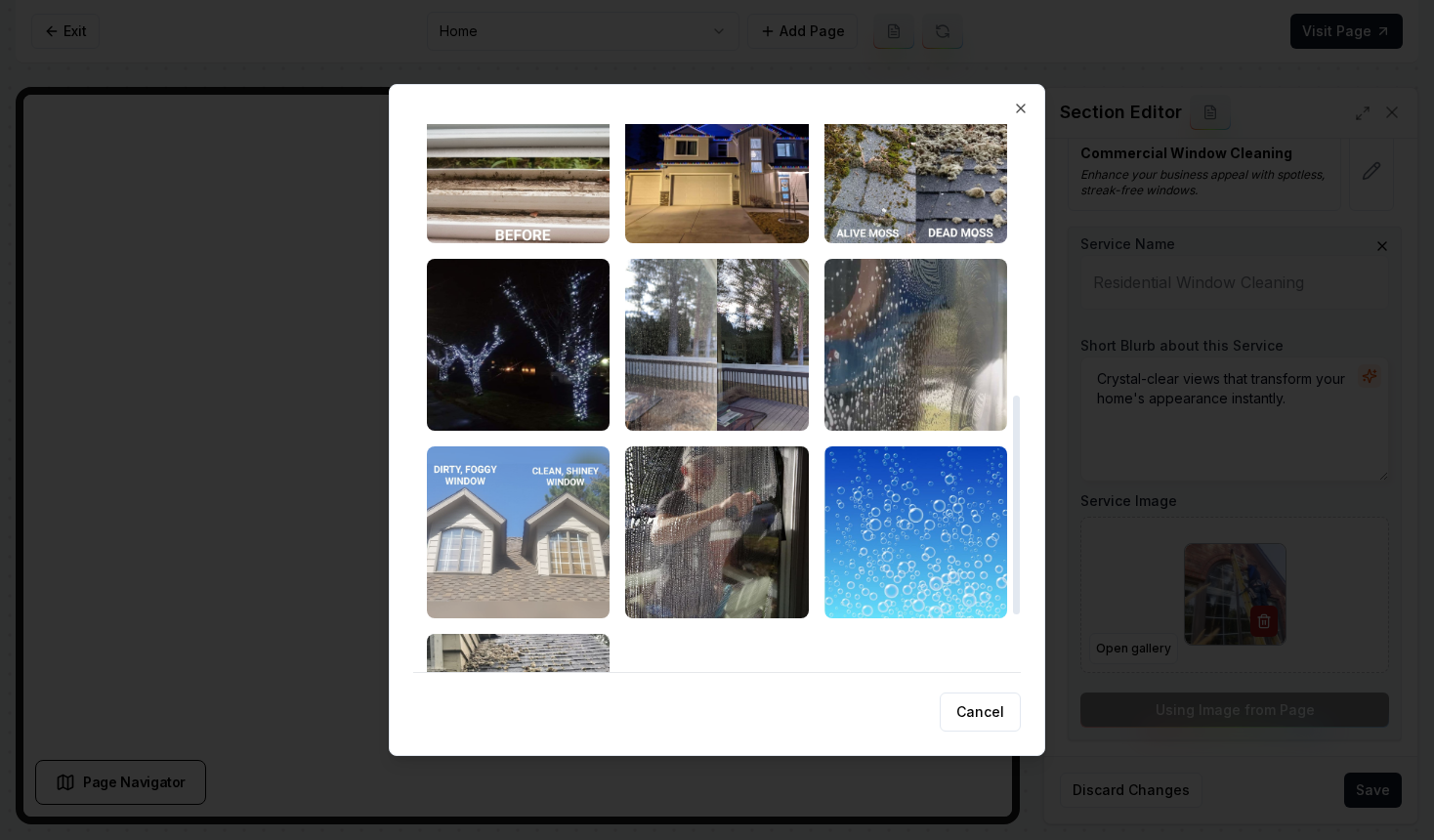 click at bounding box center [518, 532] 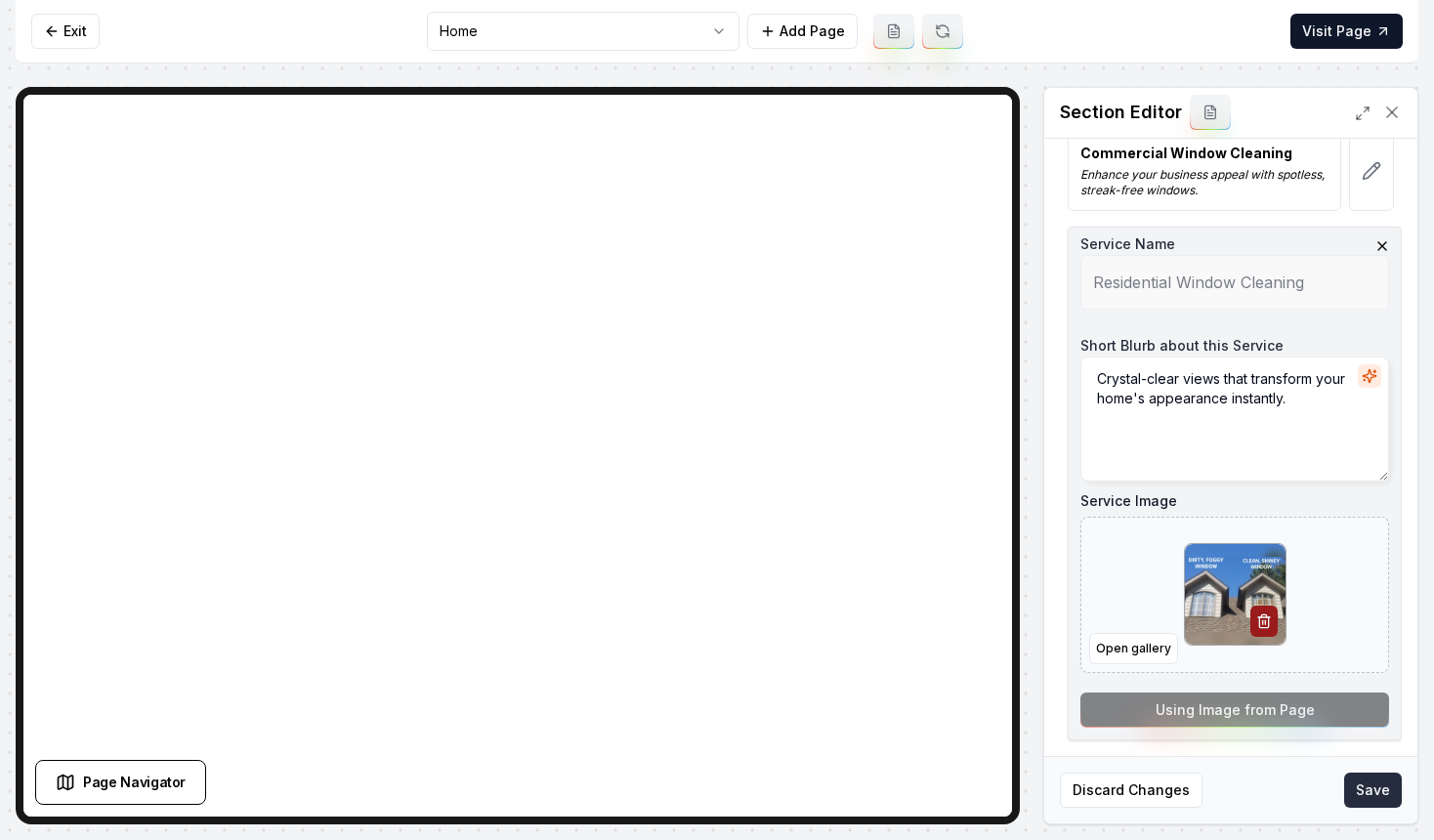 click on "Save" at bounding box center (1372, 790) 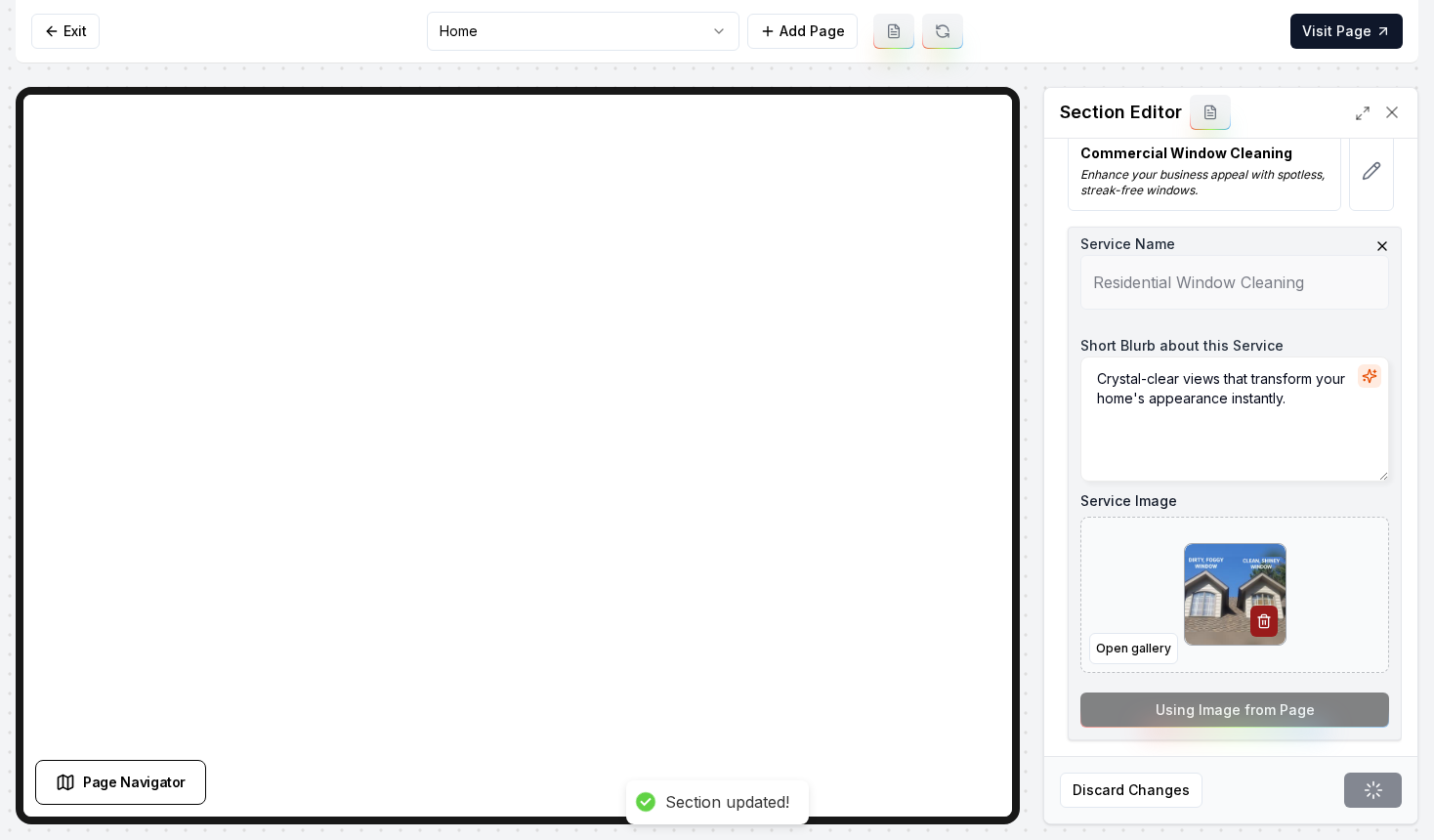 scroll, scrollTop: 0, scrollLeft: 0, axis: both 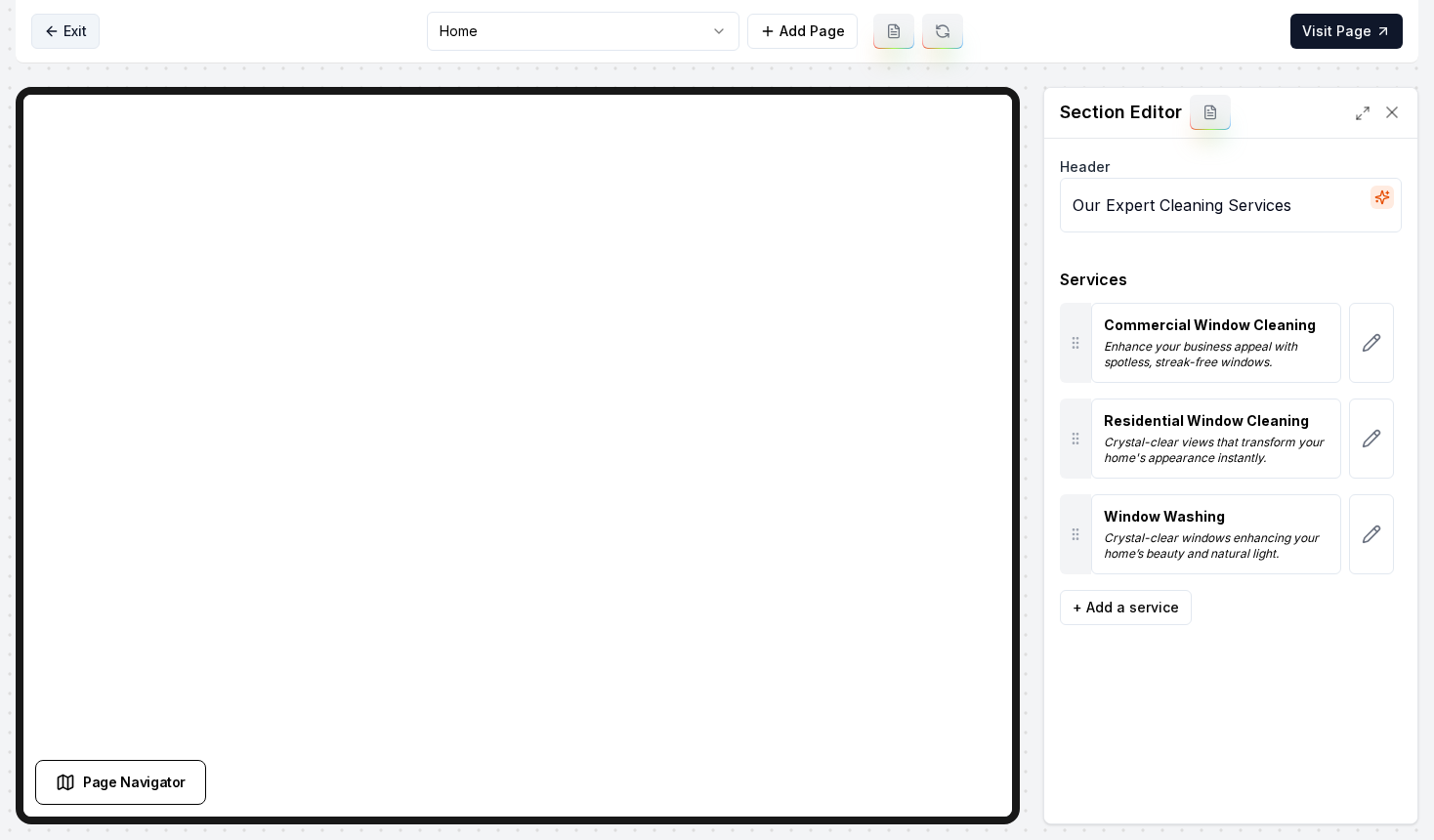 click on "Exit" at bounding box center (65, 31) 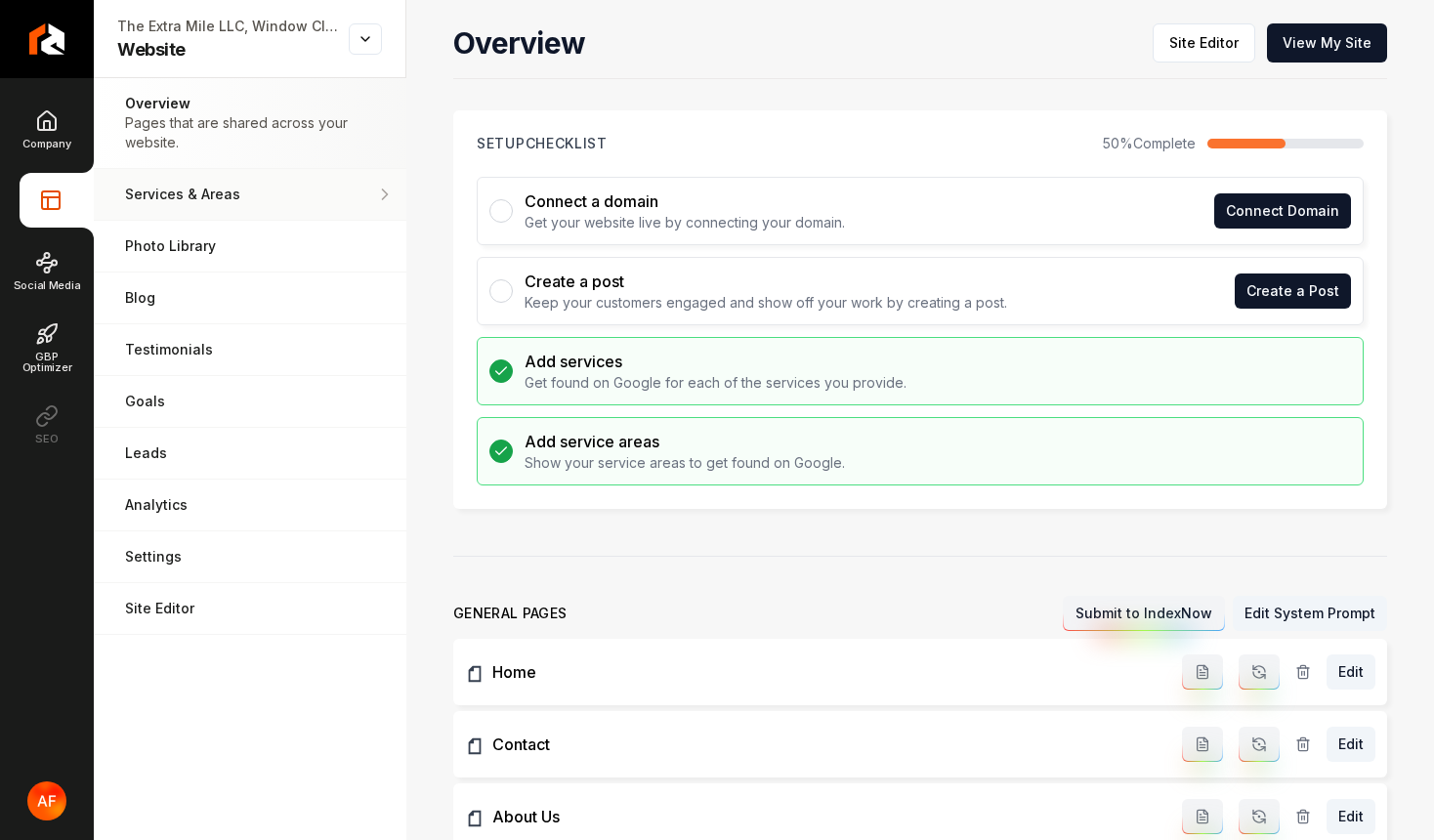 click on "Services & Areas" at bounding box center [250, 194] 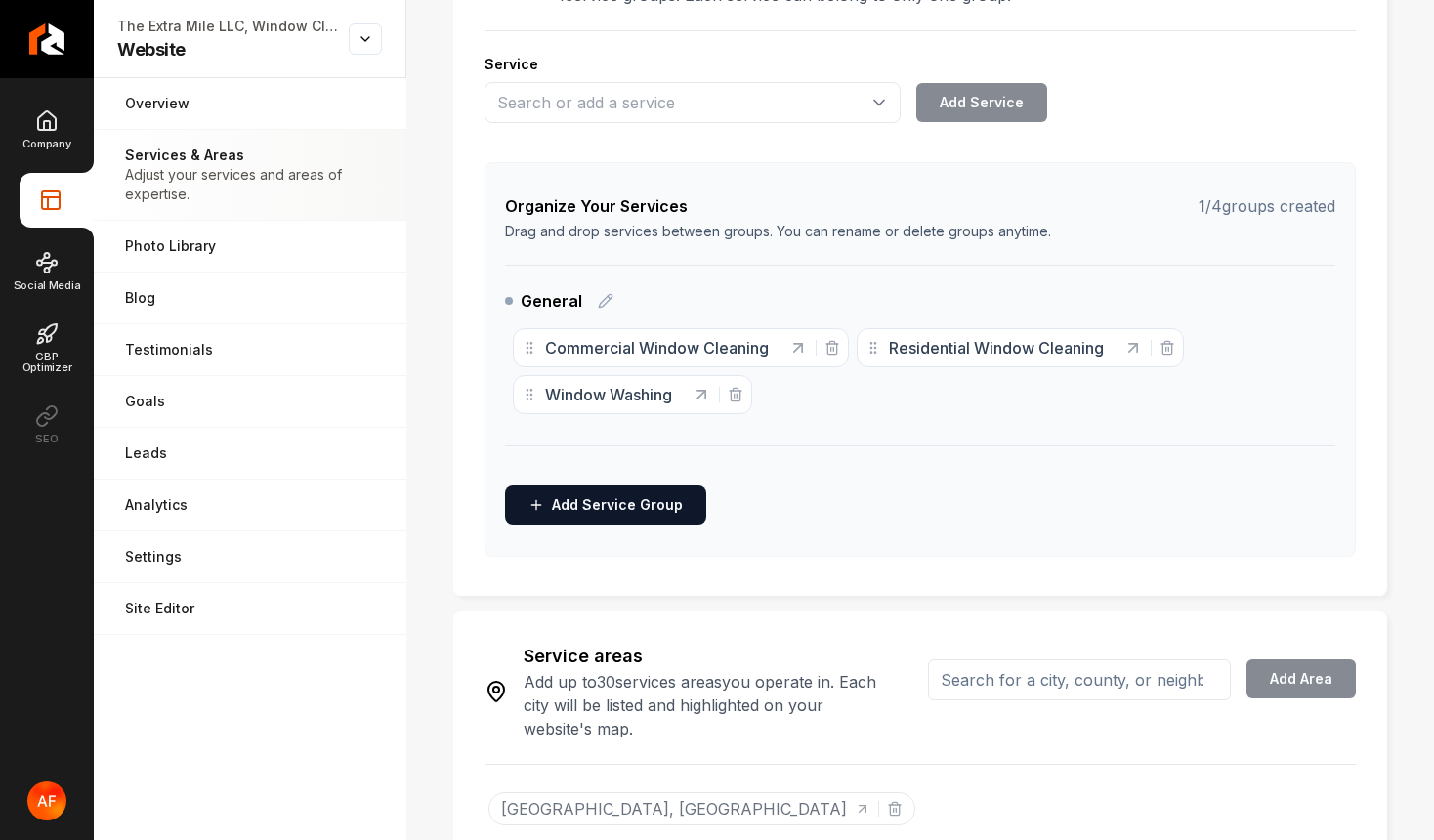 scroll, scrollTop: 413, scrollLeft: 0, axis: vertical 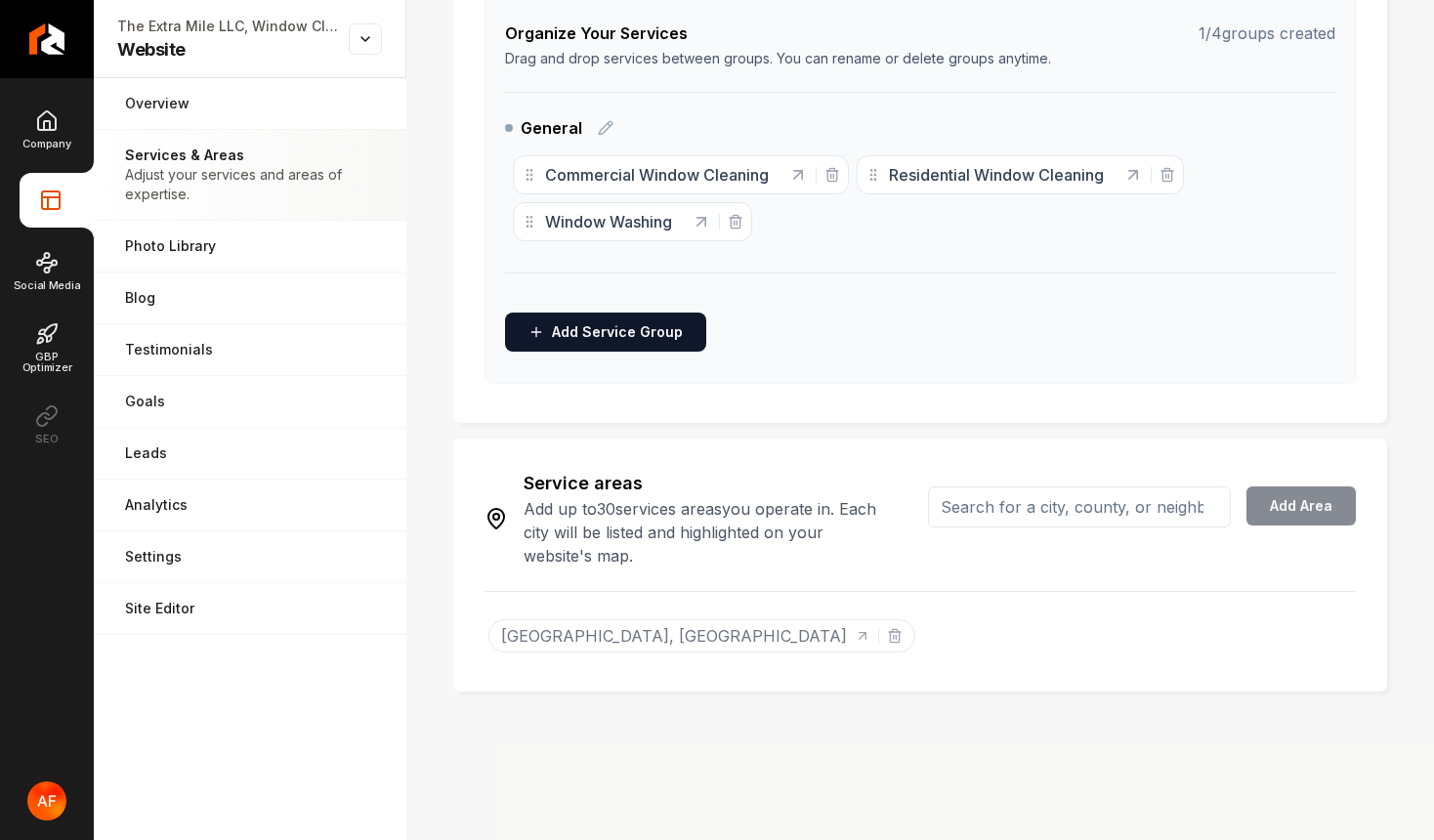 click at bounding box center [1079, 507] 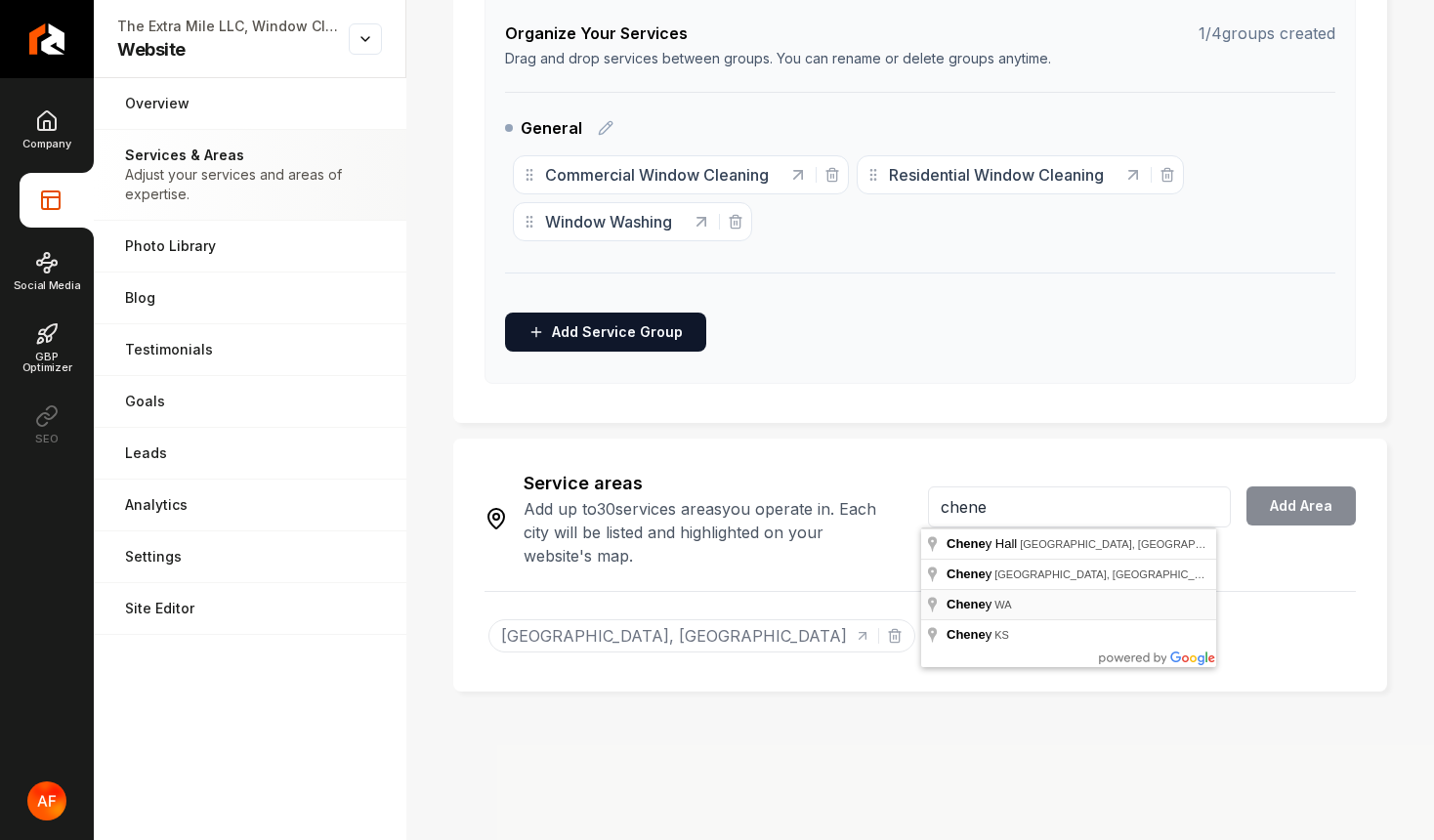 type on "Cheney, WA" 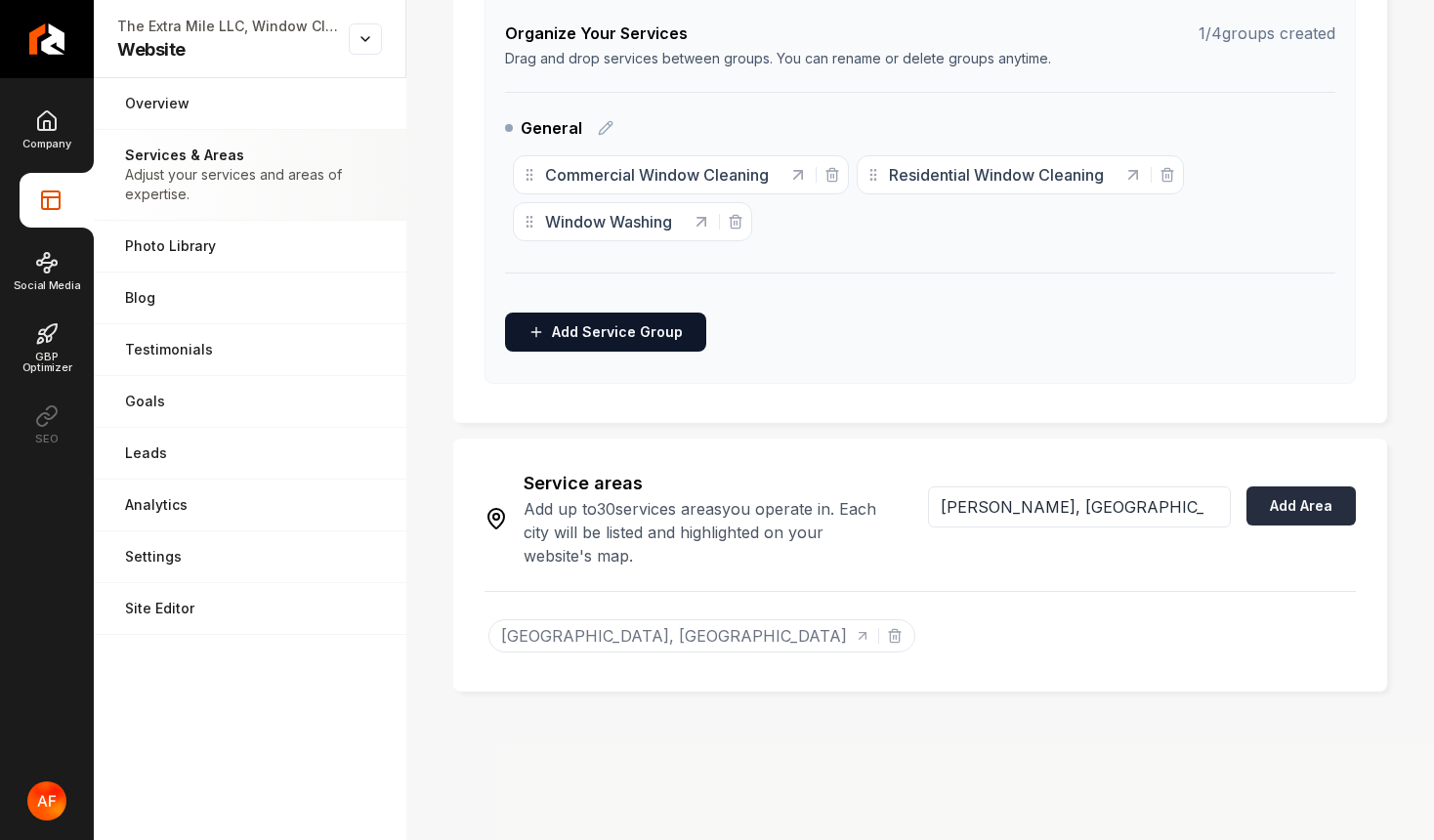 click on "Add Area" at bounding box center (1301, 506) 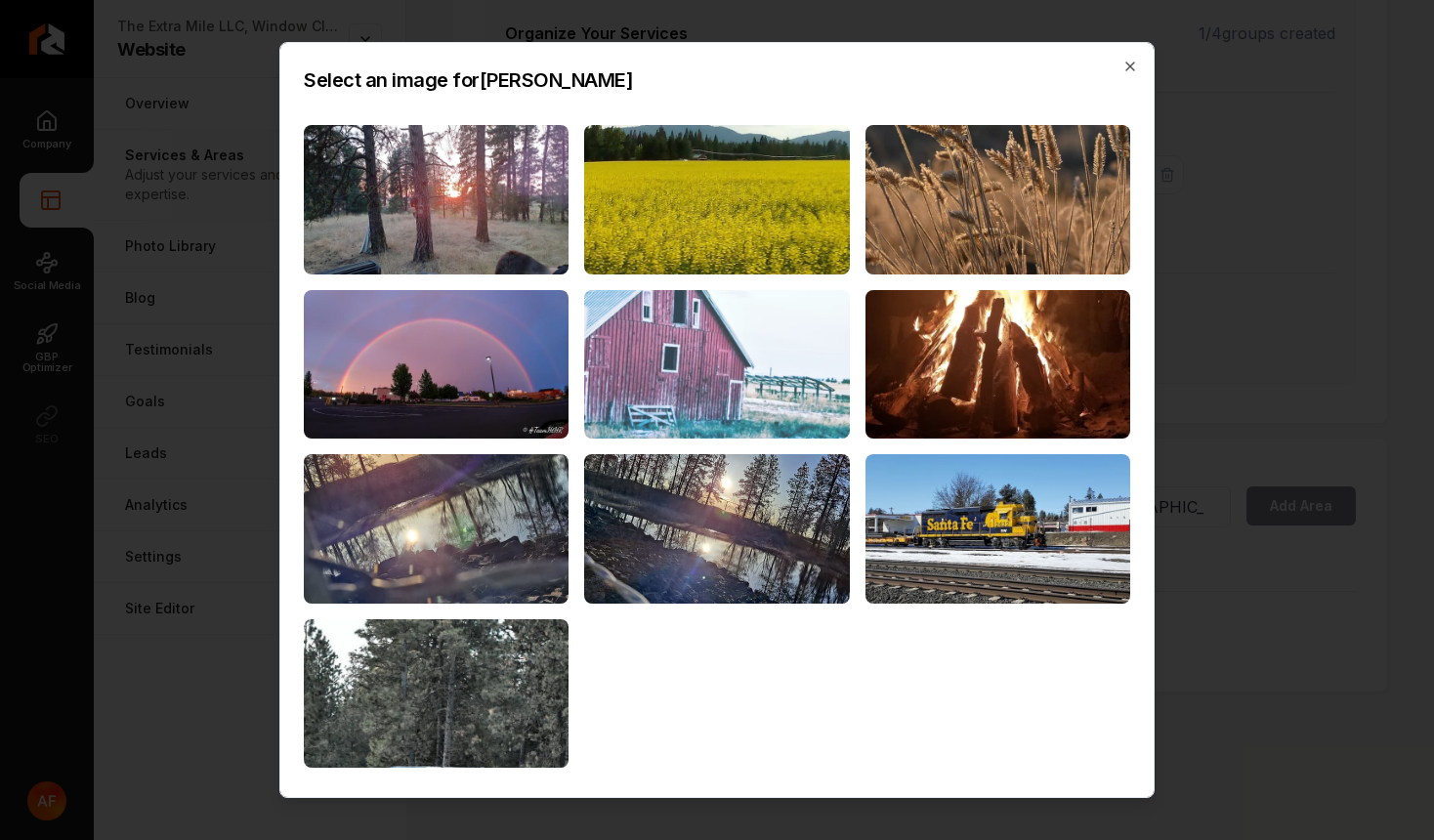 click at bounding box center (716, 364) 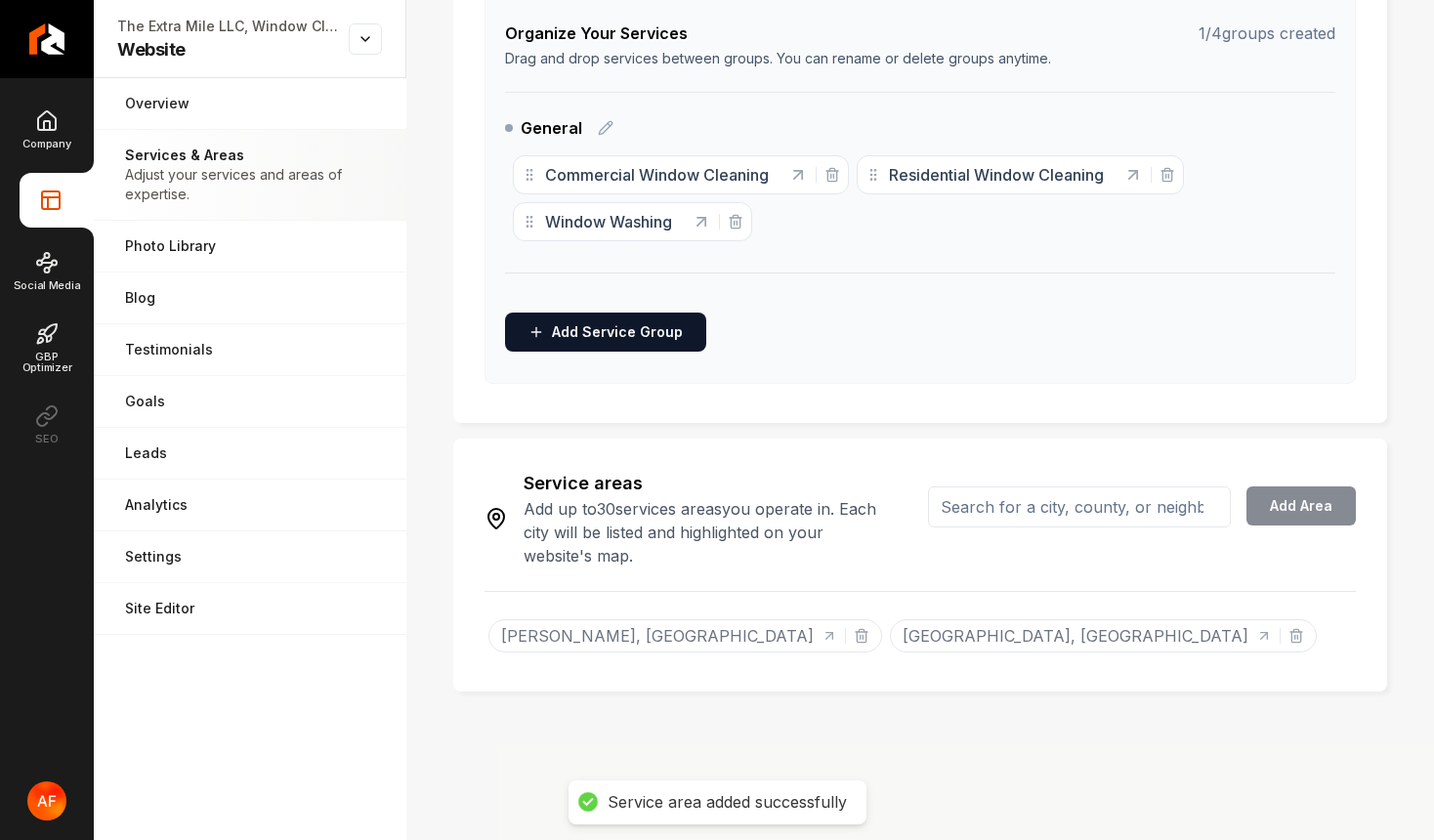 click at bounding box center (1079, 507) 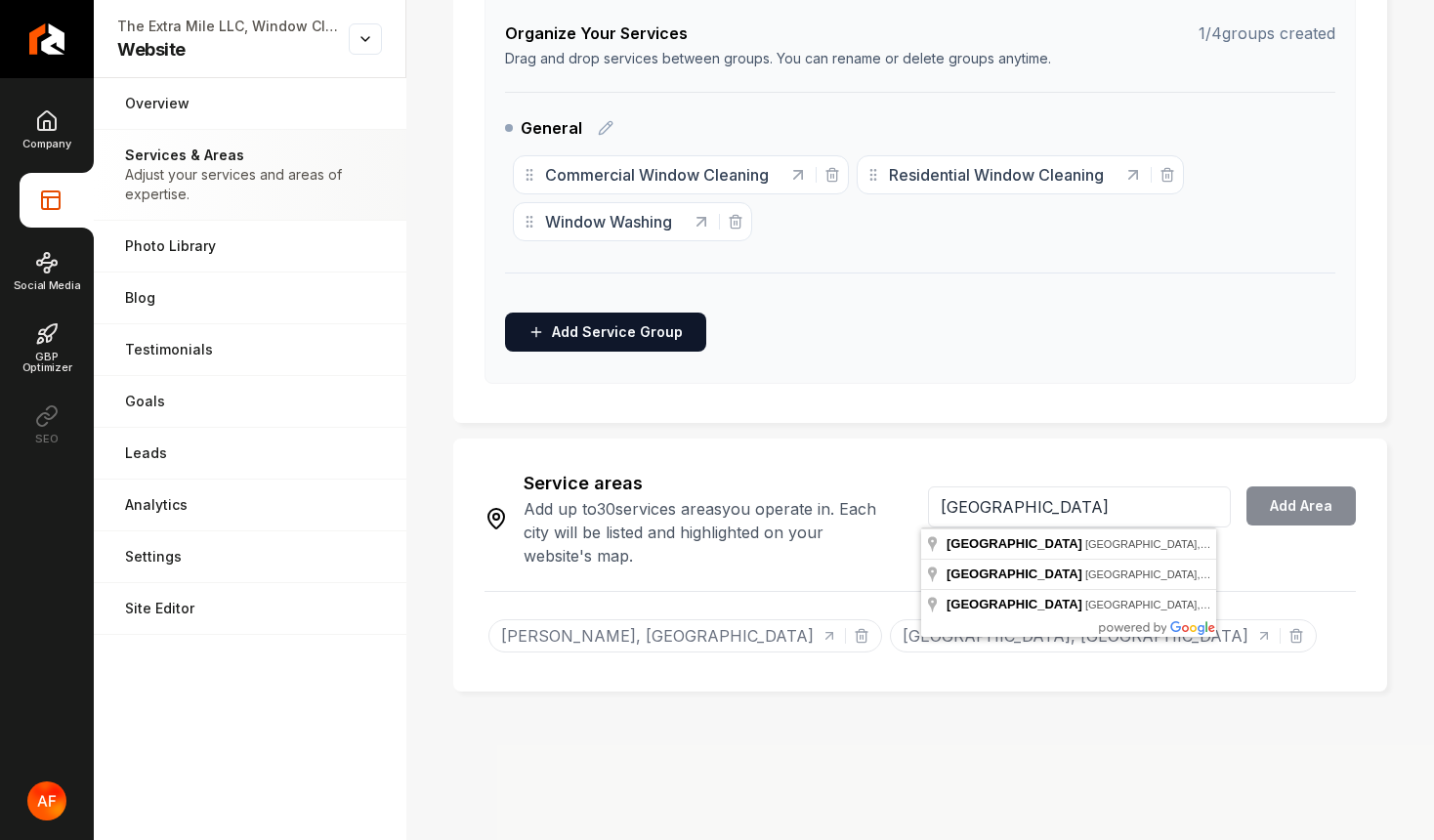 drag, startPoint x: 1053, startPoint y: 496, endPoint x: 971, endPoint y: 506, distance: 82.60751 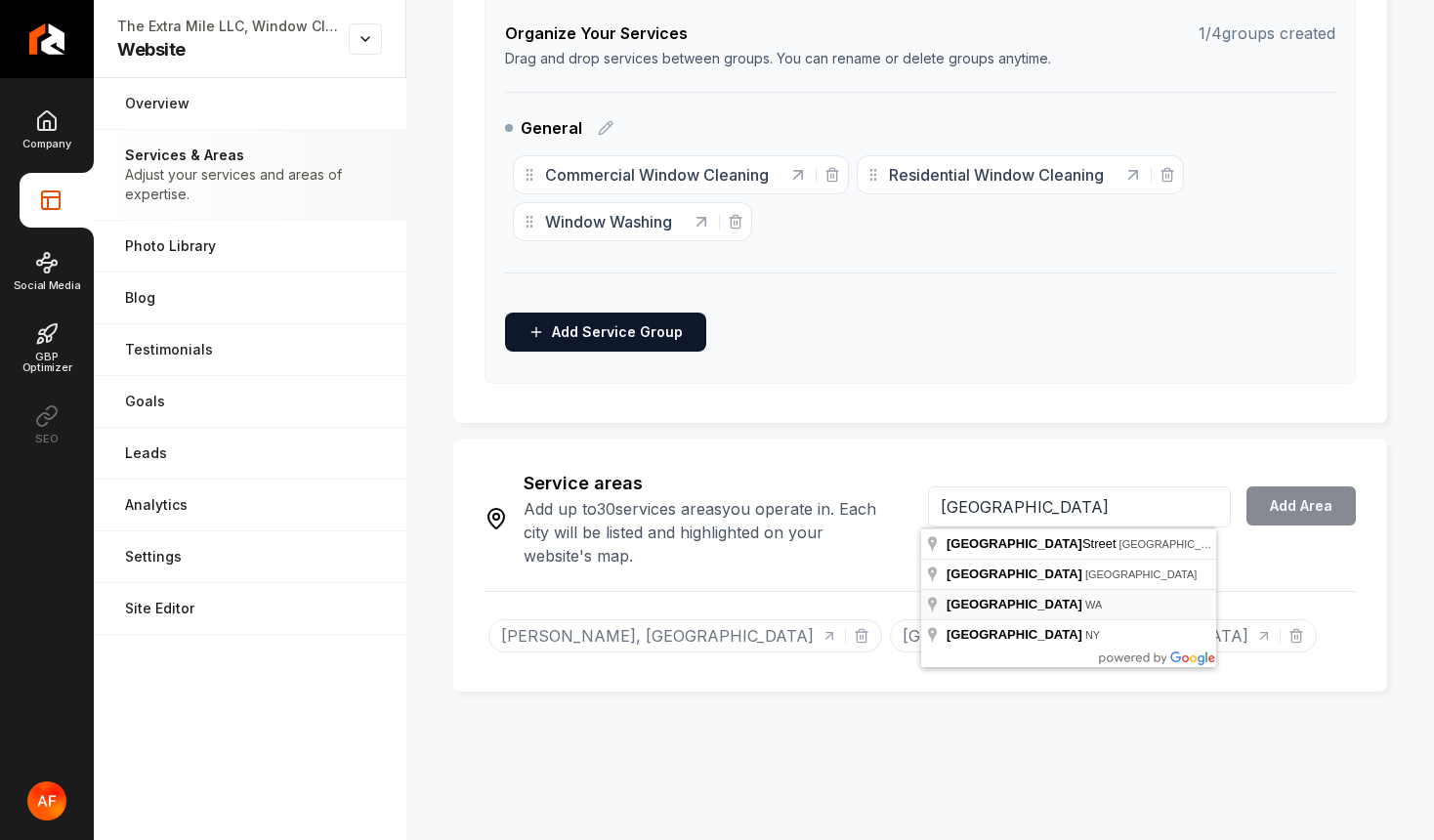 type on "Deer Park, WA" 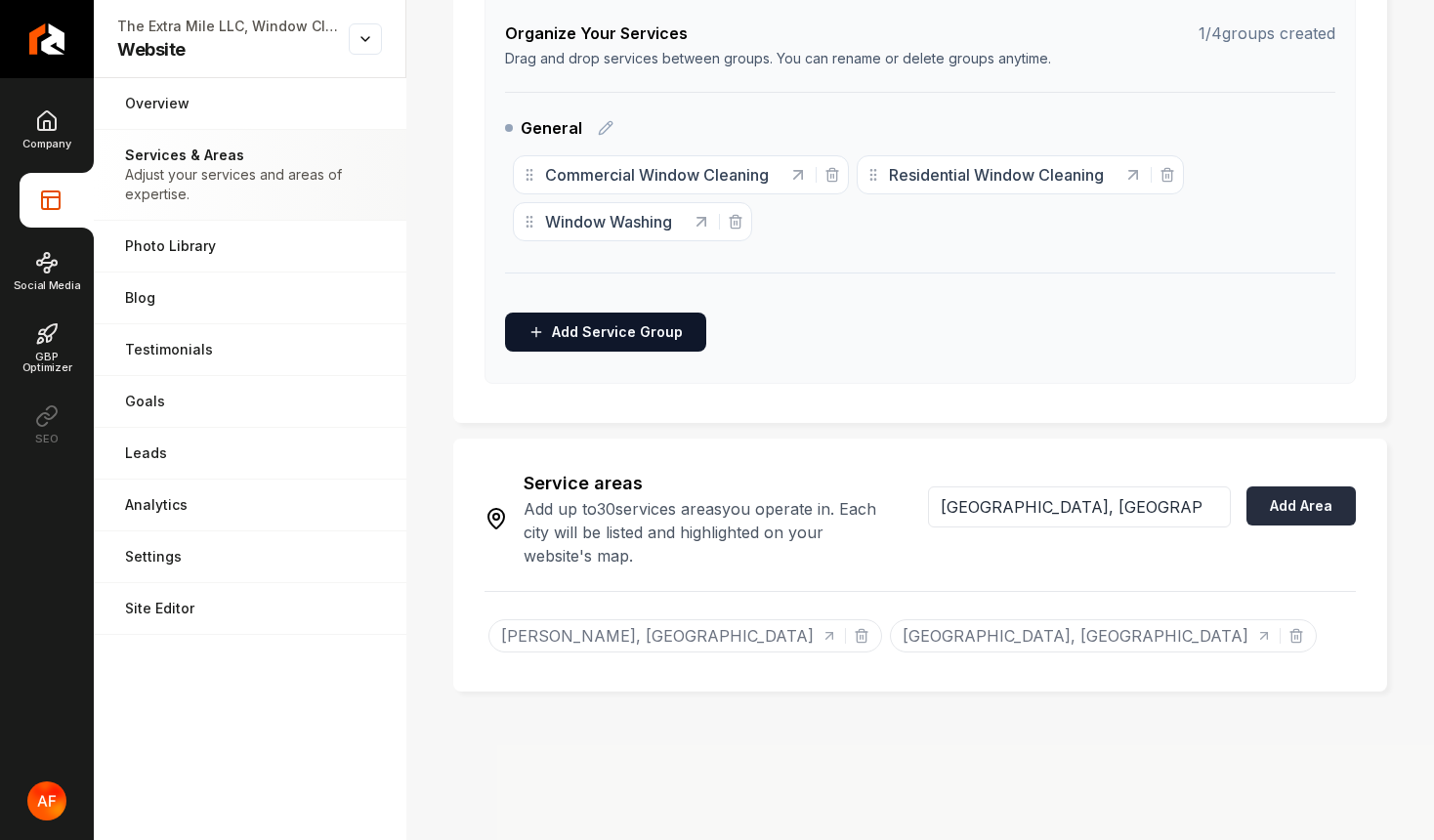 drag, startPoint x: 1255, startPoint y: 529, endPoint x: 1262, endPoint y: 515, distance: 15.652476 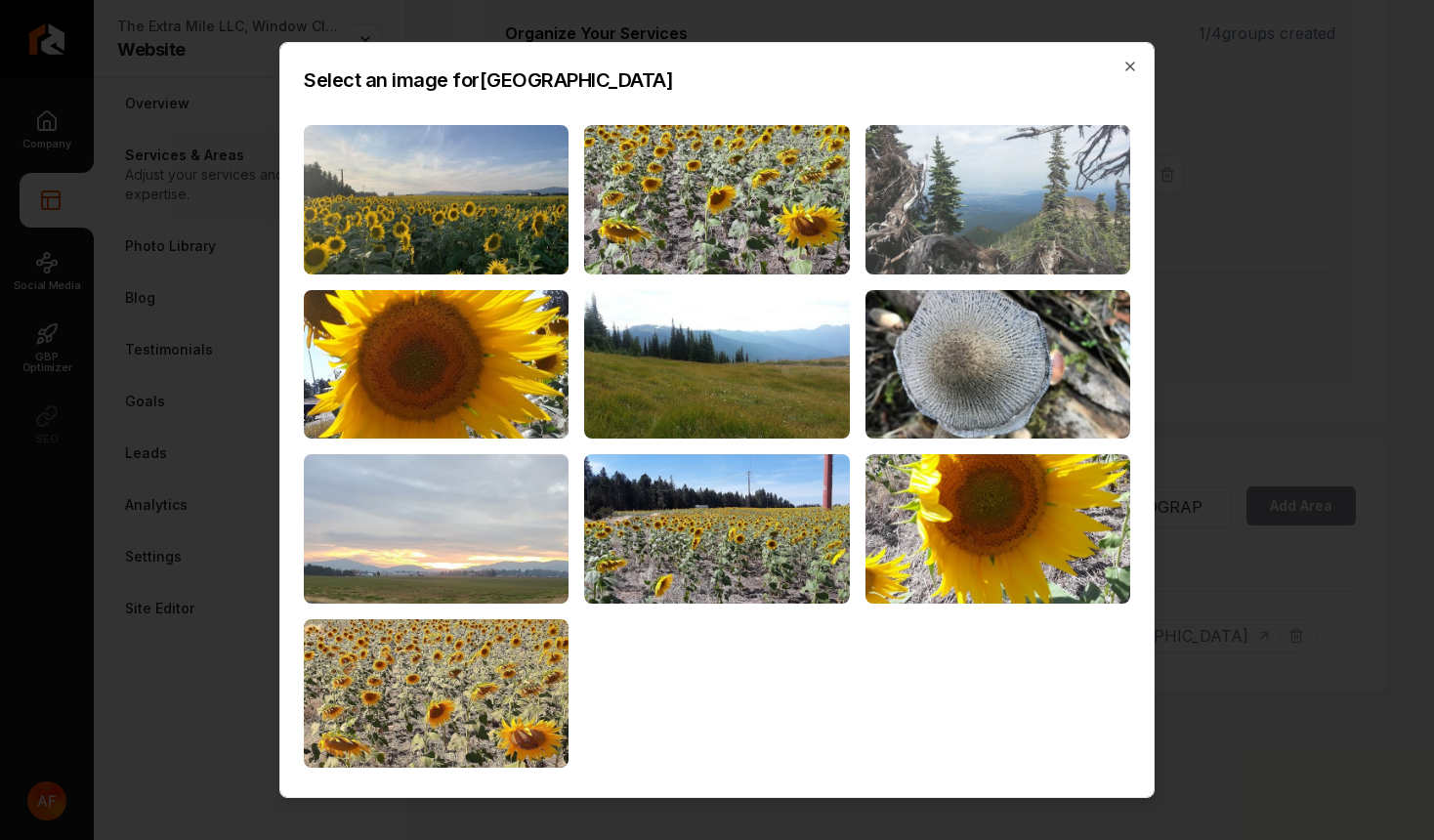 click at bounding box center [997, 199] 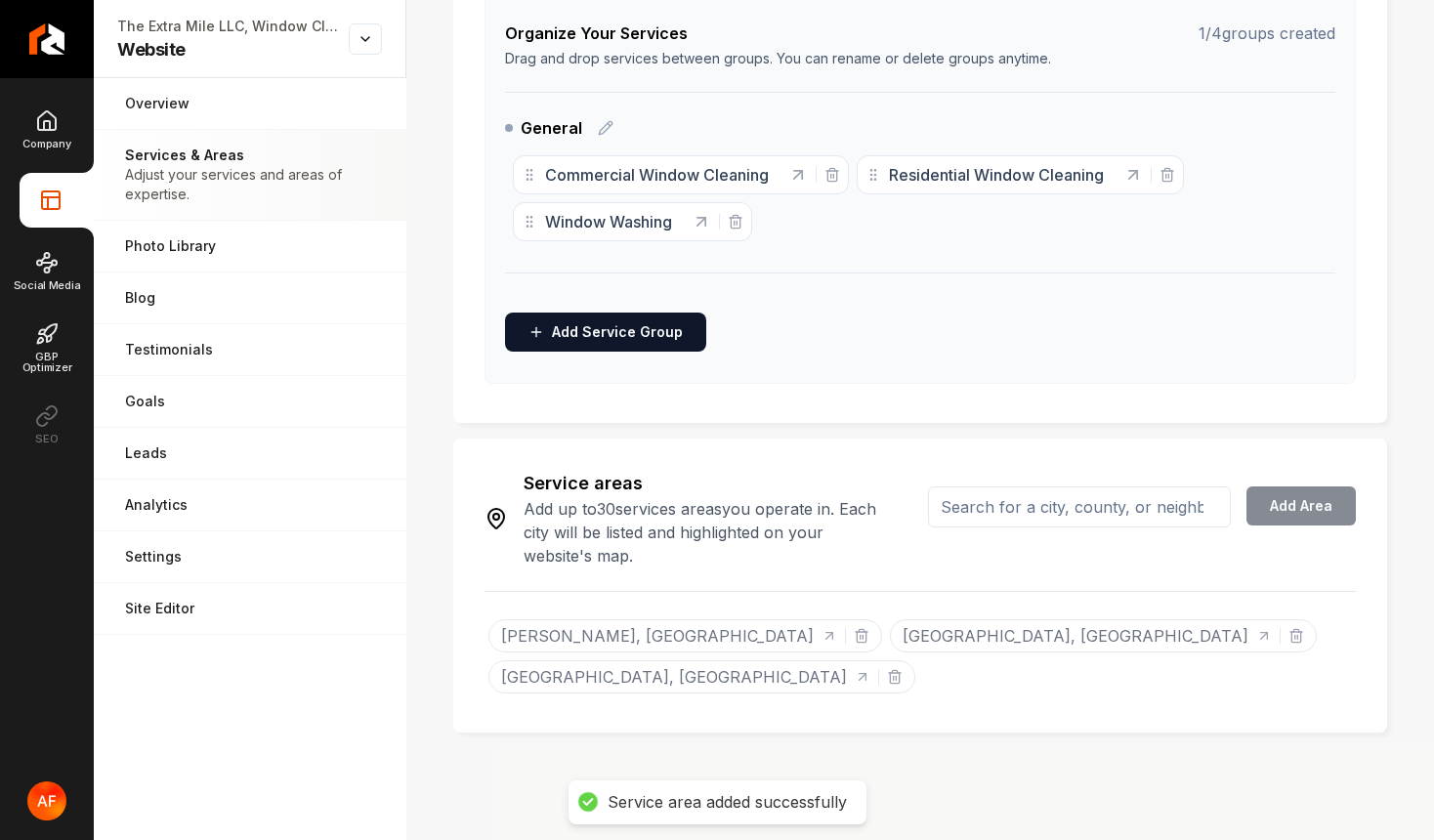 click at bounding box center (1079, 507) 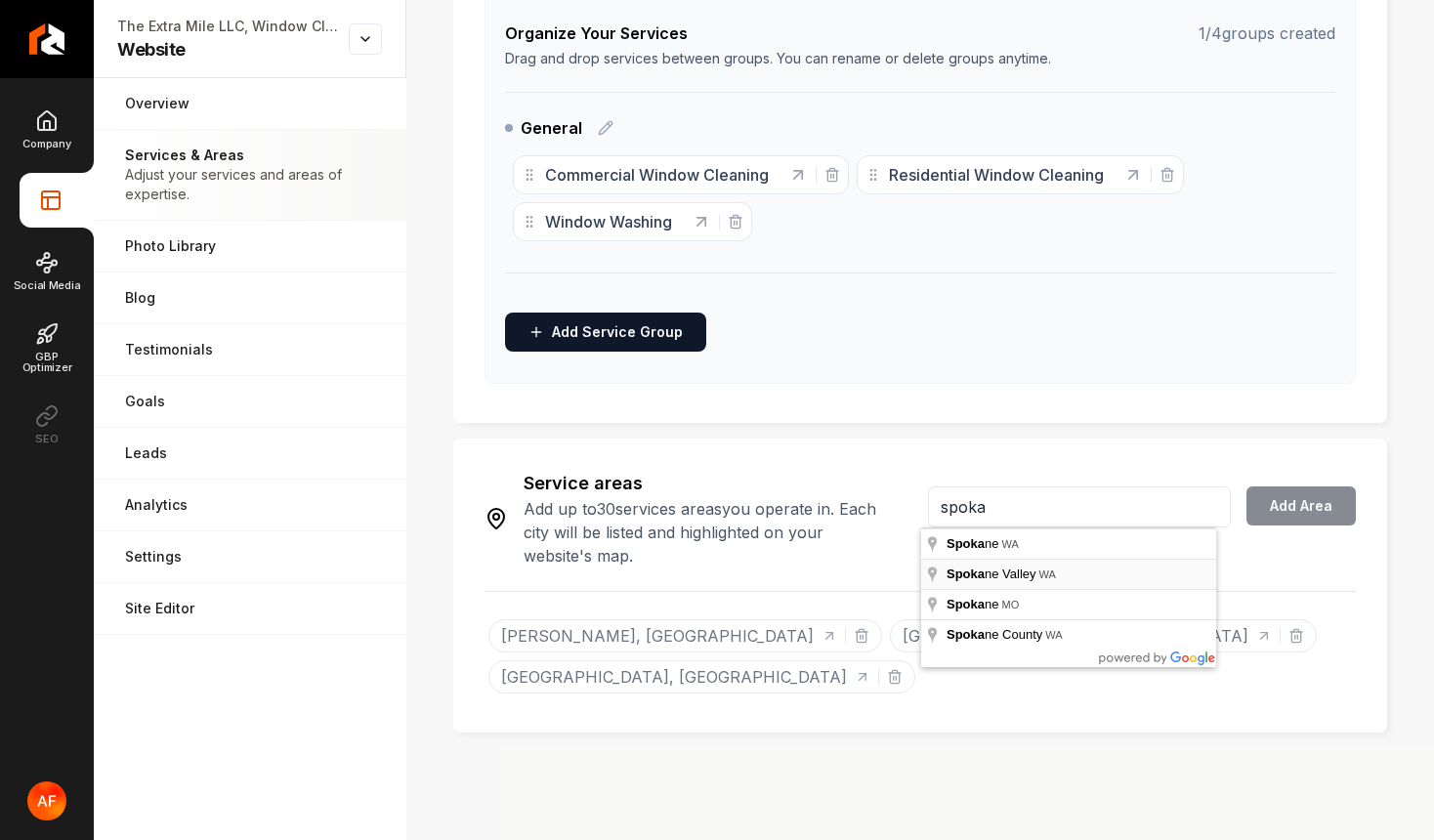 type on "Spokane Valley, WA" 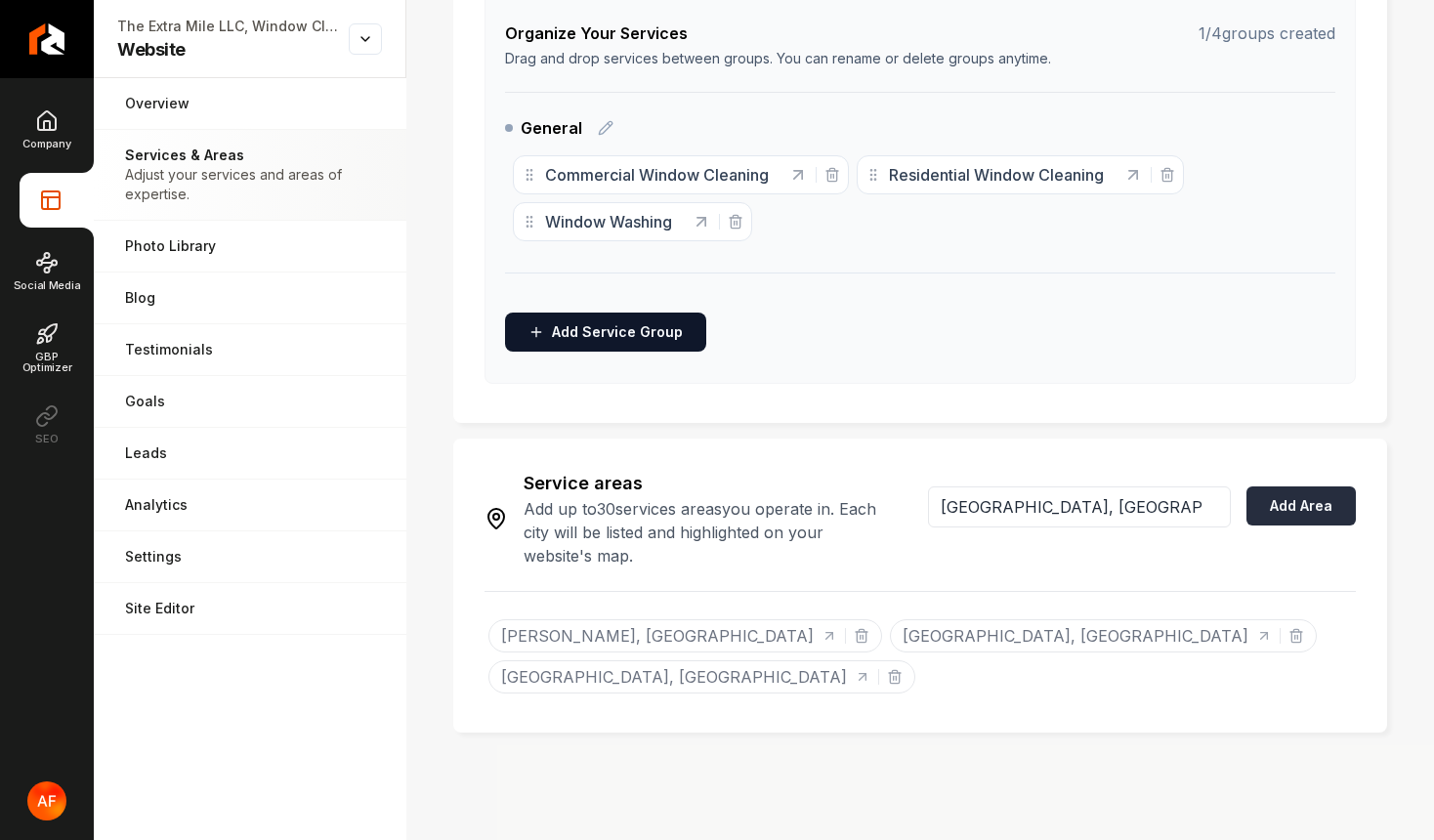 click on "Add Area" at bounding box center (1301, 506) 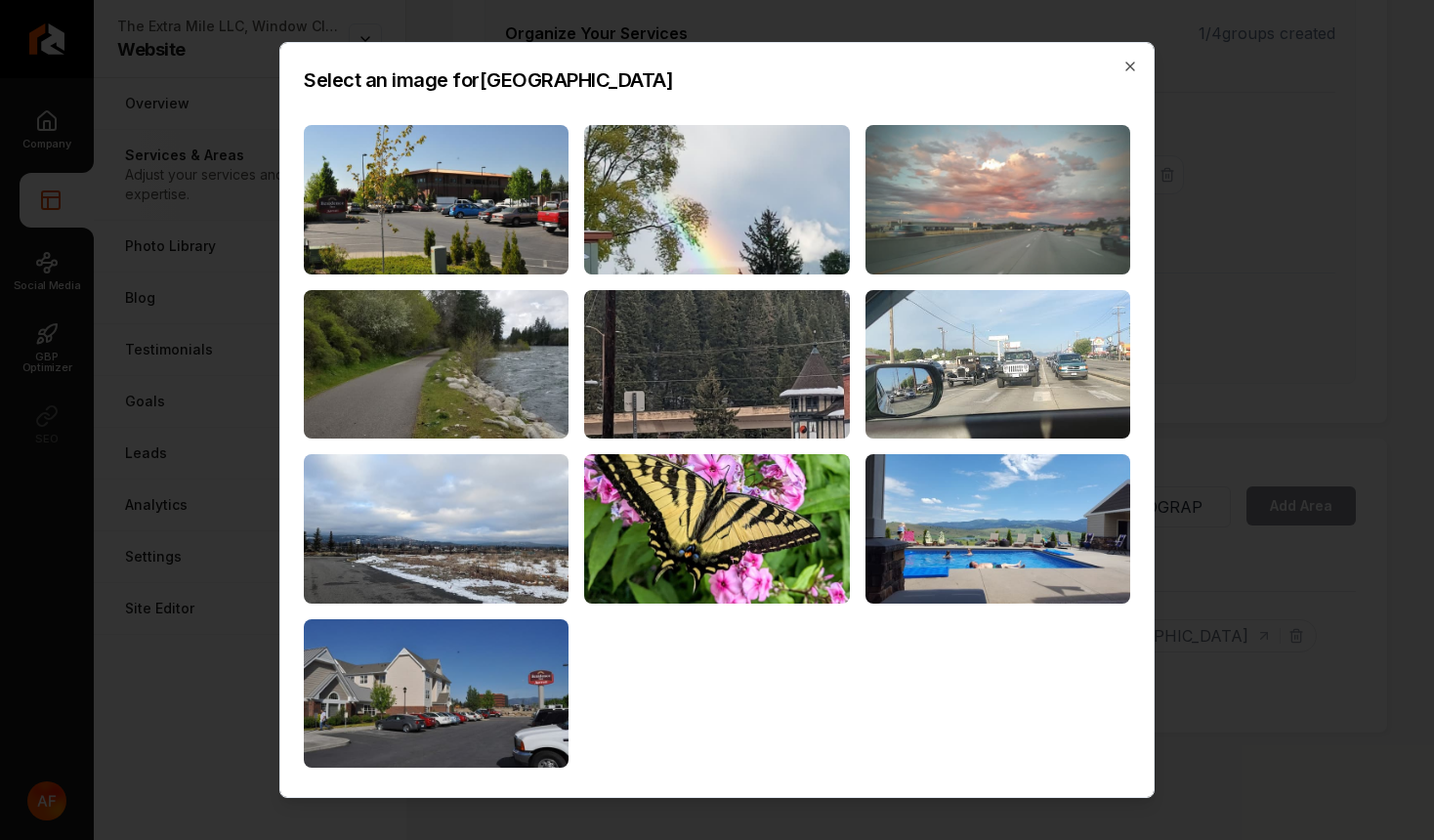 click at bounding box center [997, 199] 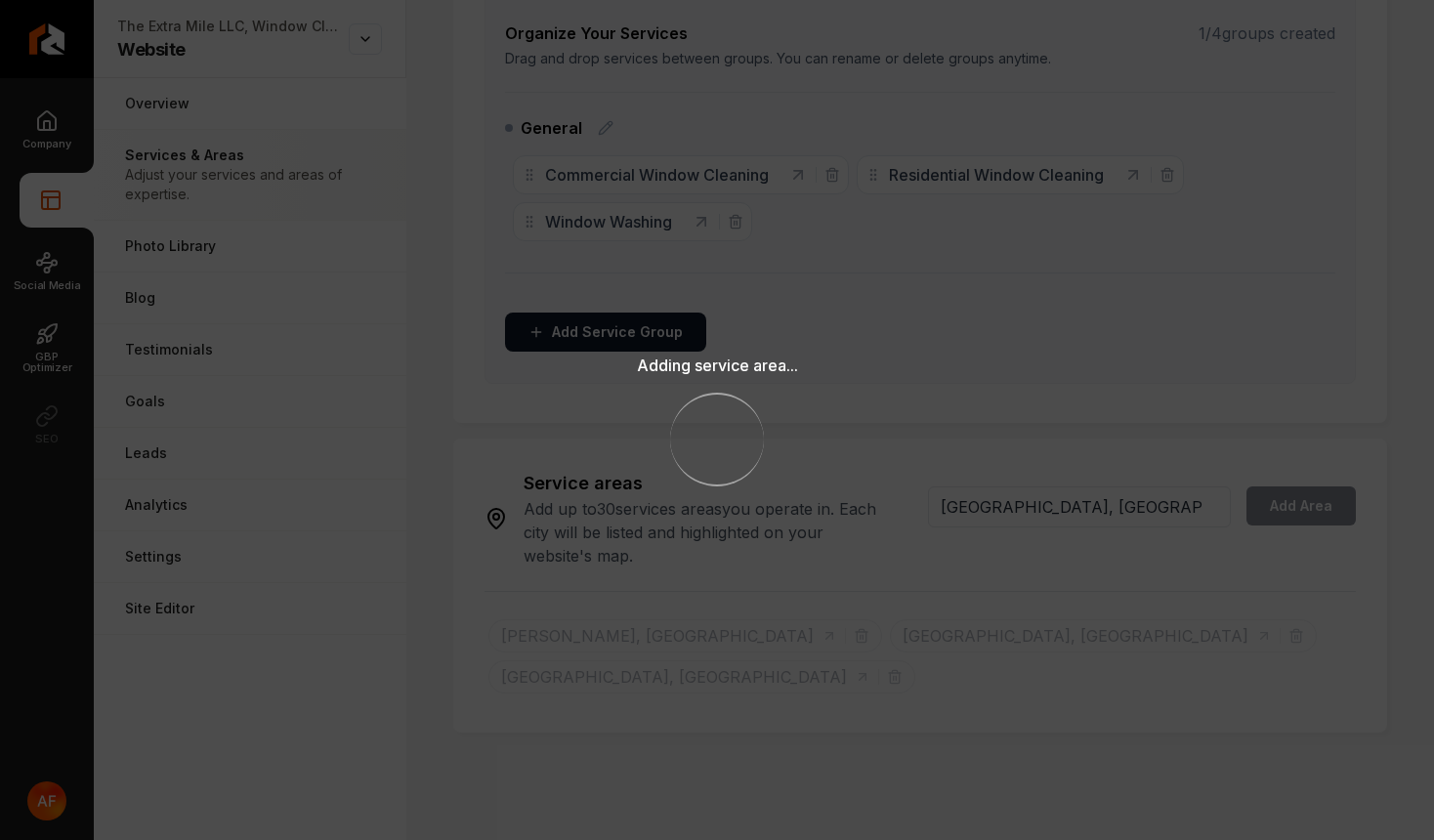 type 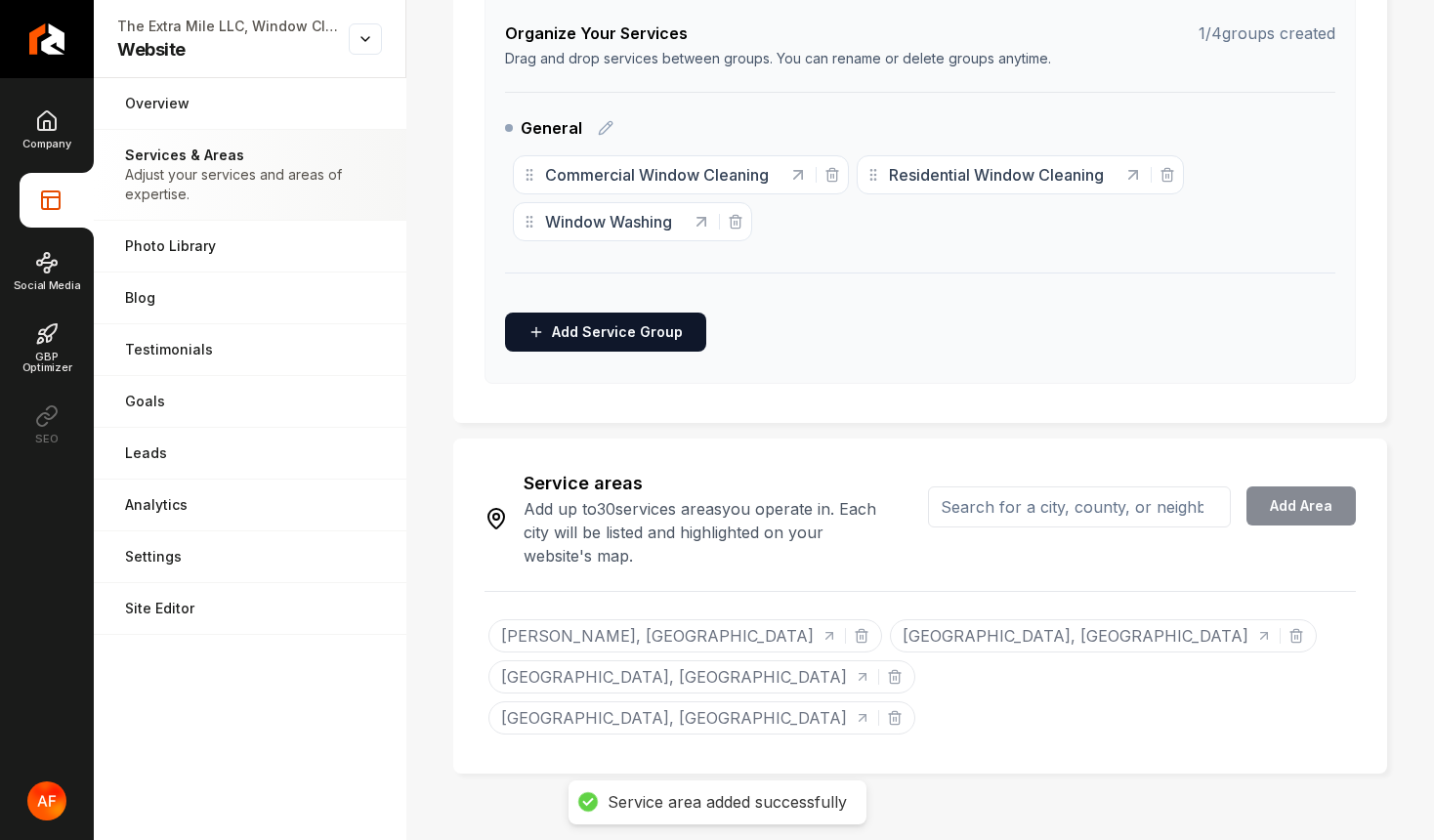 scroll, scrollTop: 0, scrollLeft: 0, axis: both 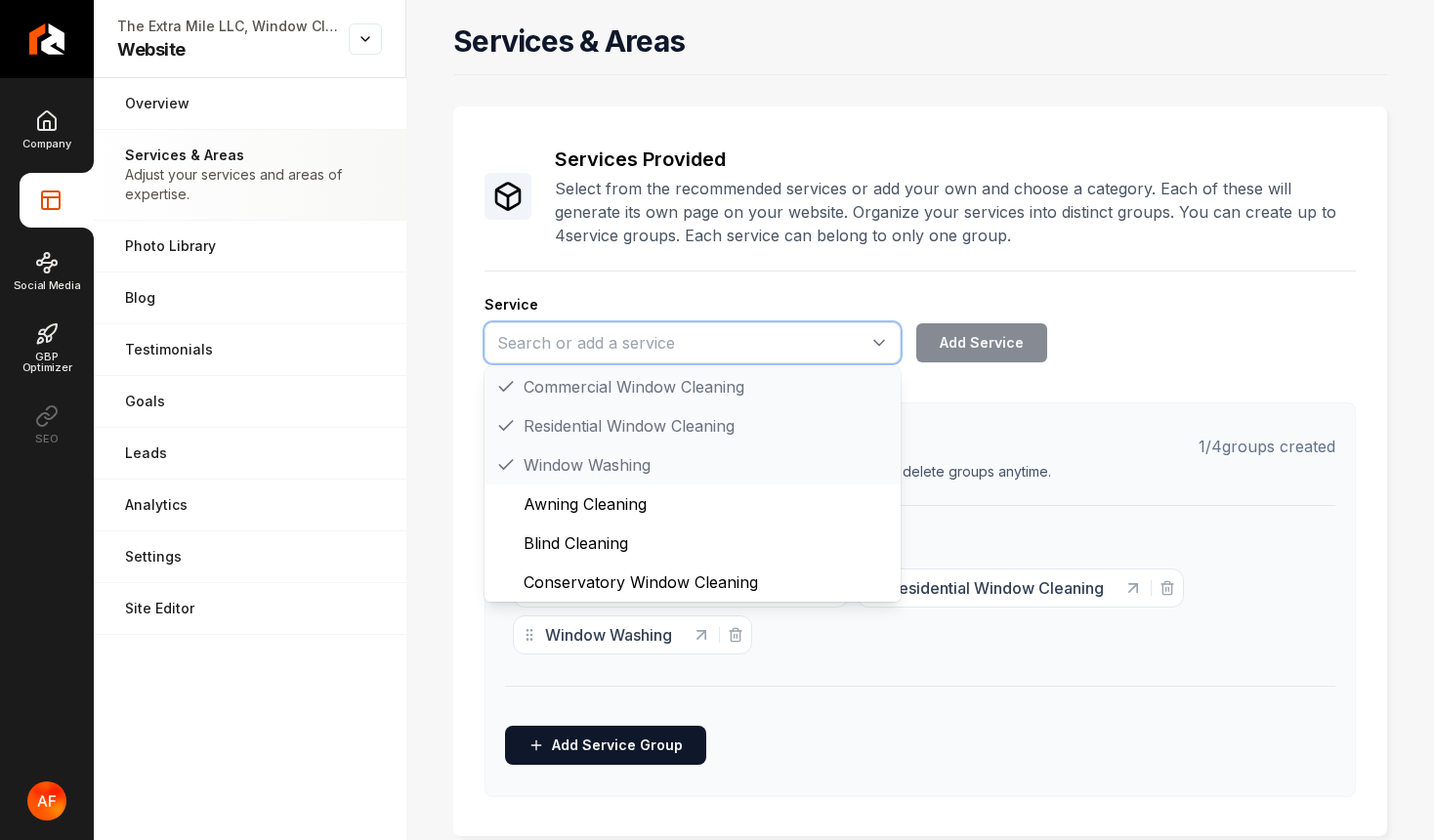 click at bounding box center [693, 343] 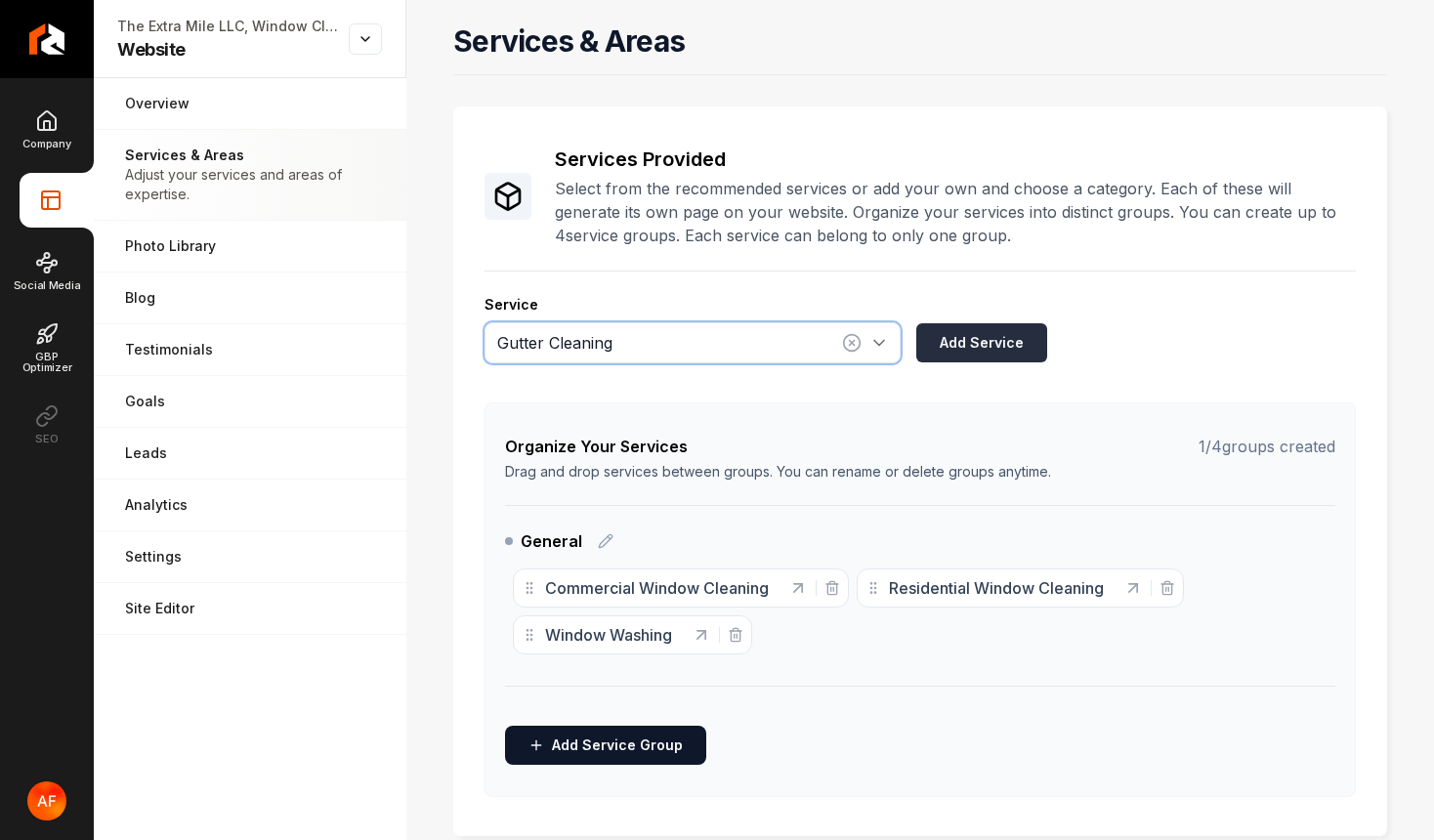 type on "Gutter Cleaning" 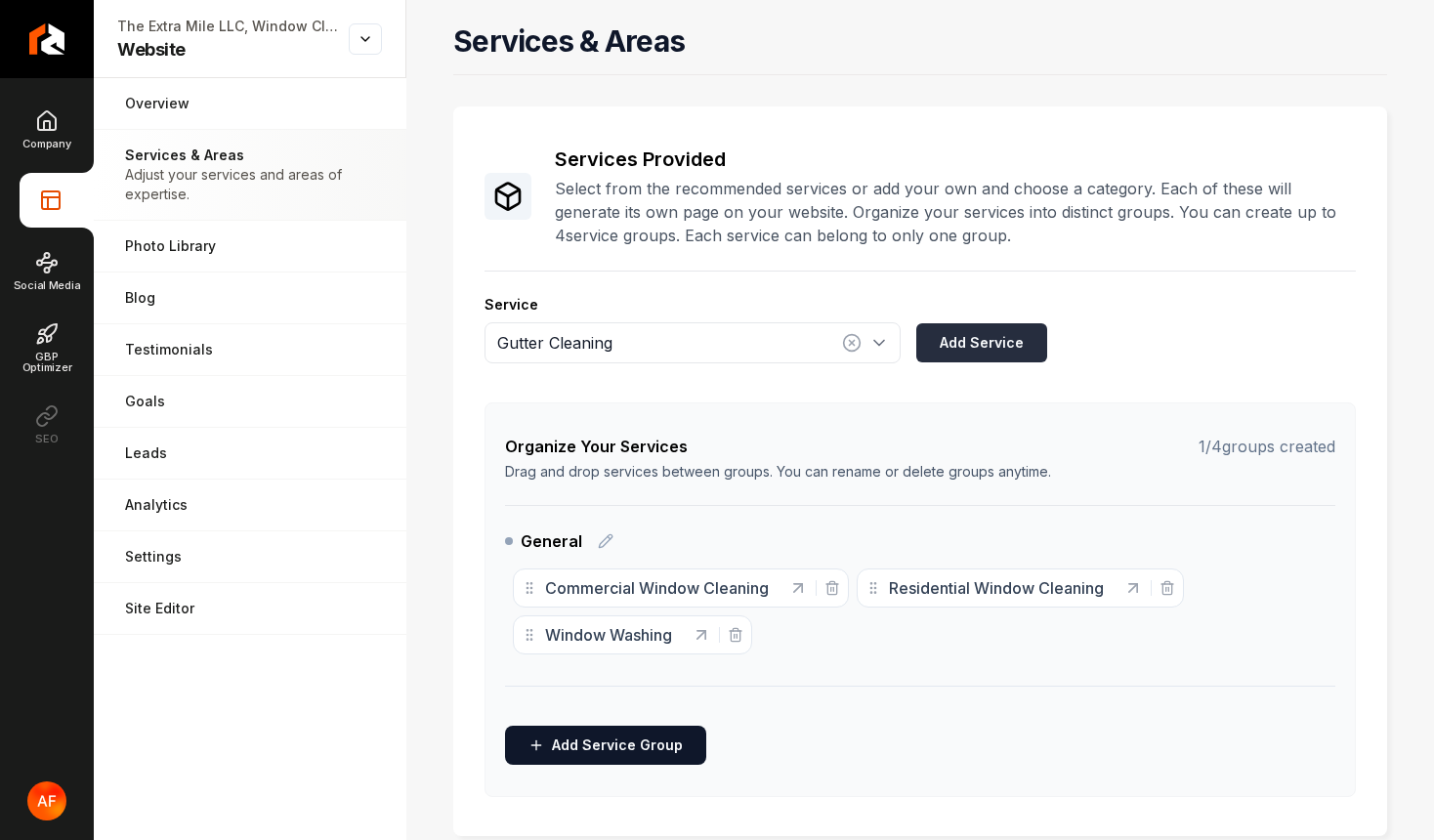 click on "Add Service" at bounding box center (982, 343) 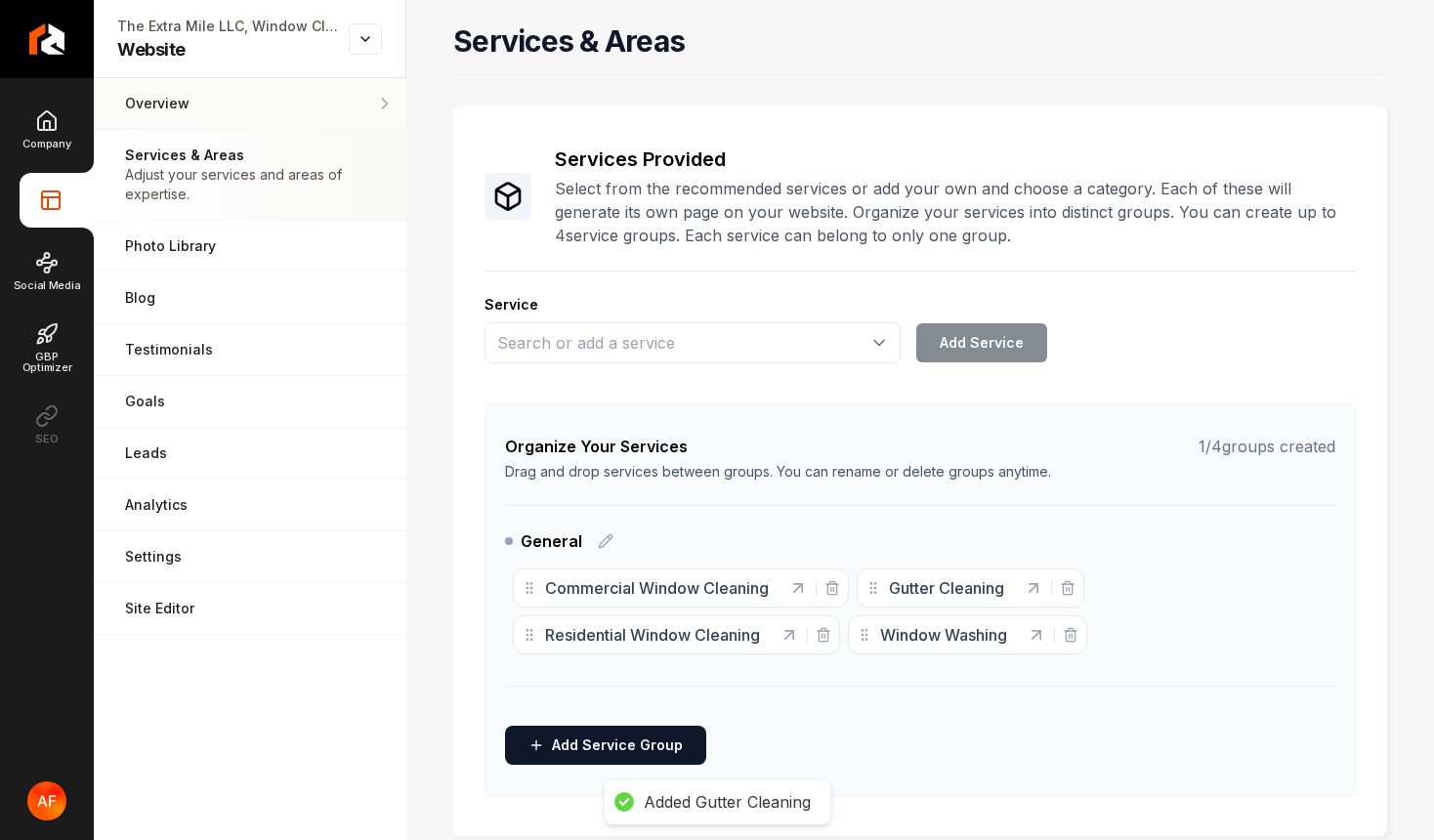 click on "Overview" at bounding box center (250, 104) 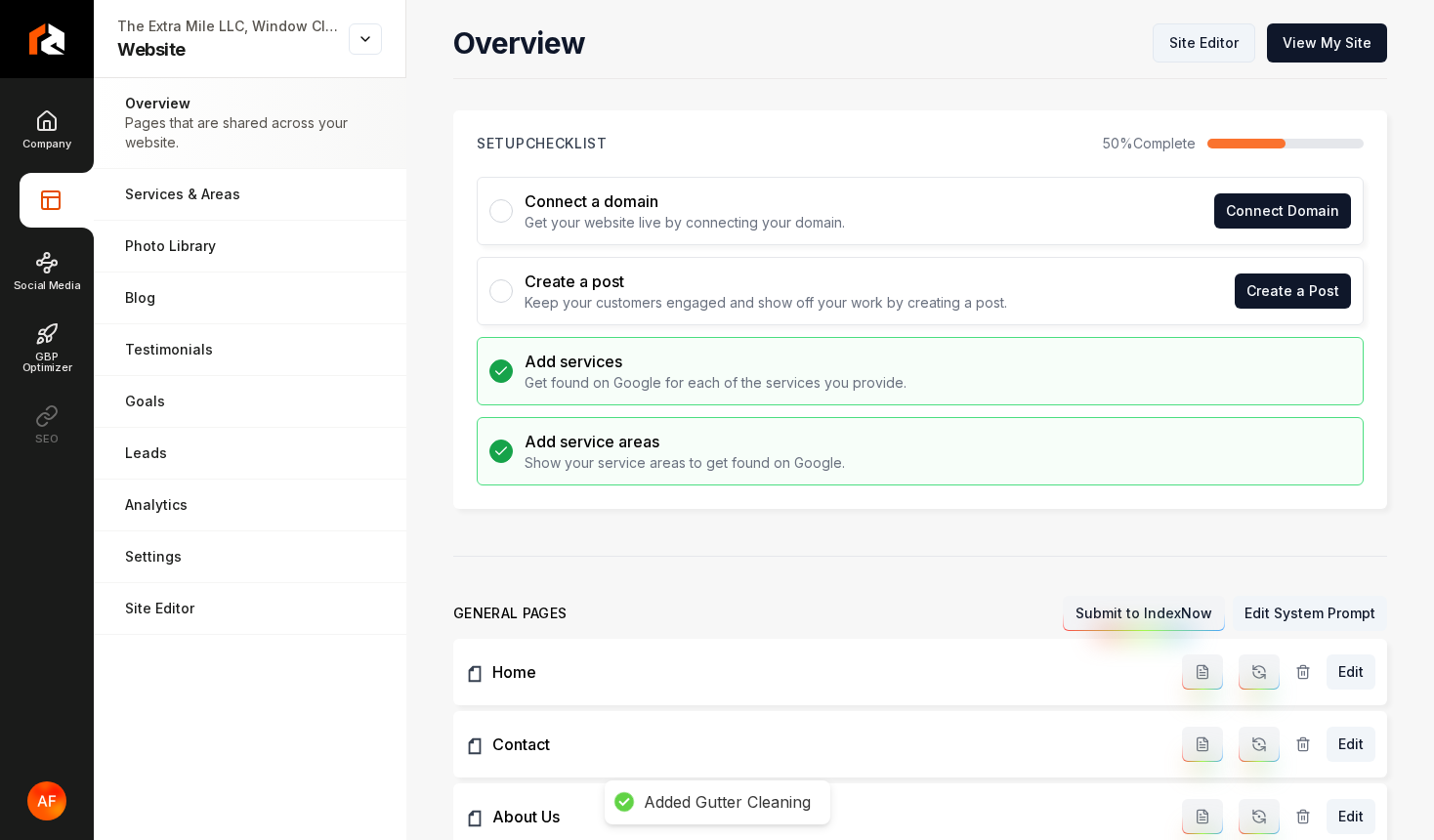 click on "Site Editor" at bounding box center [1203, 43] 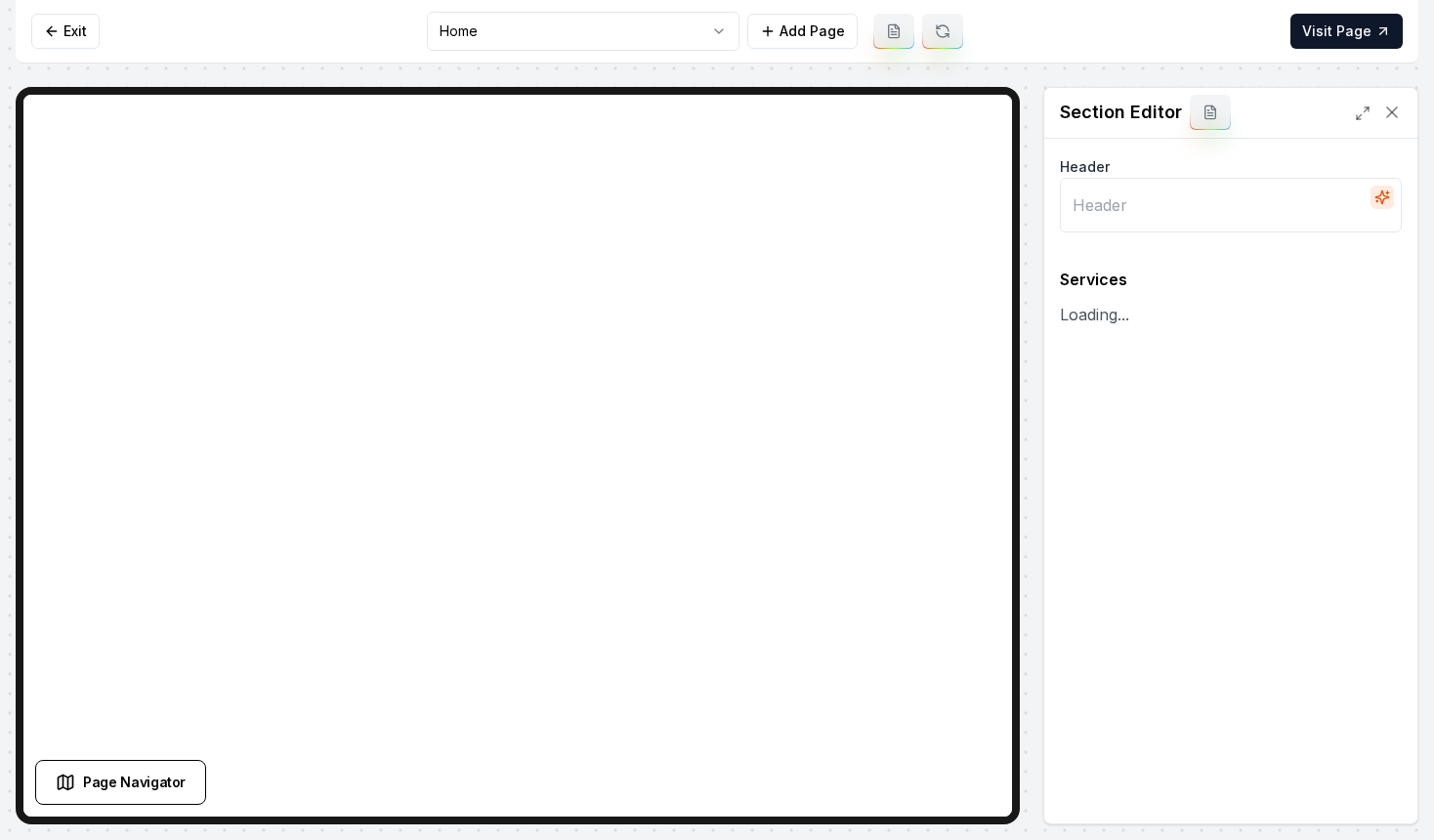 type on "Our Expert Cleaning Services" 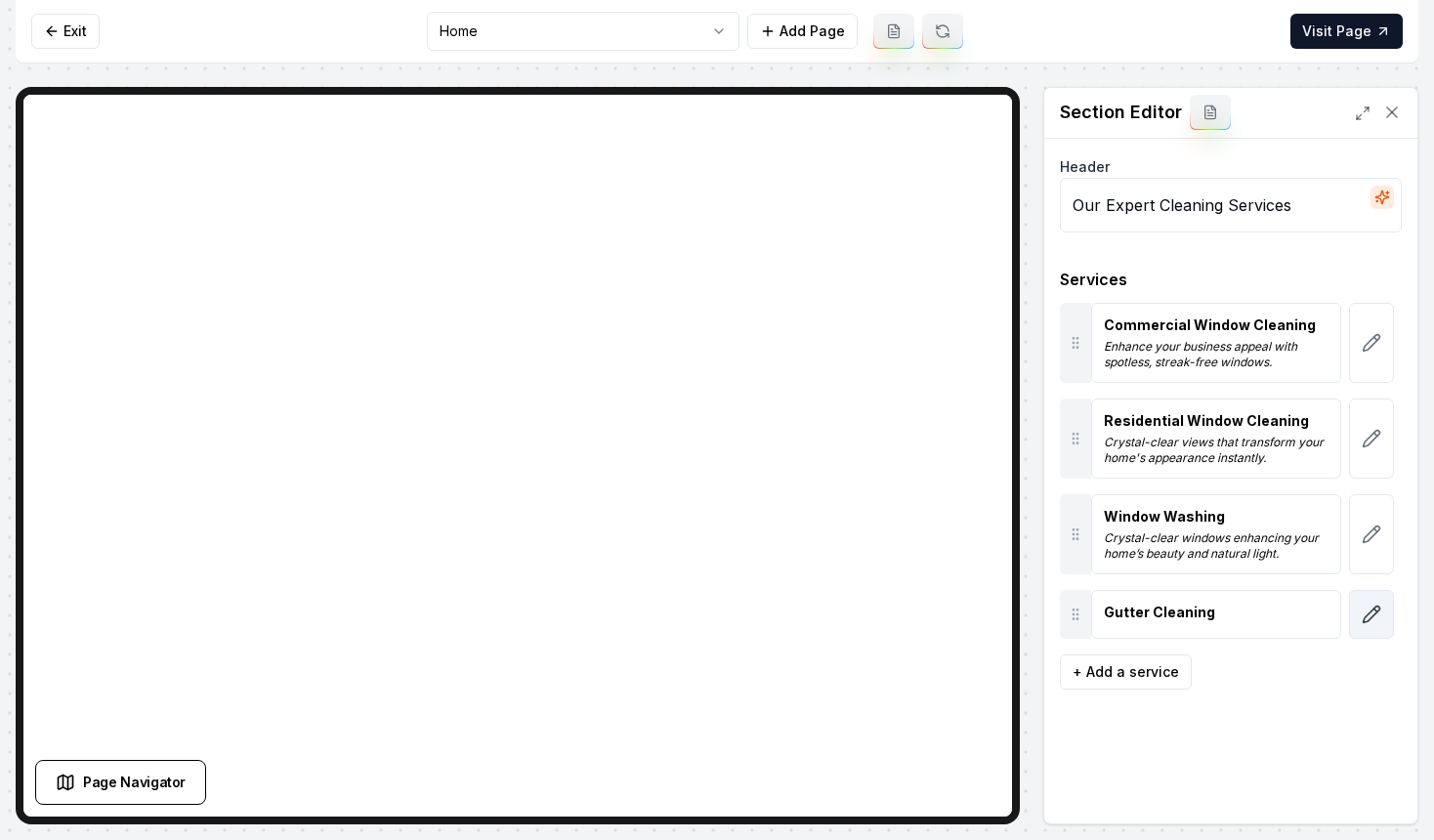click 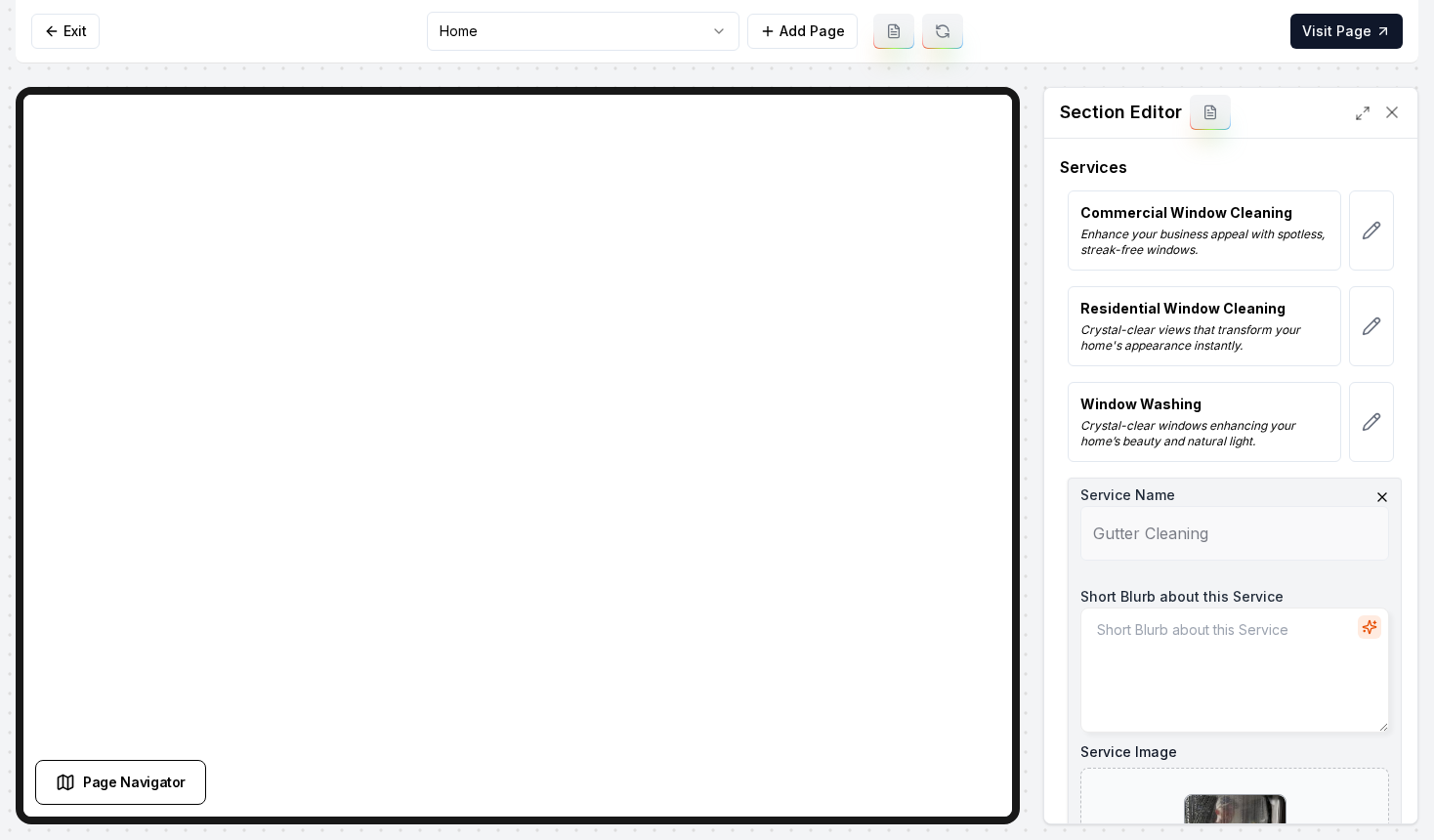 scroll, scrollTop: 370, scrollLeft: 0, axis: vertical 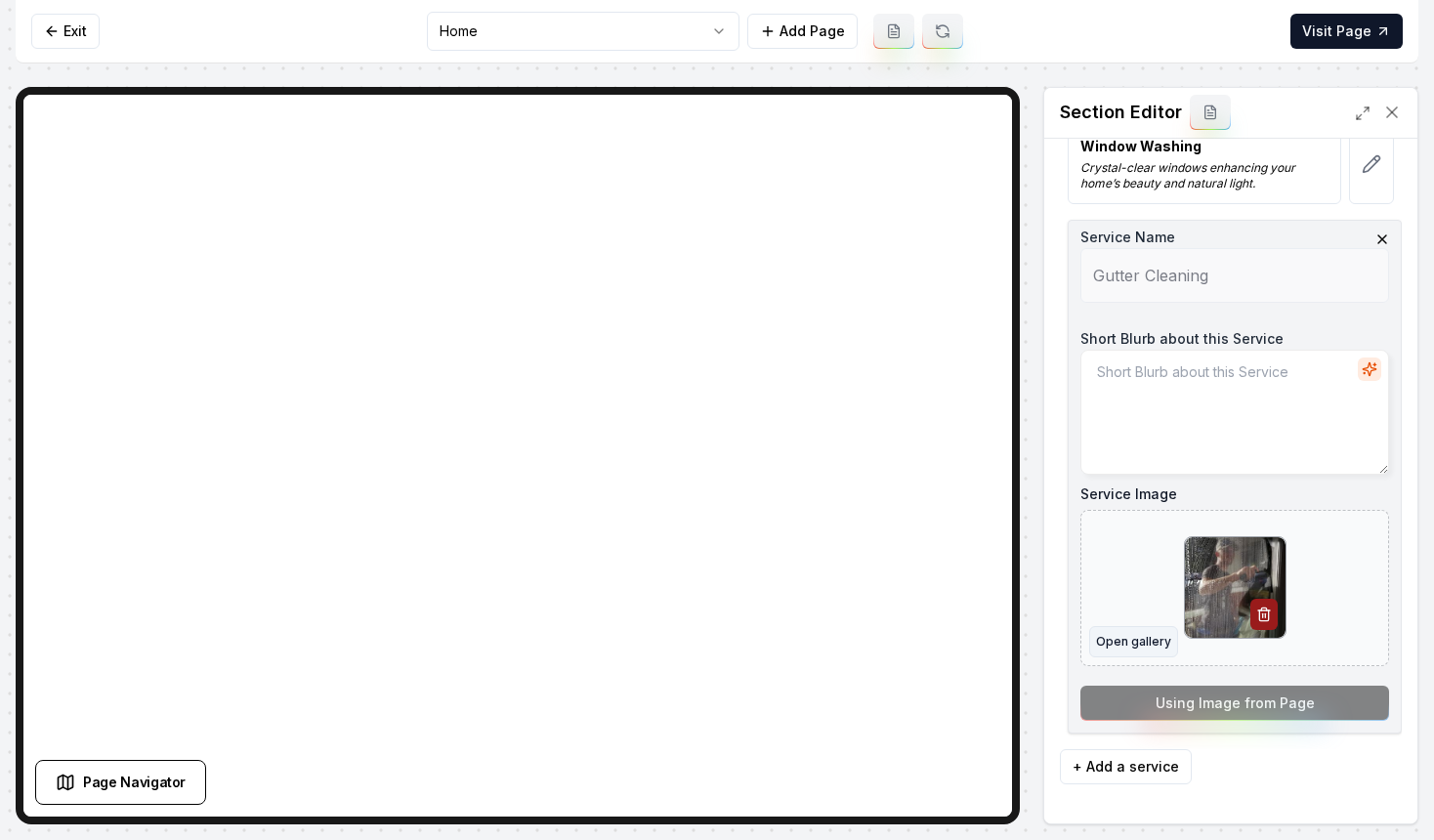 click on "Open gallery" at bounding box center (1133, 642) 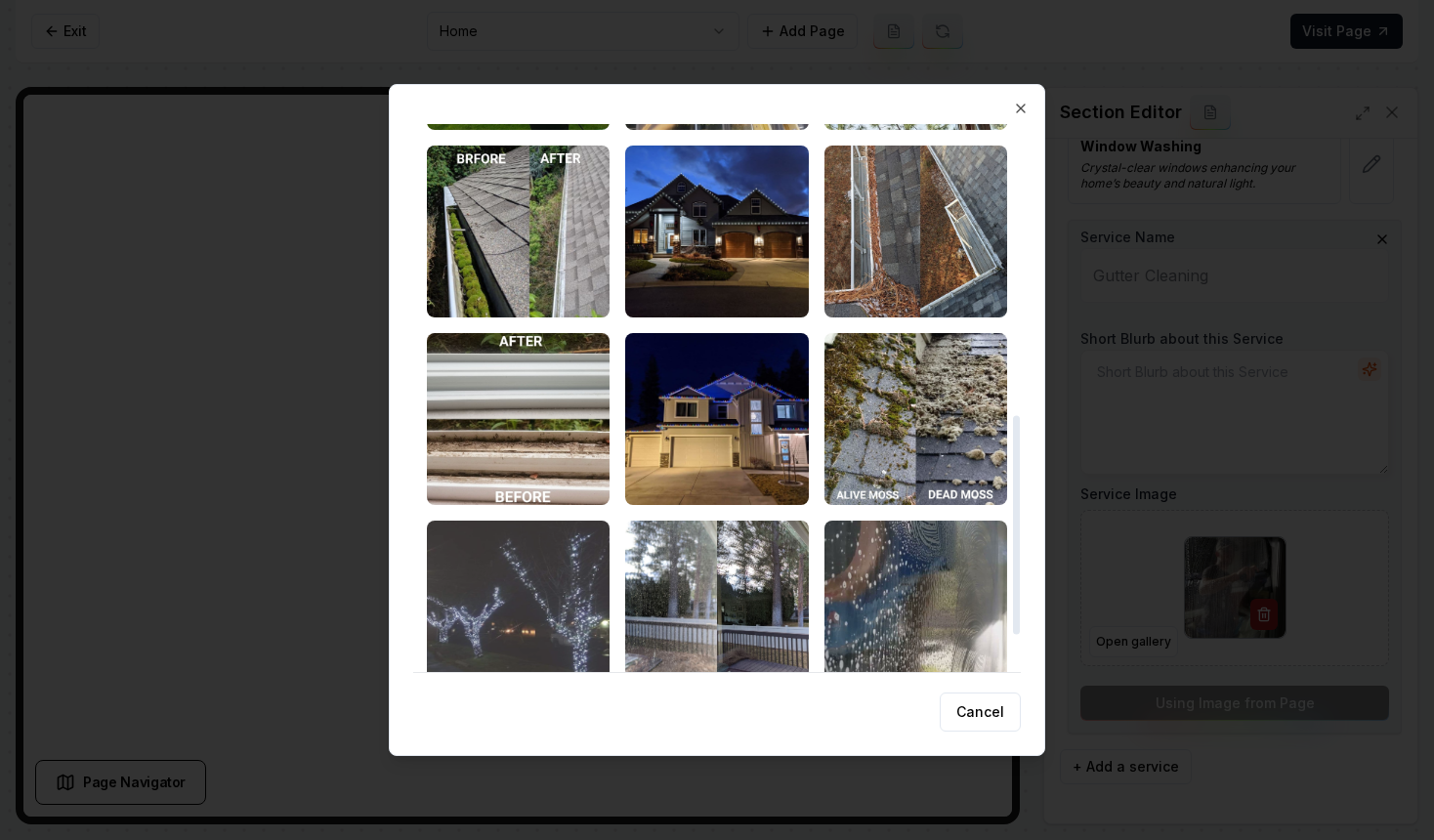 scroll, scrollTop: 263, scrollLeft: 0, axis: vertical 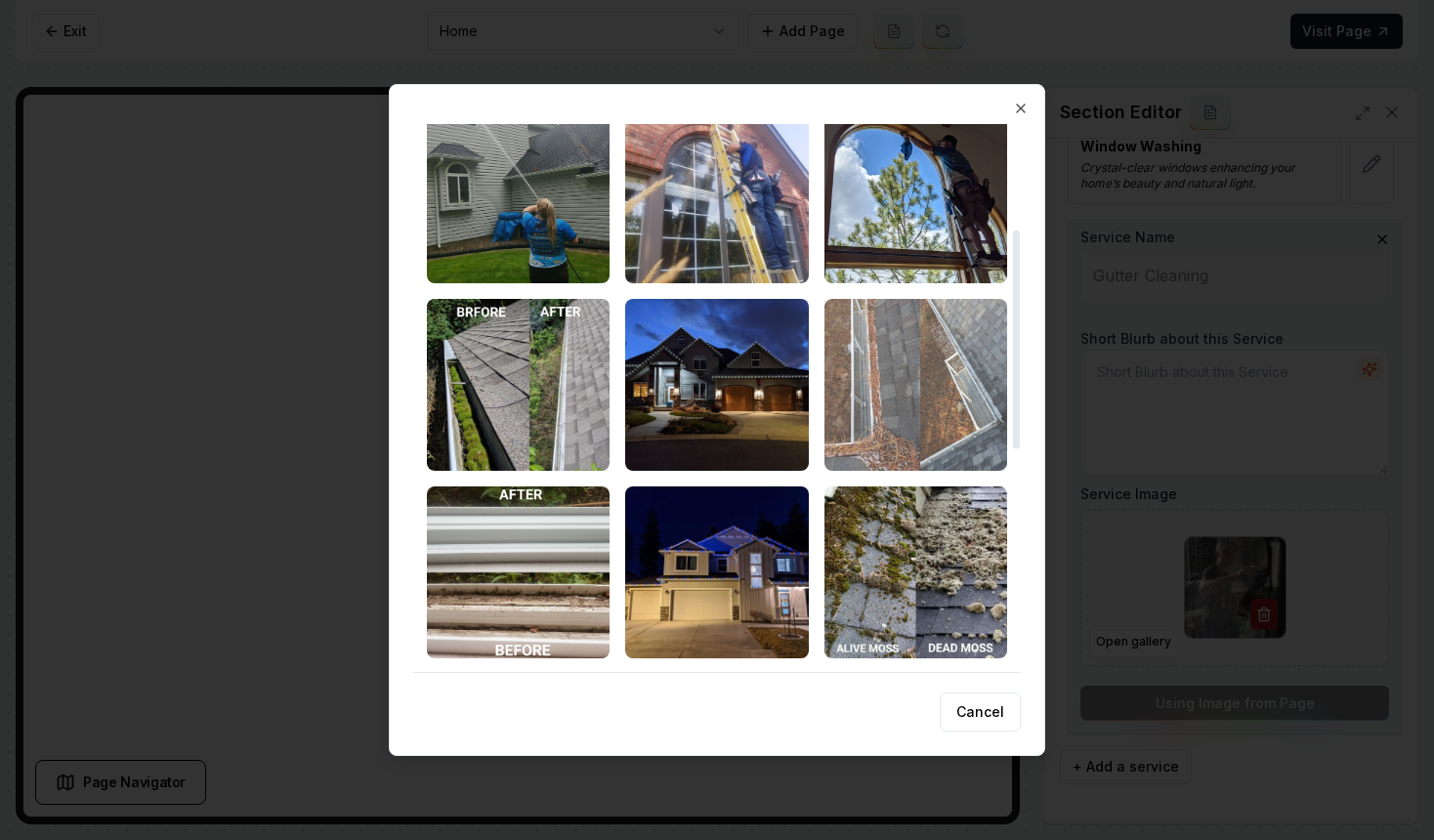 click at bounding box center [915, 385] 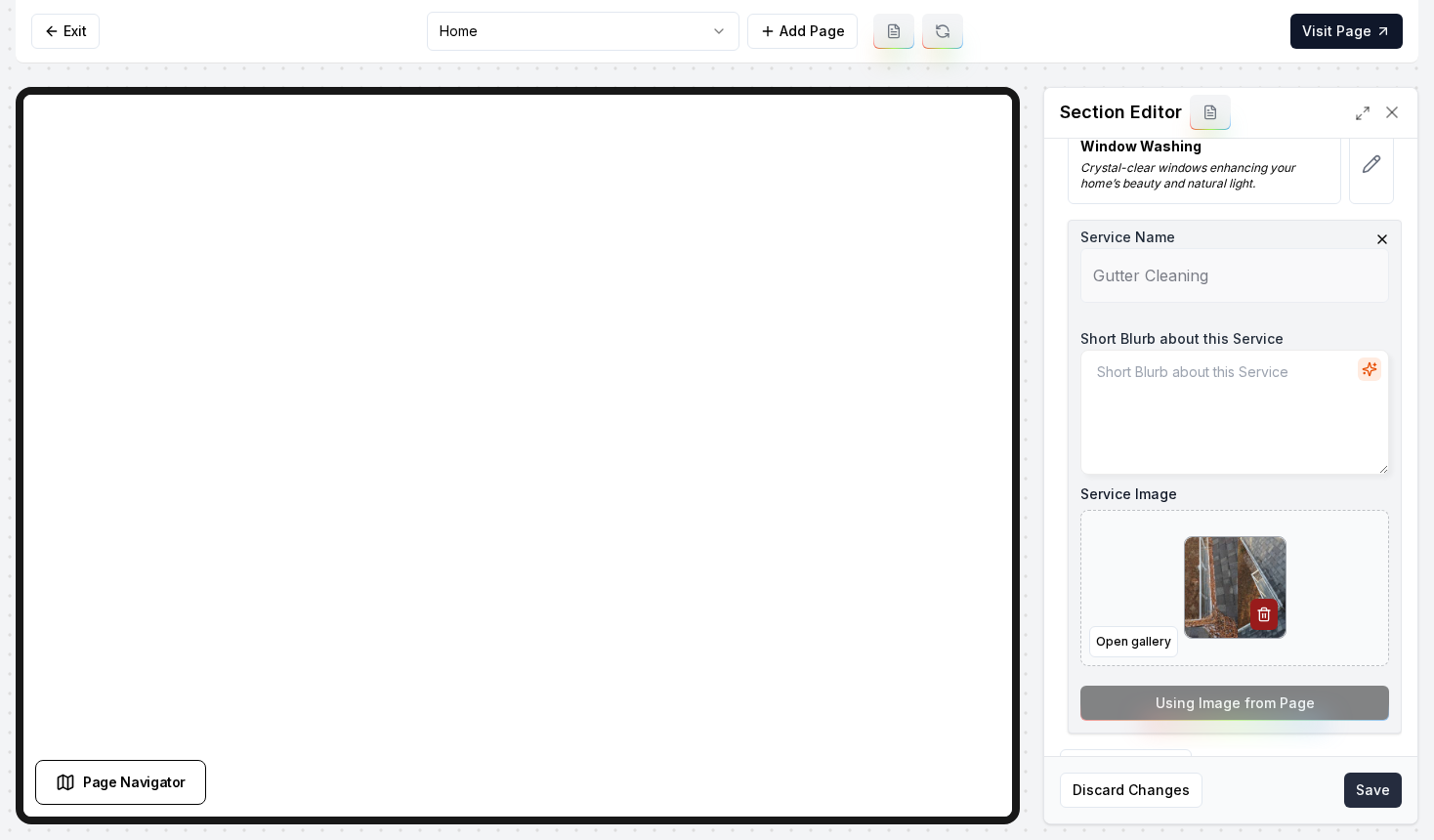 click on "Save" at bounding box center (1372, 790) 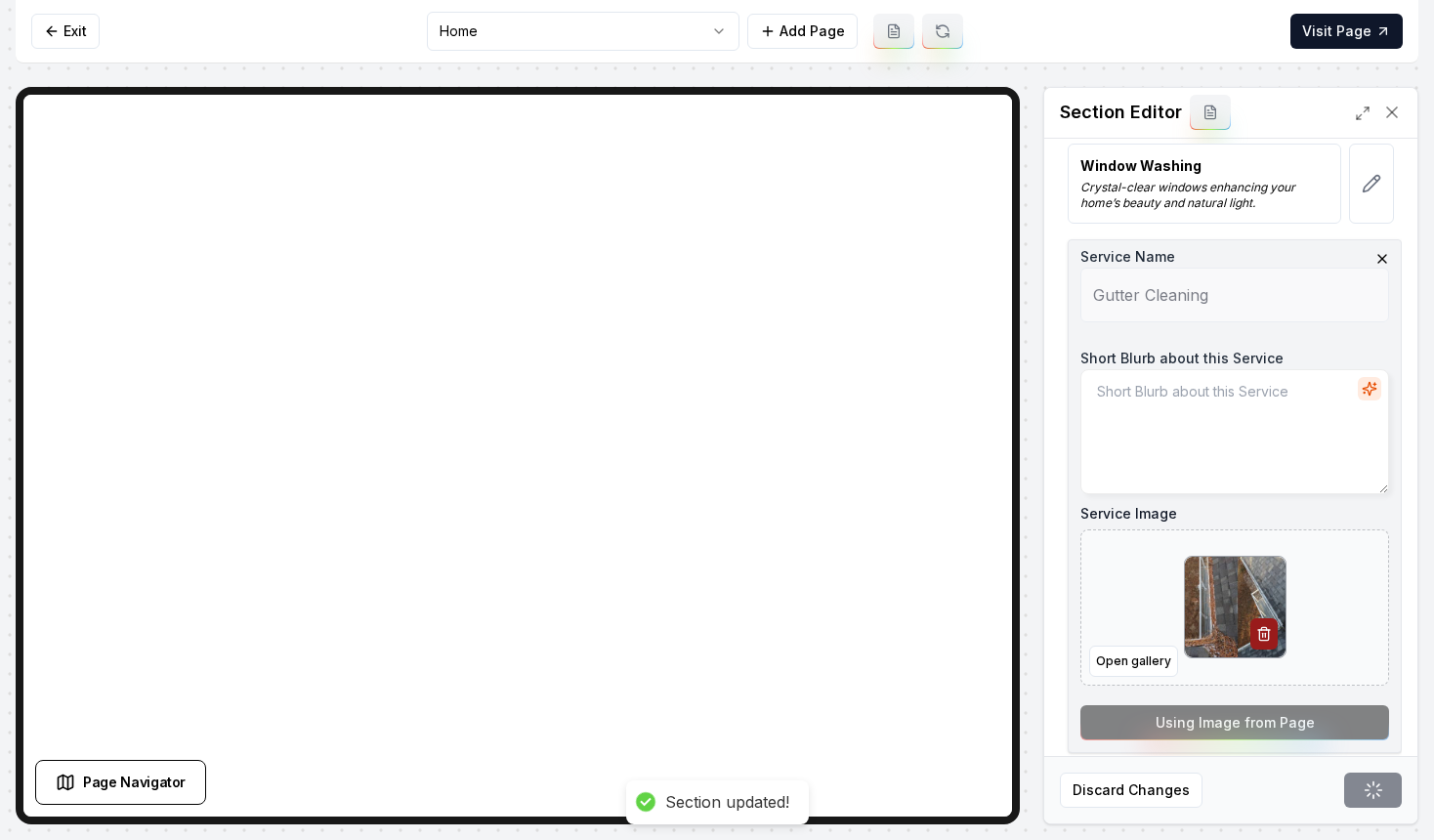 scroll, scrollTop: 0, scrollLeft: 0, axis: both 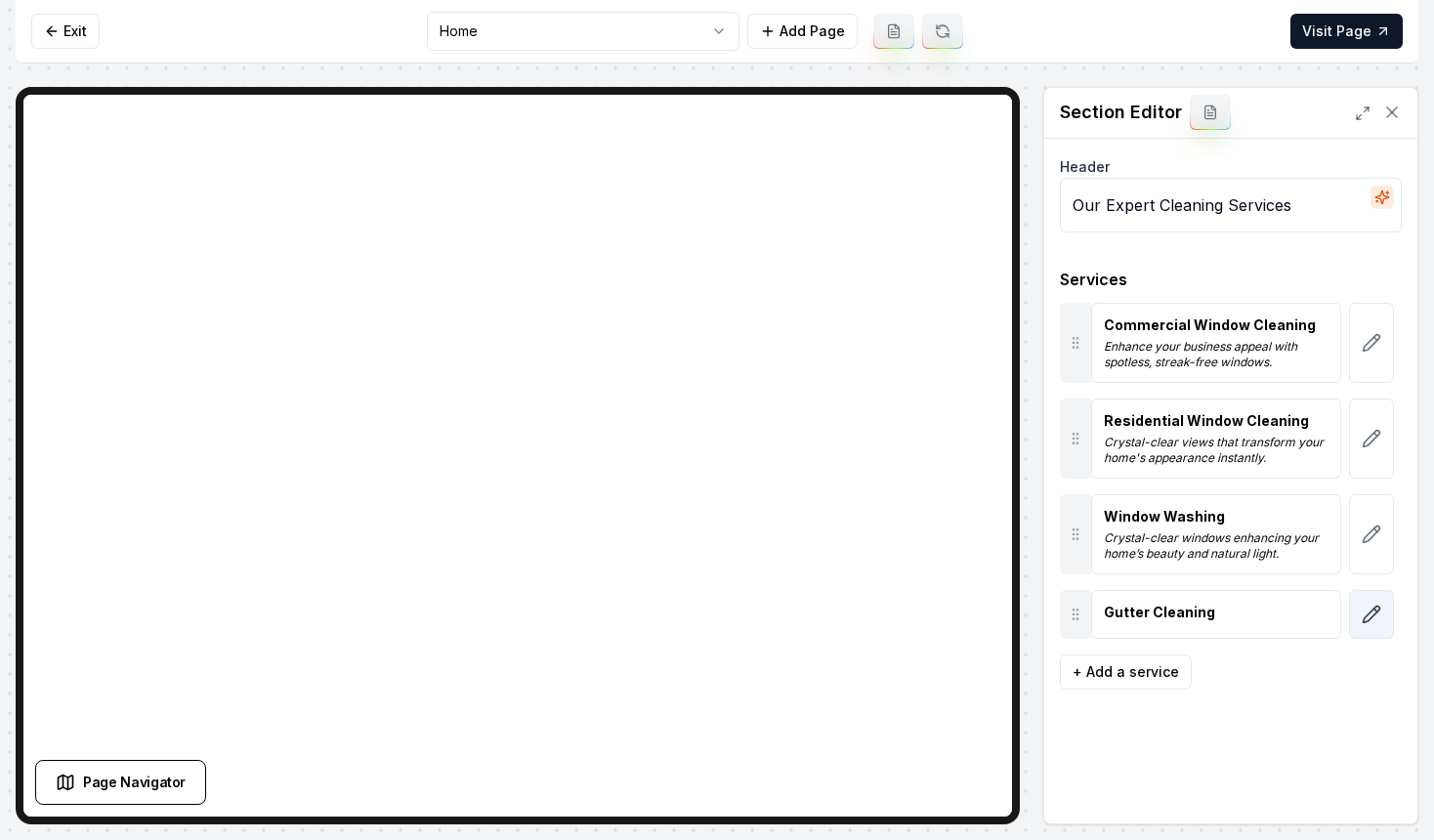 click 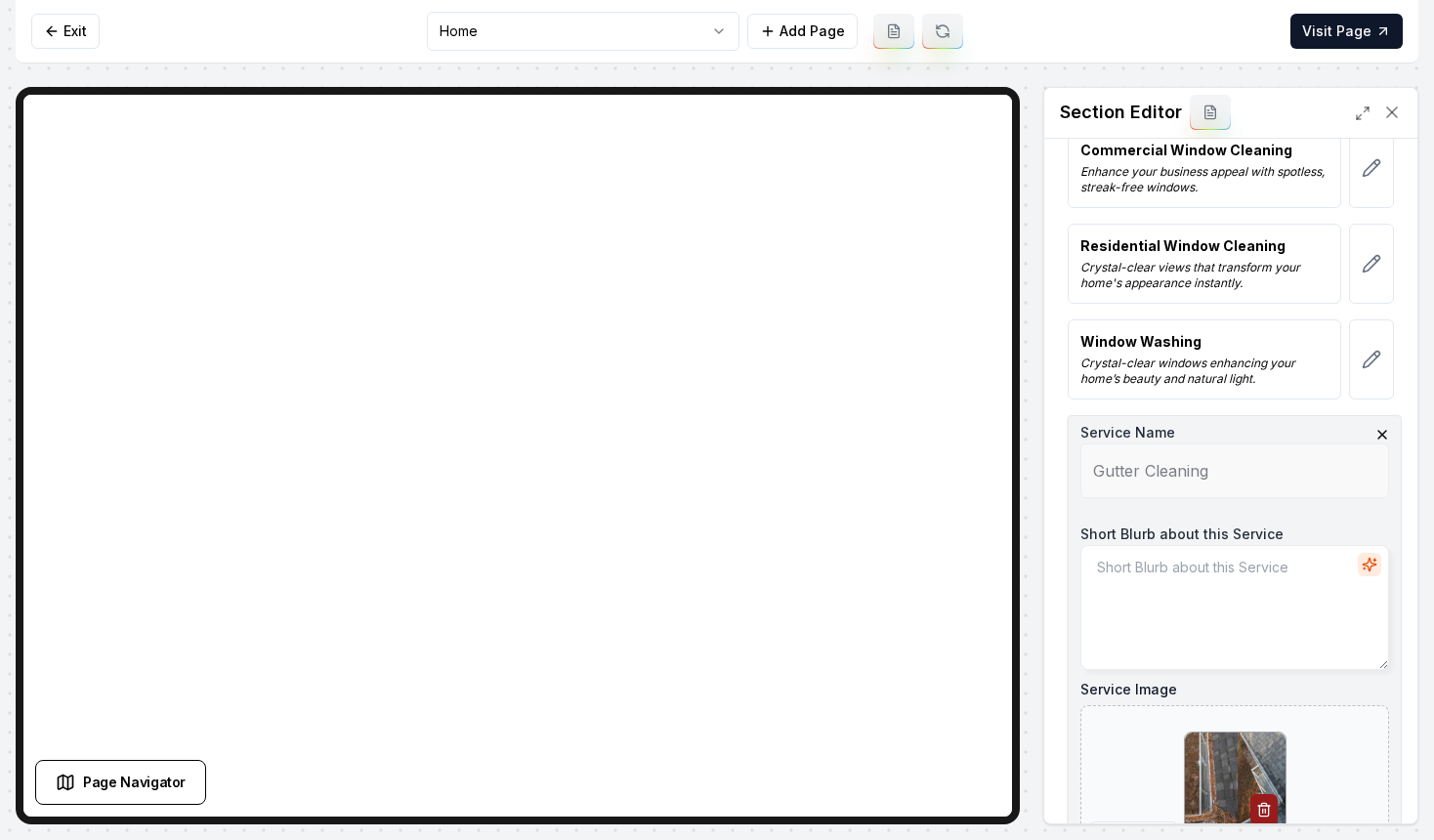 scroll, scrollTop: 180, scrollLeft: 0, axis: vertical 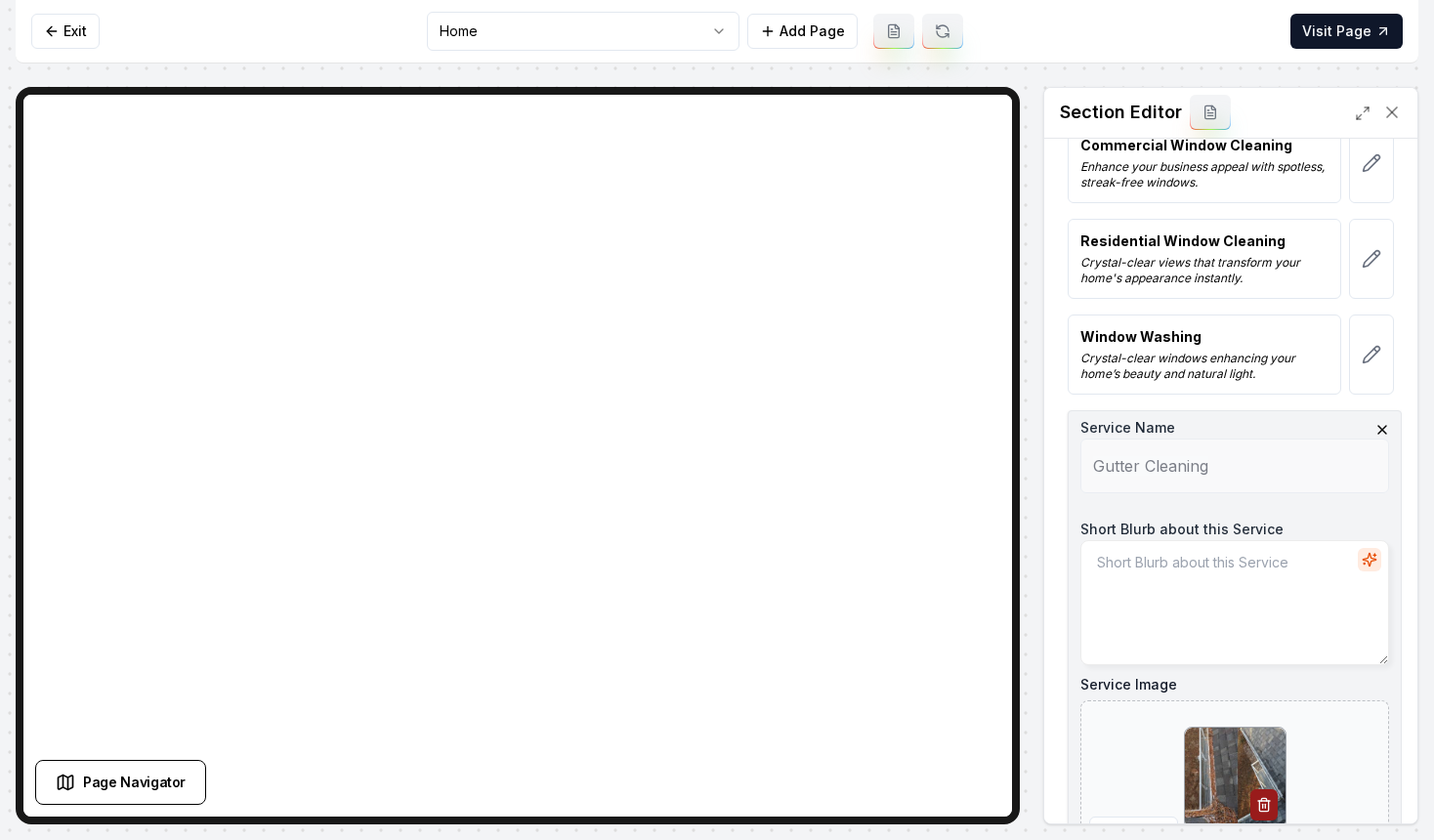 click 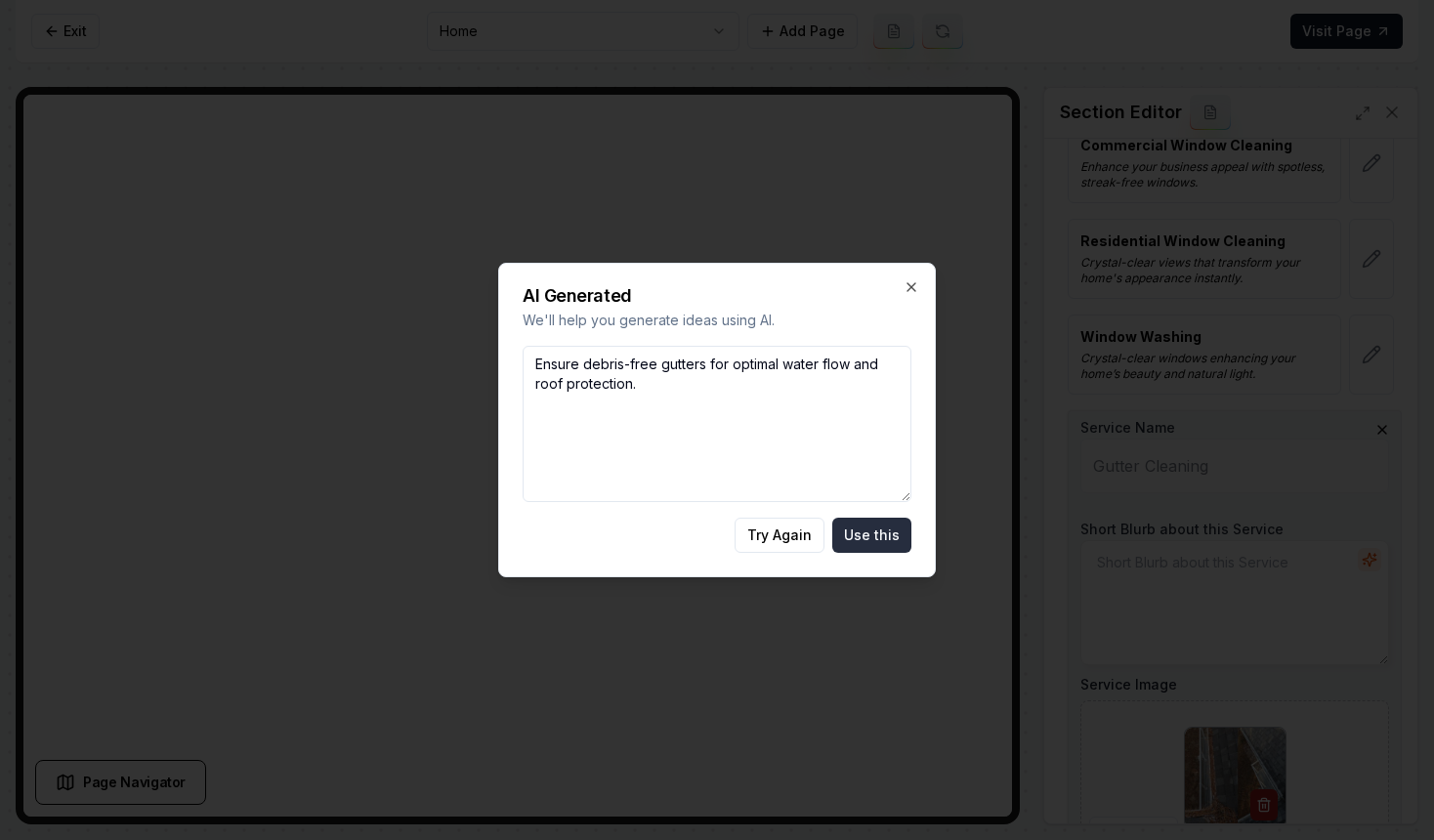 click on "Use this" at bounding box center [871, 535] 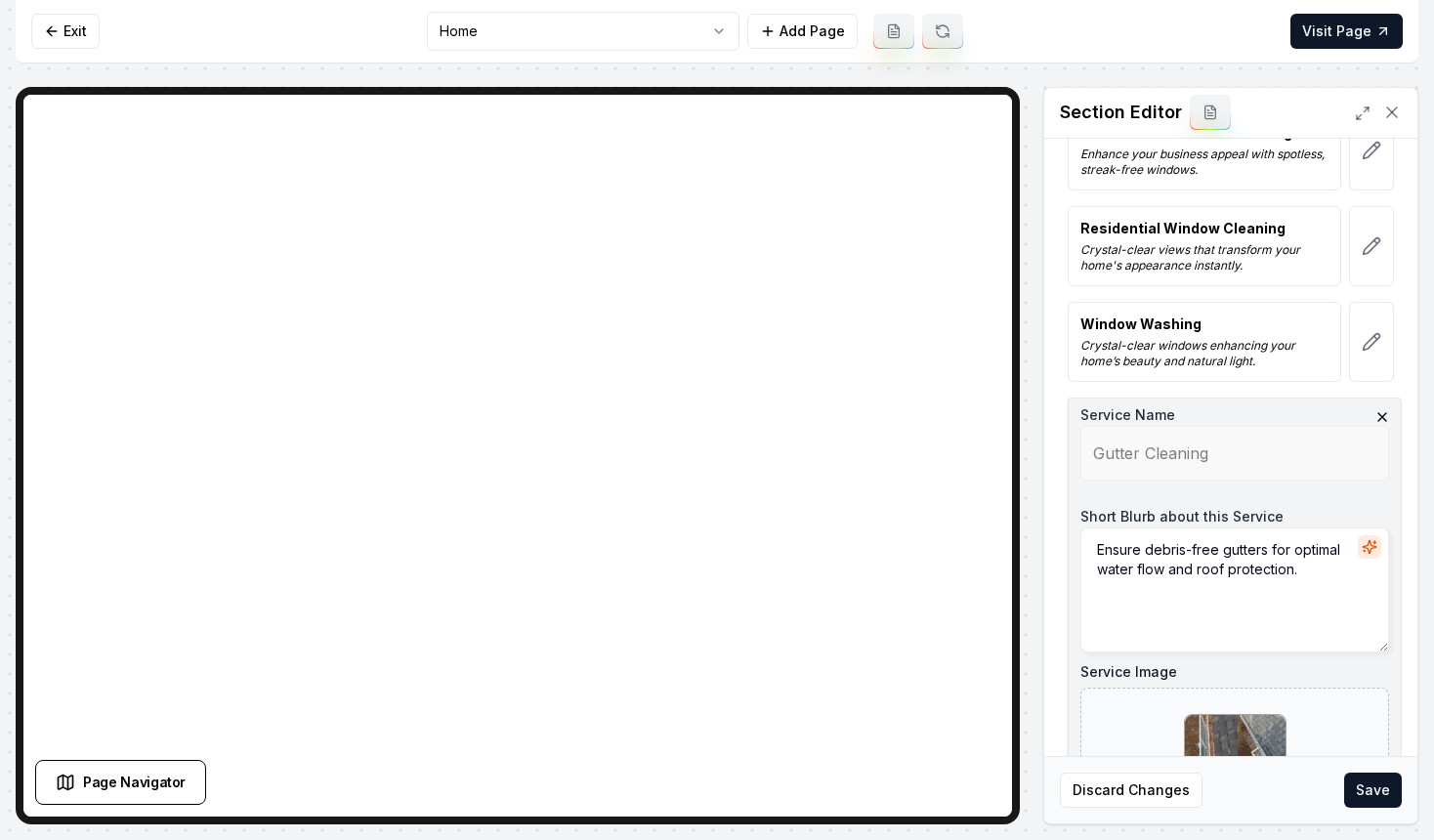 scroll, scrollTop: 204, scrollLeft: 0, axis: vertical 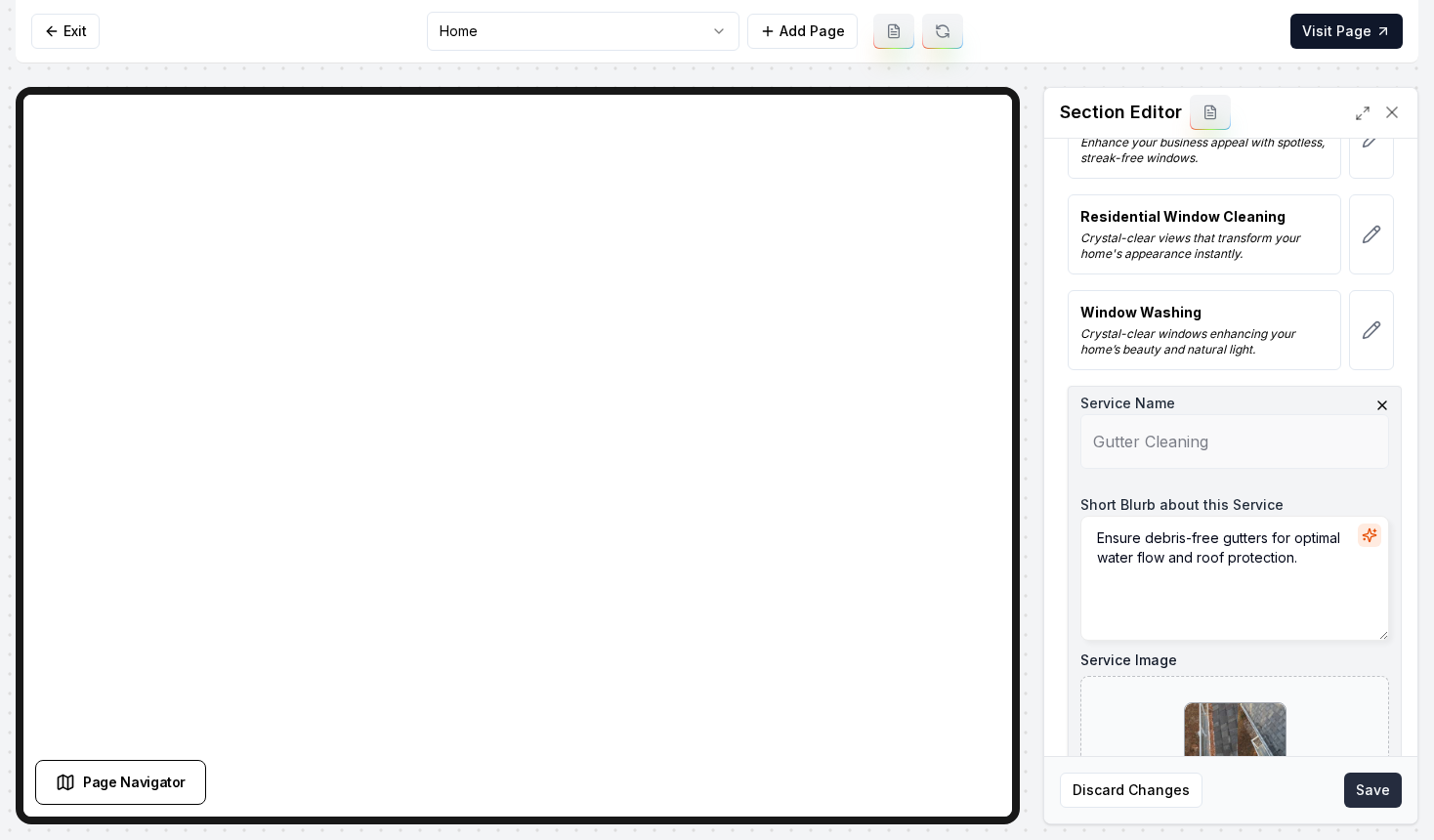 click on "Save" at bounding box center [1372, 790] 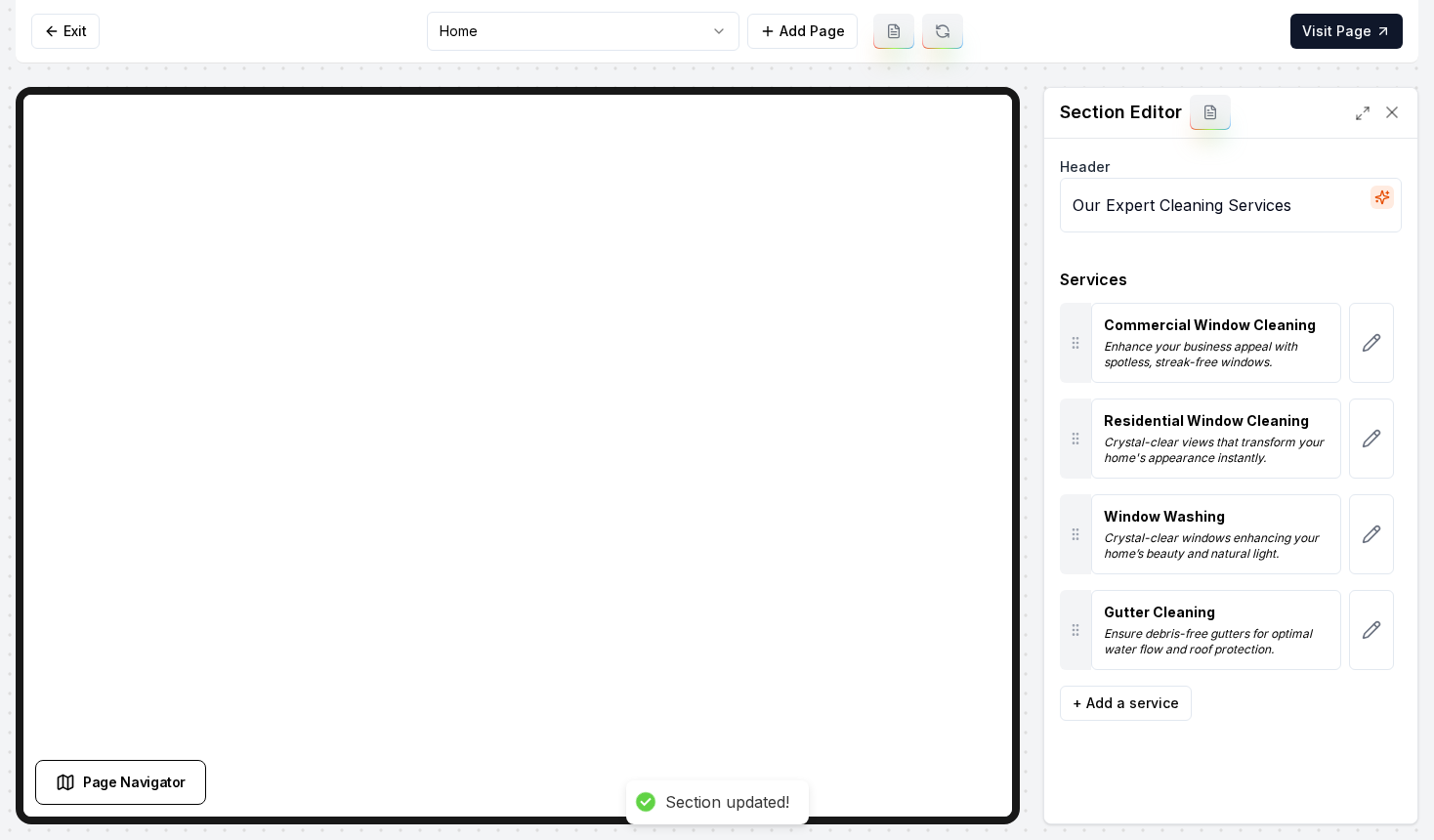 scroll, scrollTop: 0, scrollLeft: 0, axis: both 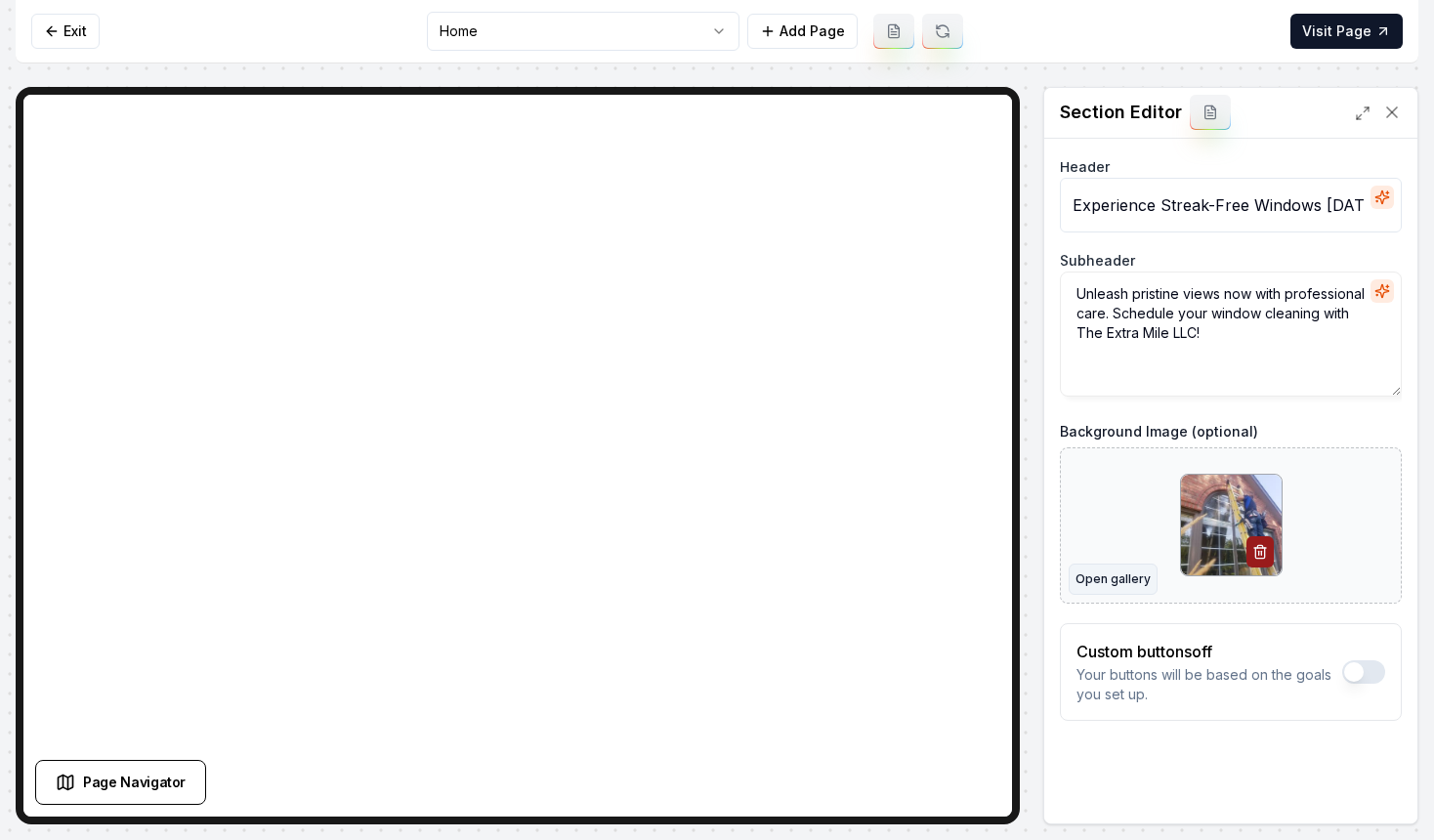 click on "Open gallery" at bounding box center [1113, 579] 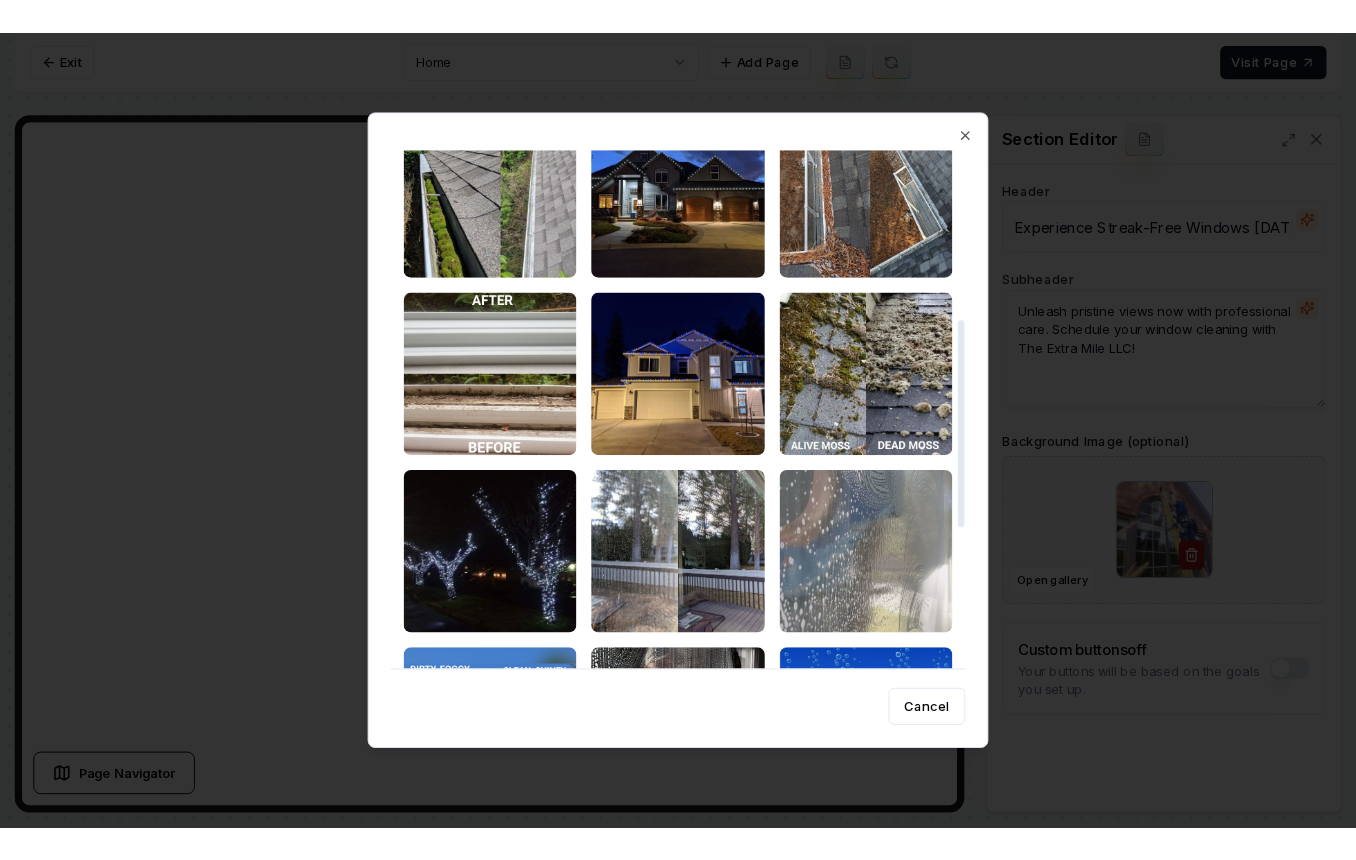 scroll, scrollTop: 487, scrollLeft: 0, axis: vertical 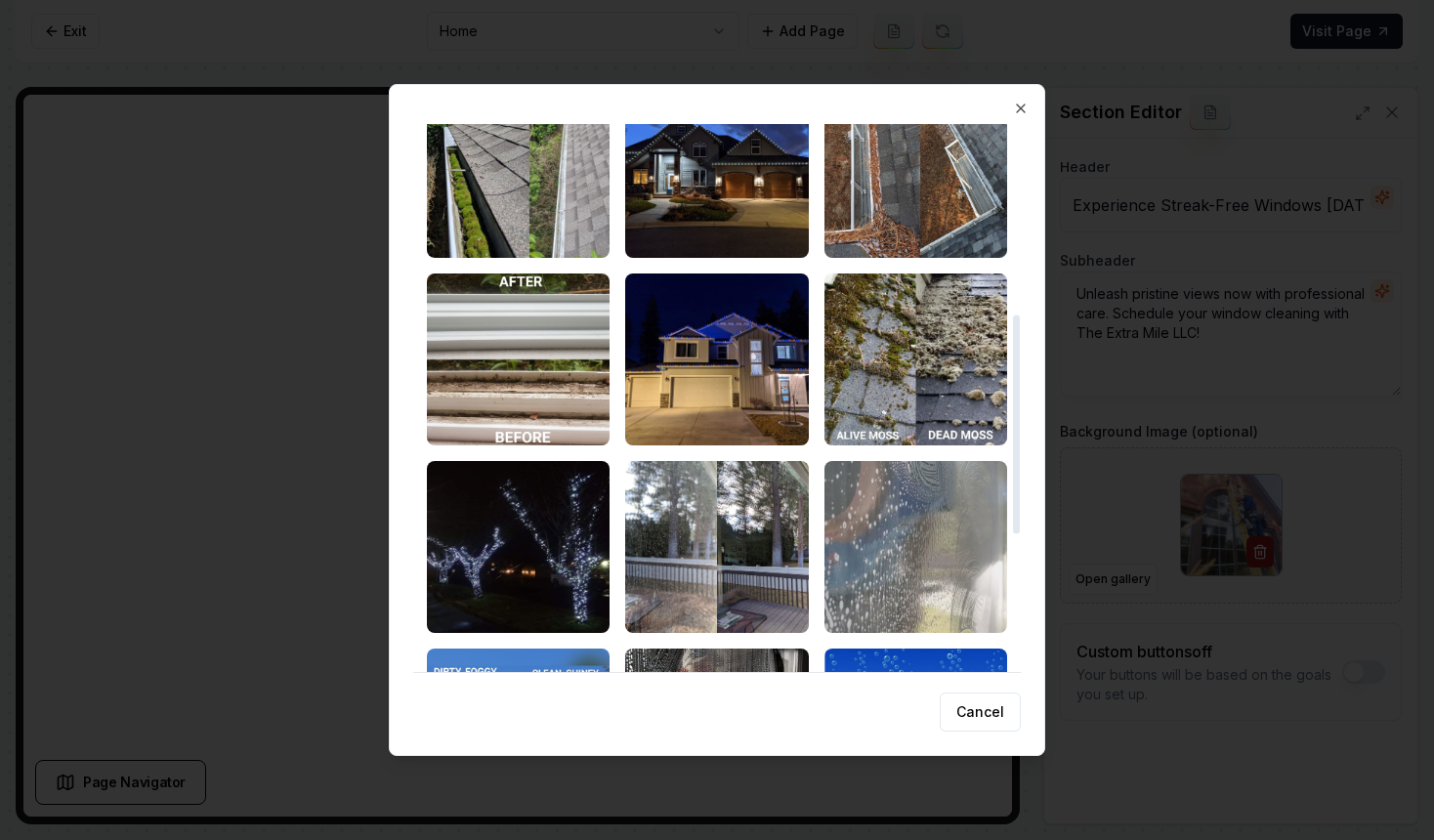 click at bounding box center [915, 547] 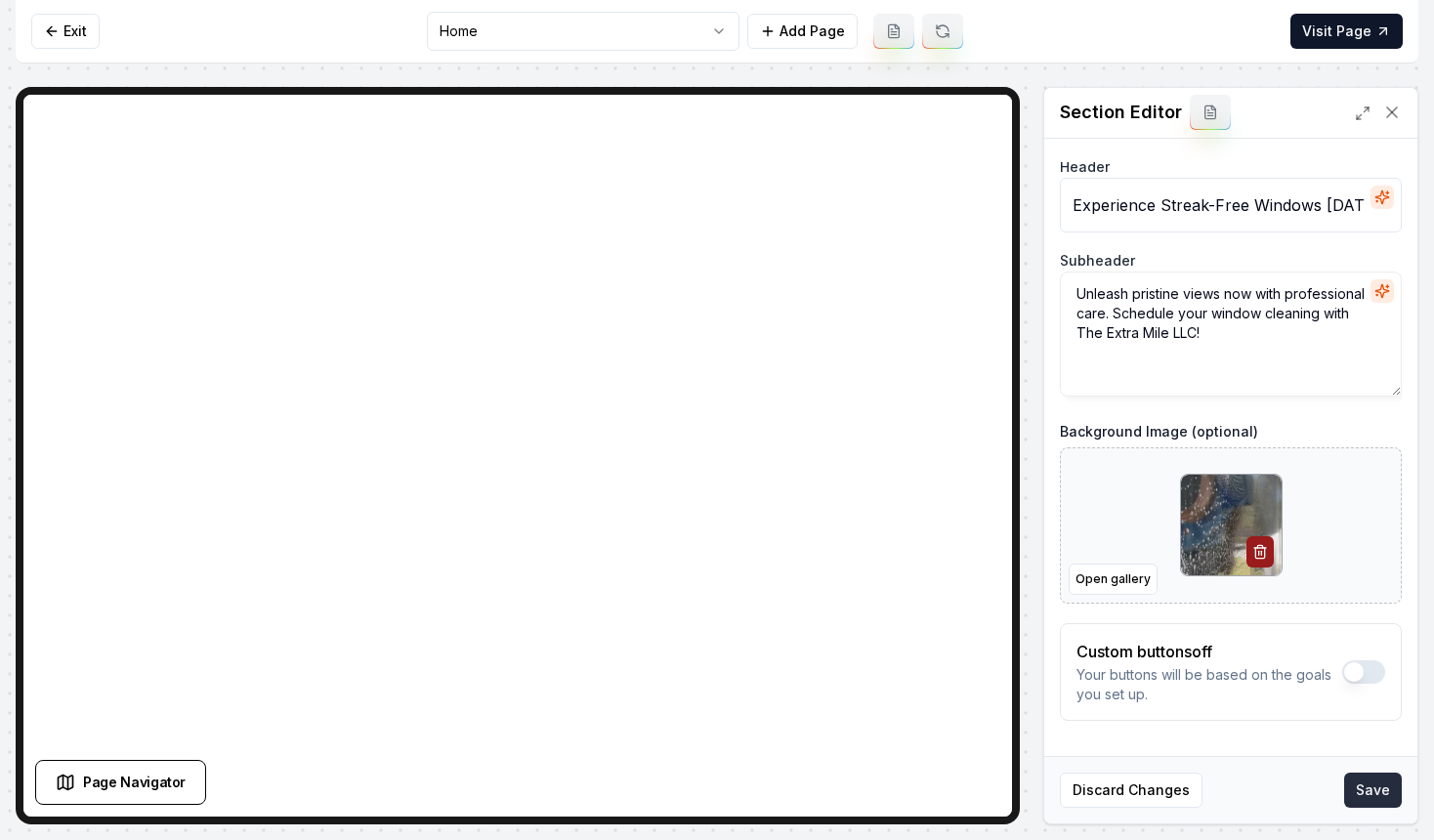 click on "Save" at bounding box center (1372, 790) 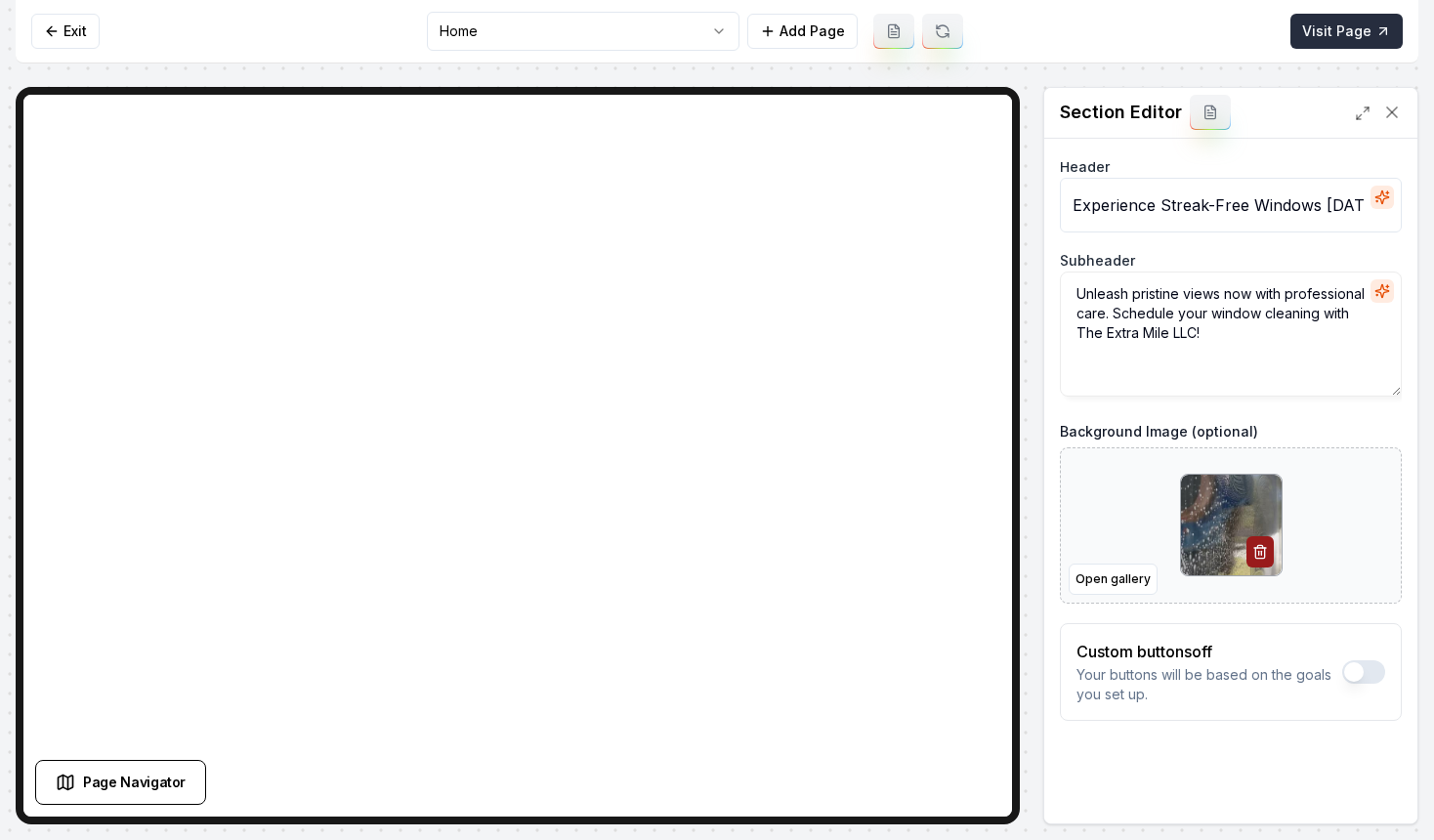 click on "Visit Page" at bounding box center [1346, 31] 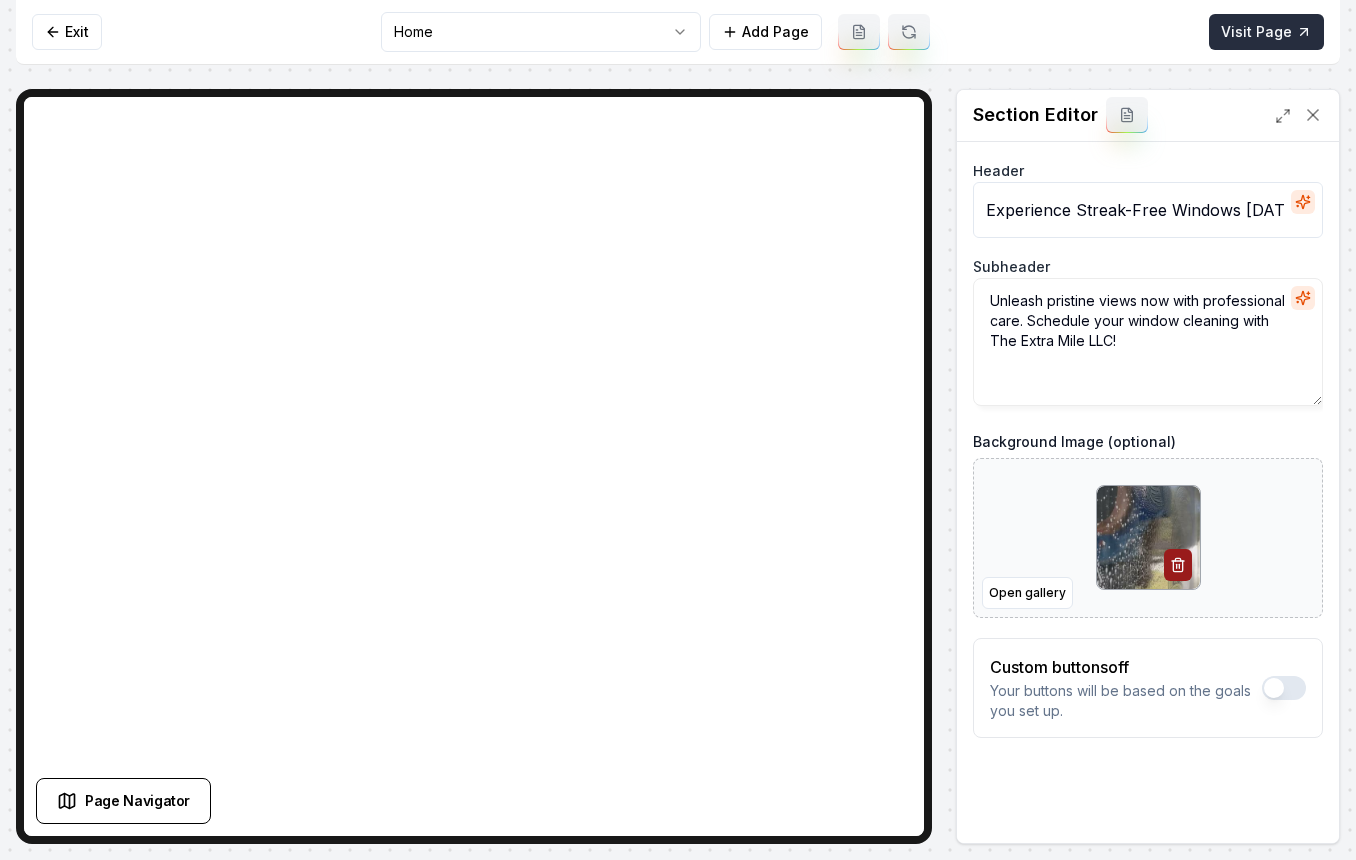 click on "Visit Page" at bounding box center (1266, 32) 